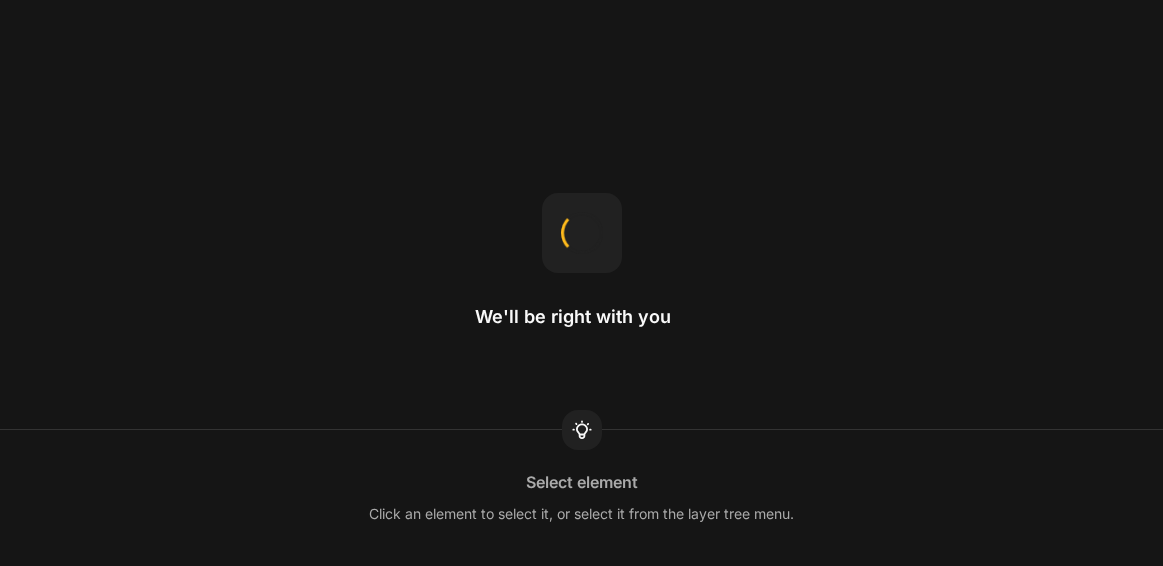 scroll, scrollTop: 0, scrollLeft: 0, axis: both 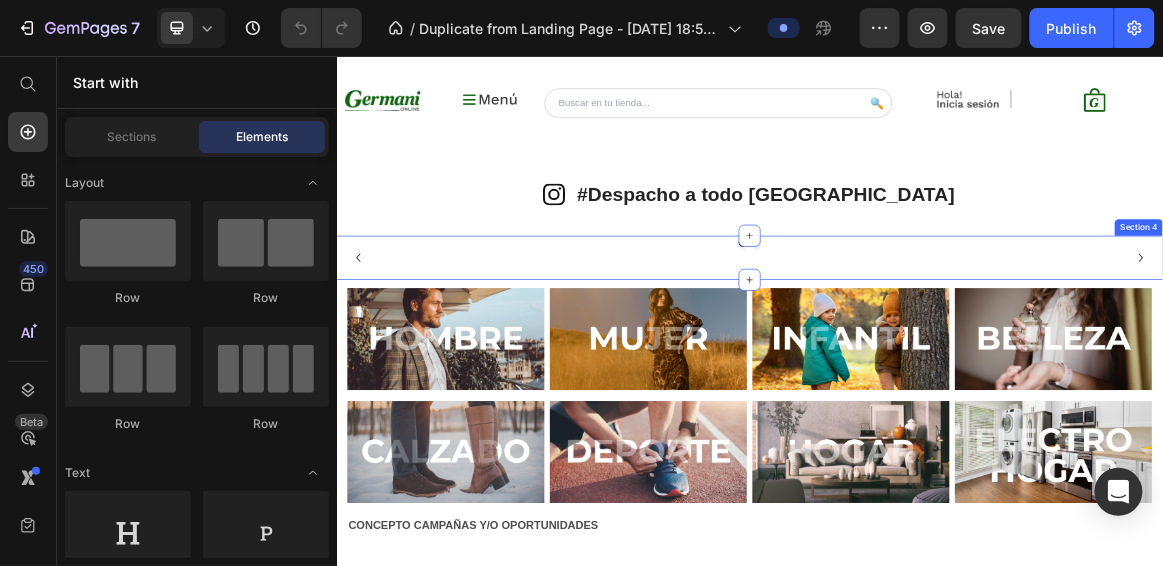 click on "Image Image
Carousel Section 4" at bounding box center [936, 348] 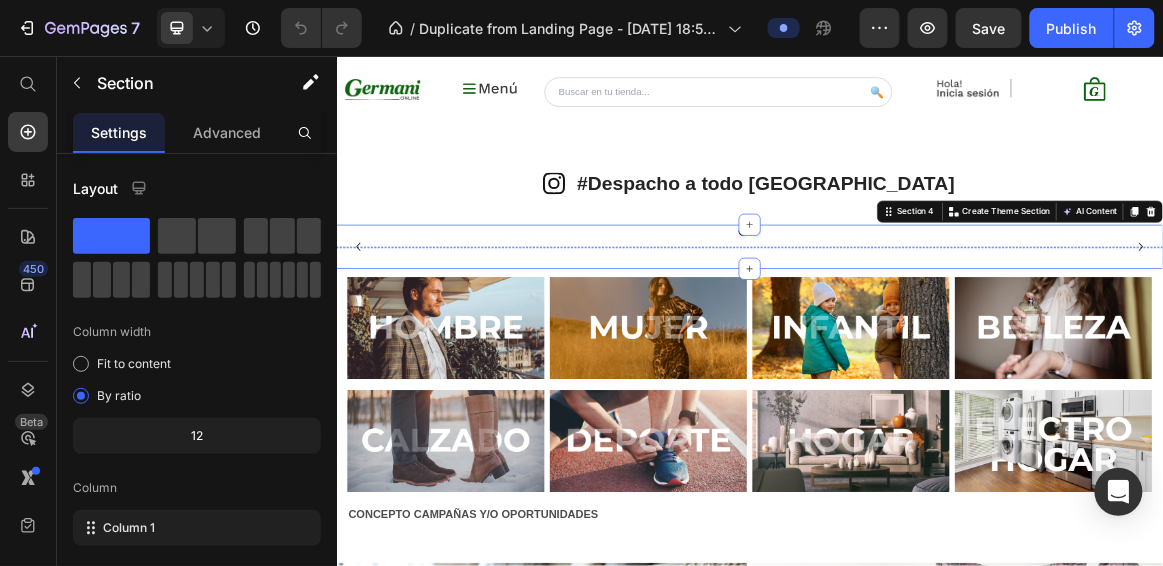 scroll, scrollTop: 189, scrollLeft: 0, axis: vertical 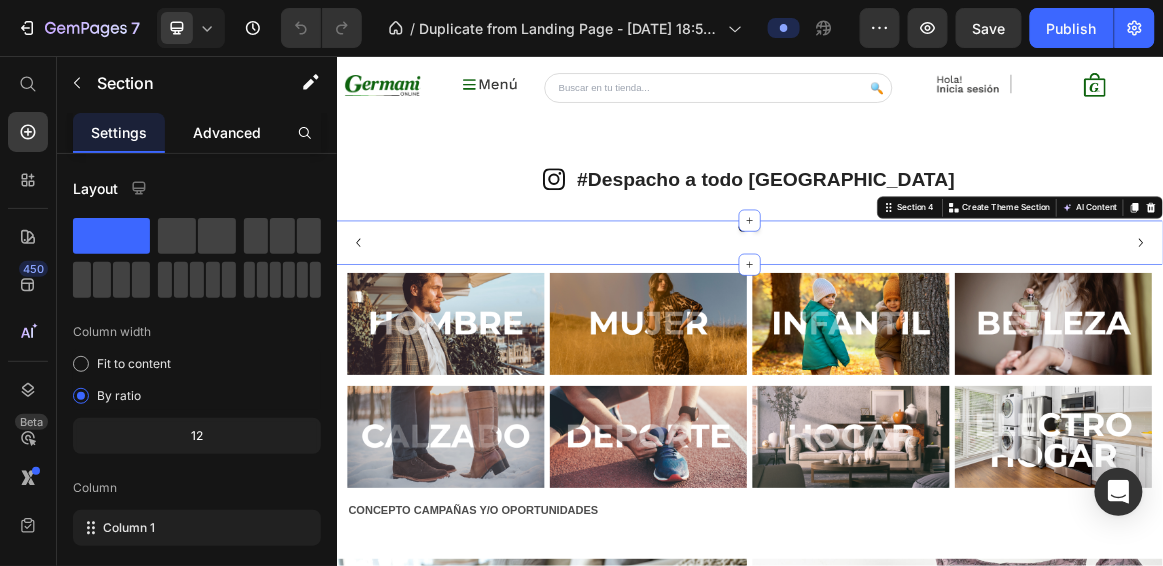 click on "Advanced" at bounding box center [227, 132] 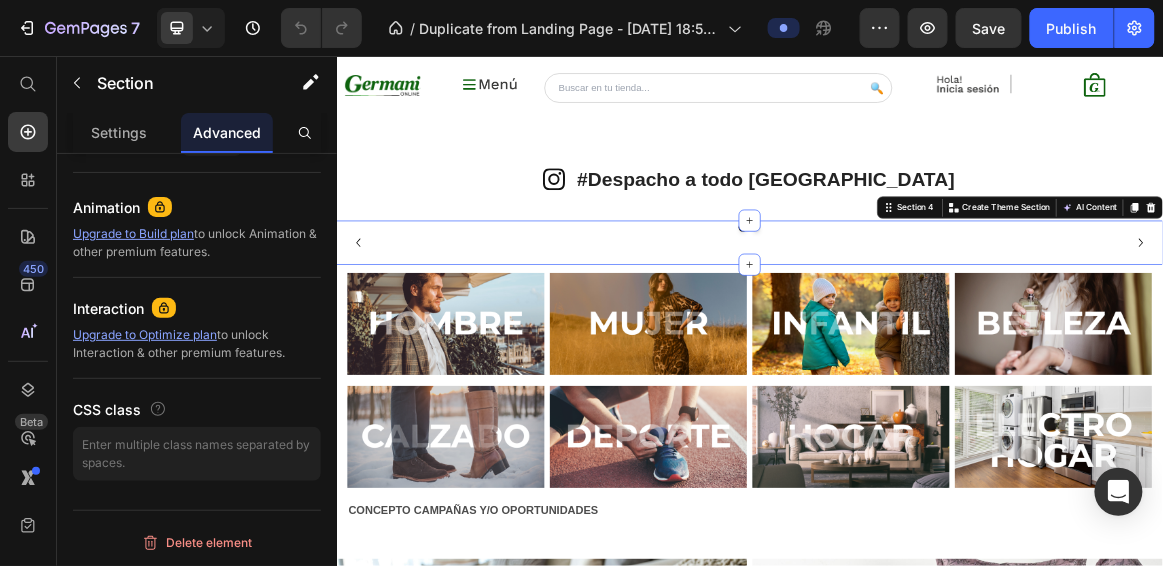 scroll, scrollTop: 0, scrollLeft: 0, axis: both 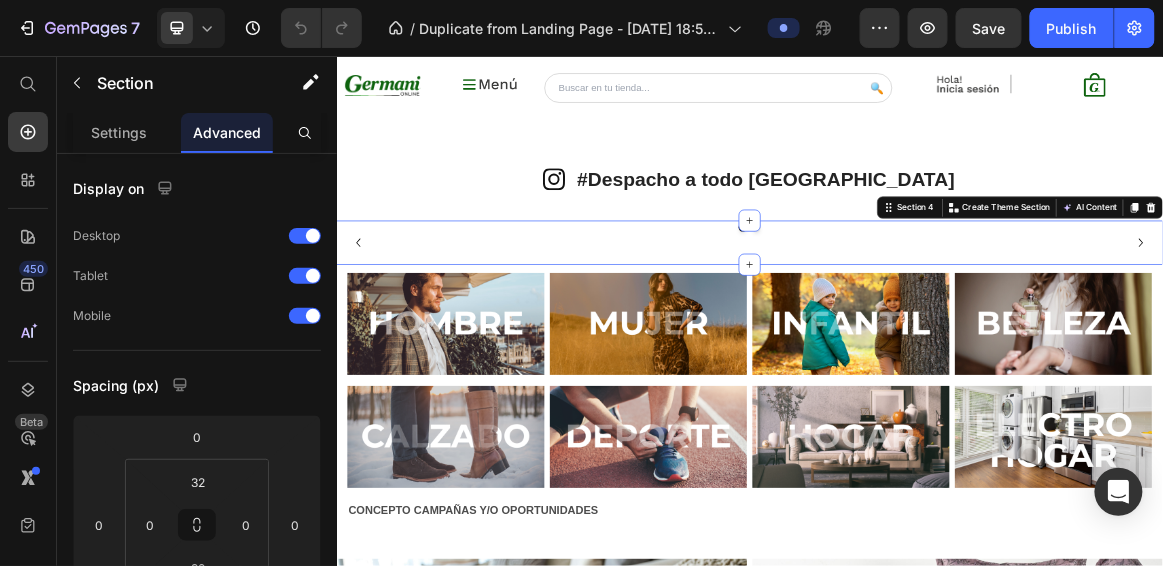 click on "Image Image
Carousel Section 4   You can create reusable sections Create Theme Section AI Content Write with GemAI What would you like to describe here? Tone and Voice Persuasive Product Jeans [DEMOGRAPHIC_DATA] Azul Marino Show more Generate" at bounding box center (936, 326) 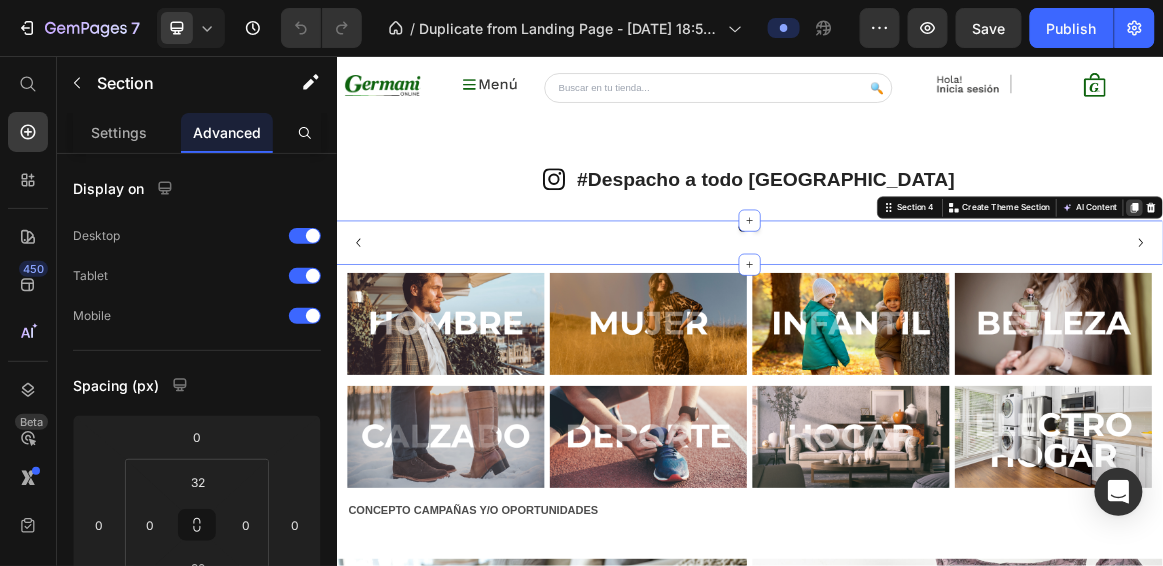 click 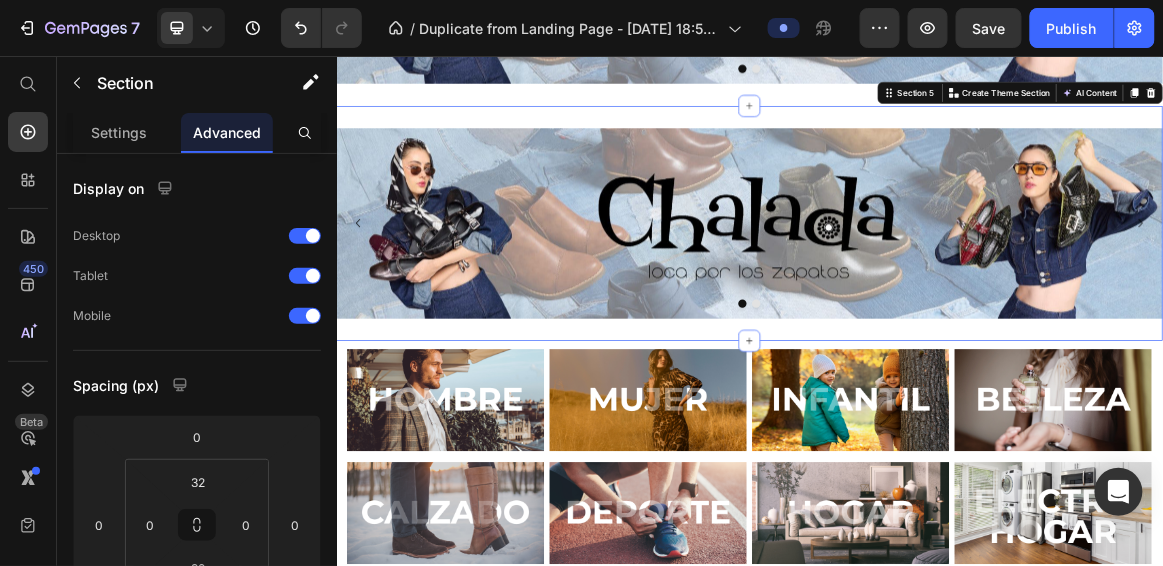 scroll, scrollTop: 697, scrollLeft: 0, axis: vertical 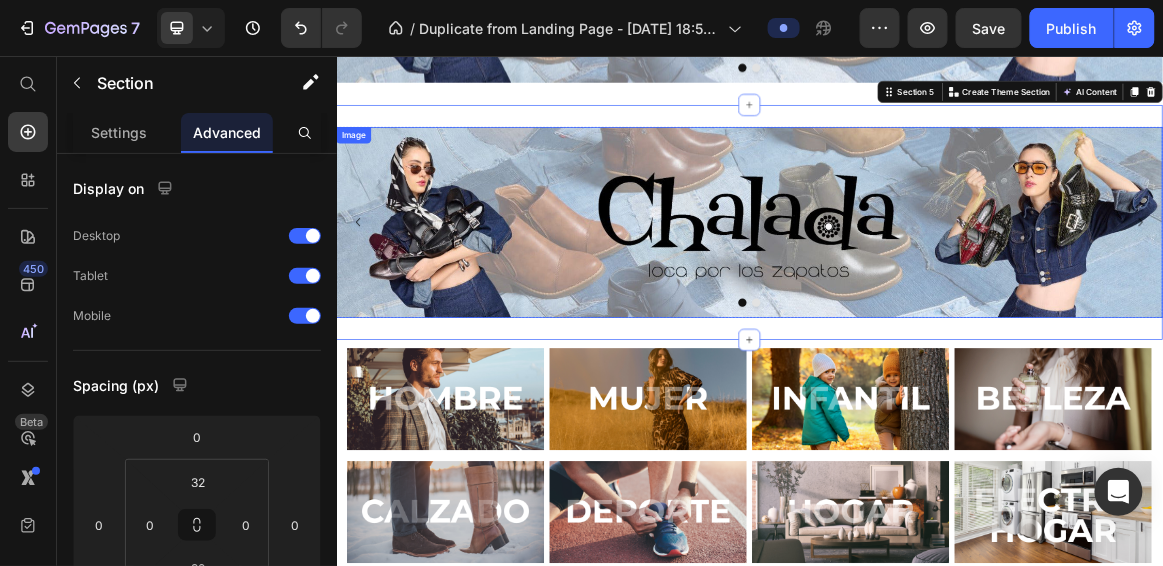 click at bounding box center (936, 297) 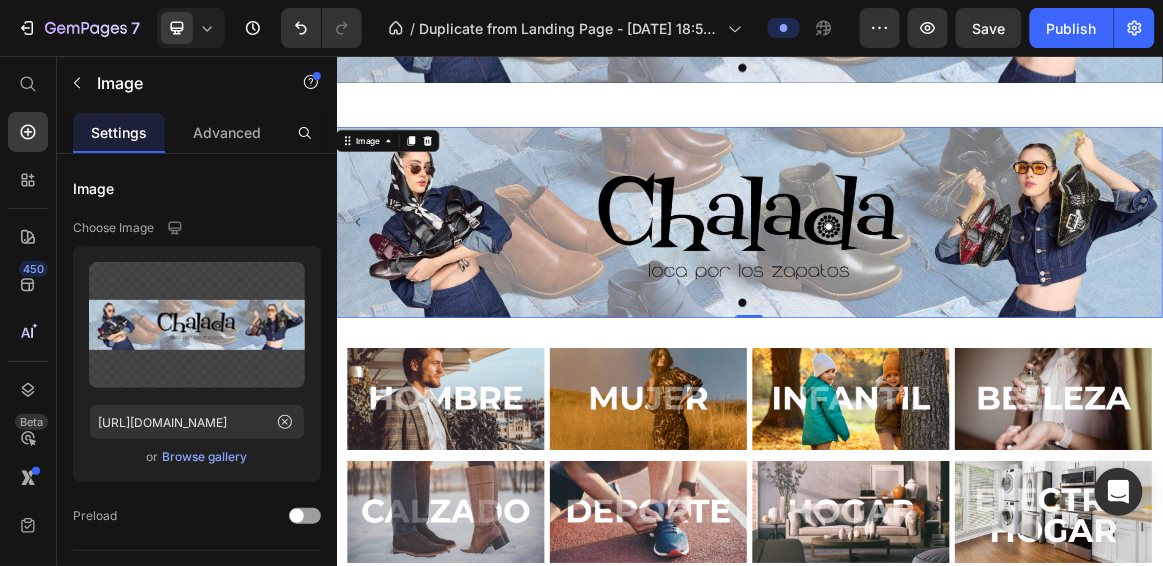 click at bounding box center [936, 297] 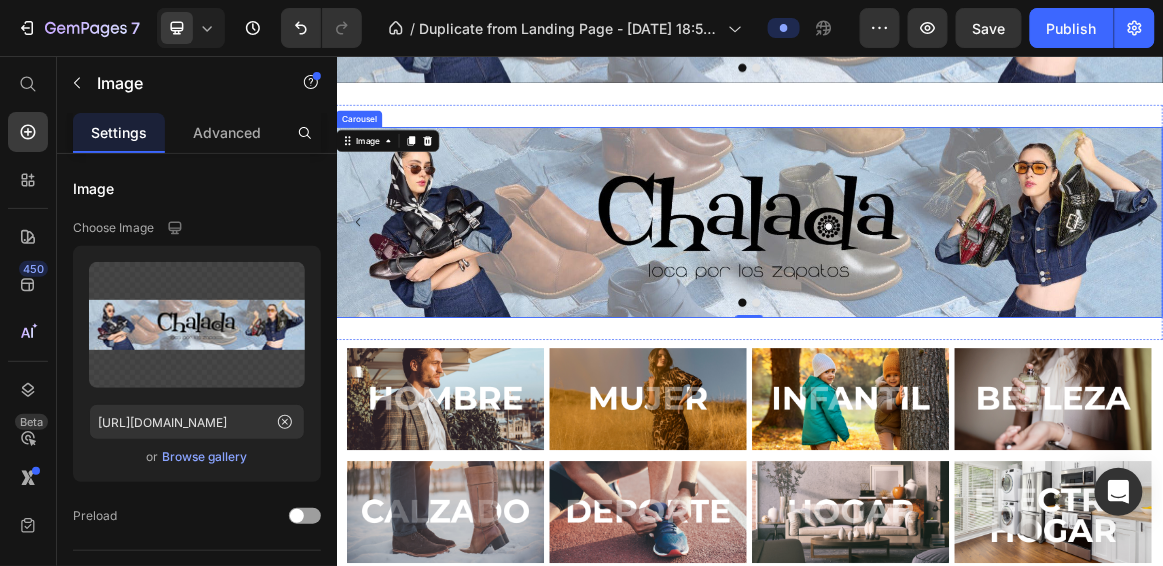 click at bounding box center (946, 413) 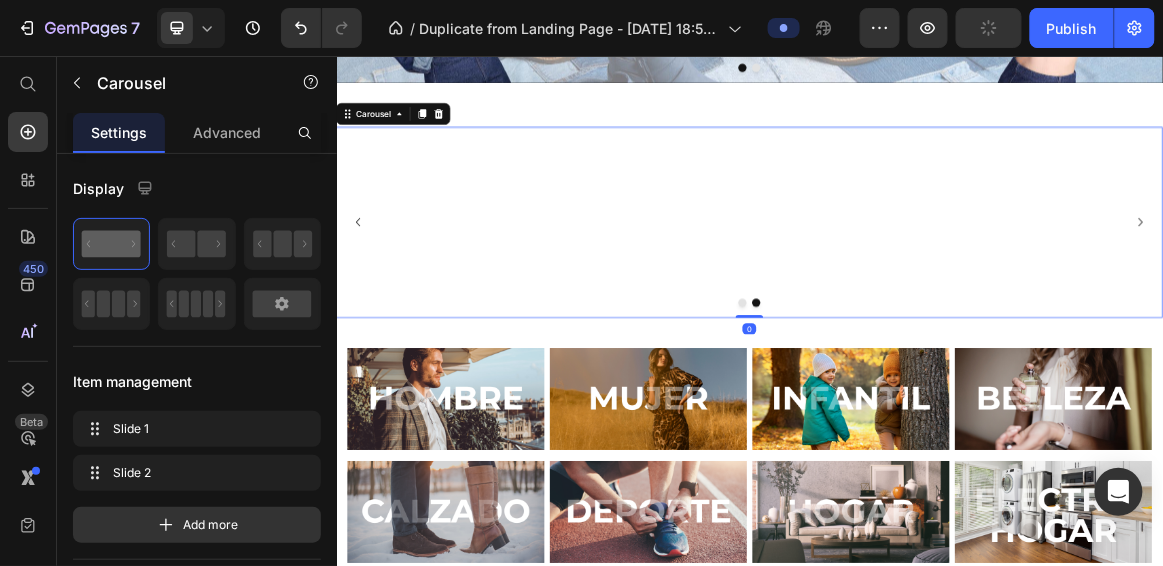 click at bounding box center (926, 413) 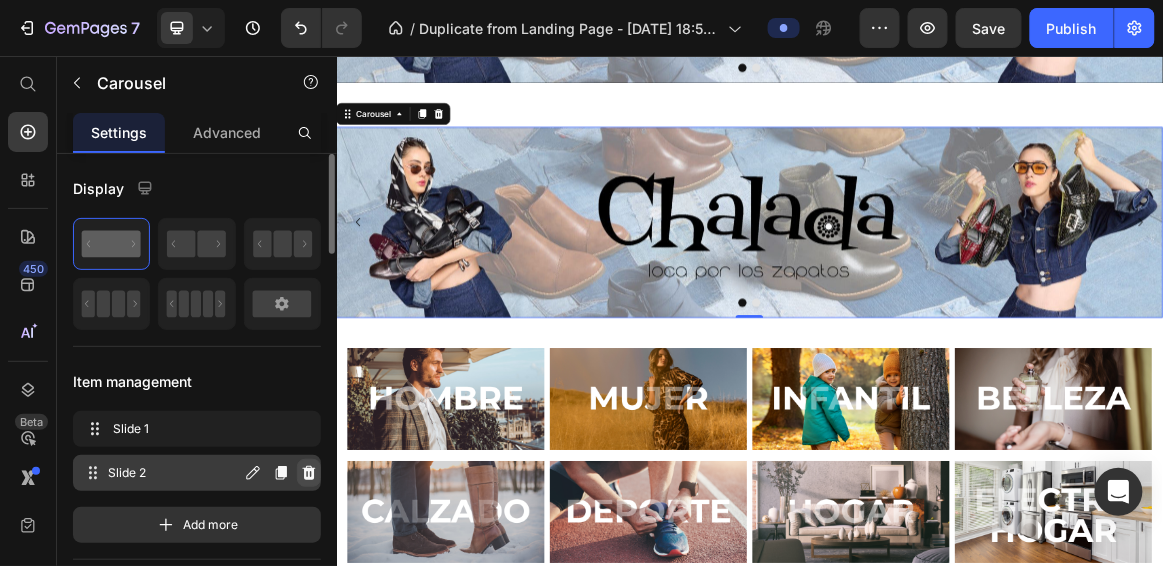 click 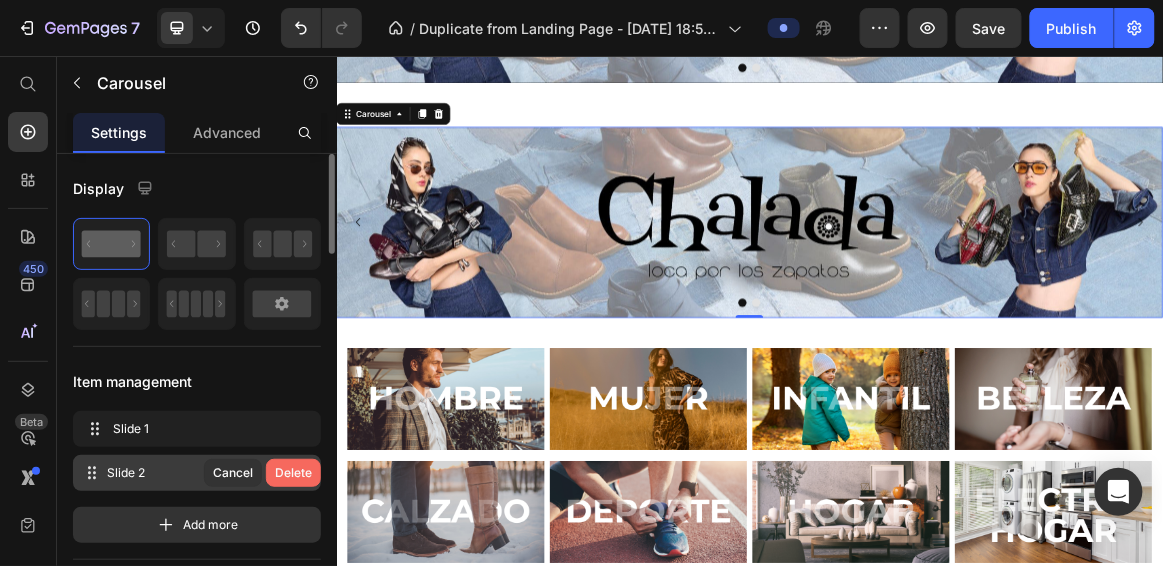 click on "Delete" at bounding box center [293, 473] 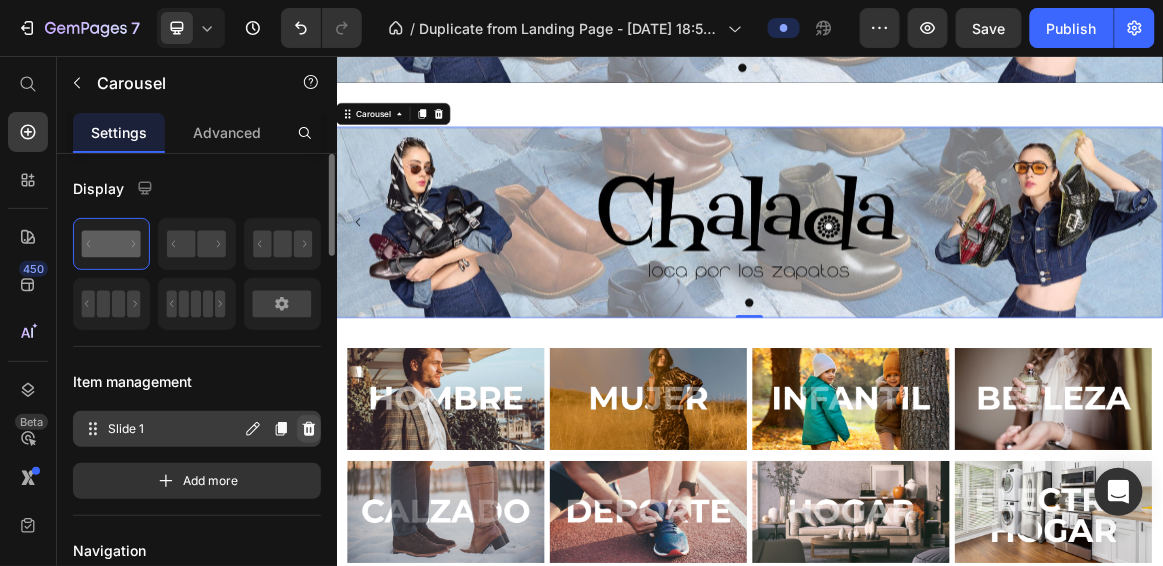 click 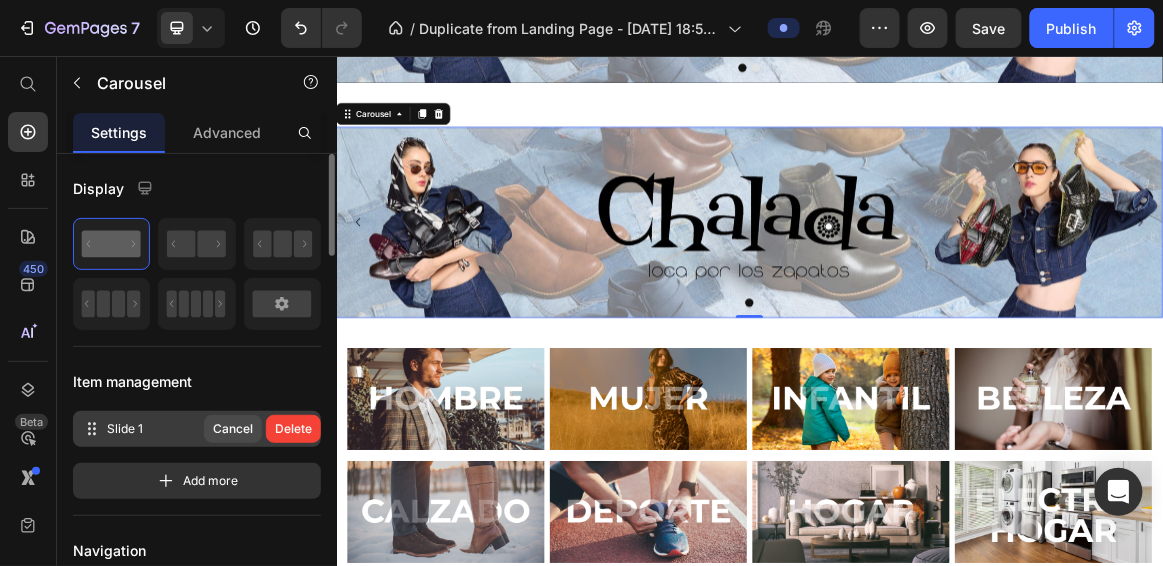 click on "Cancel" at bounding box center [233, 429] 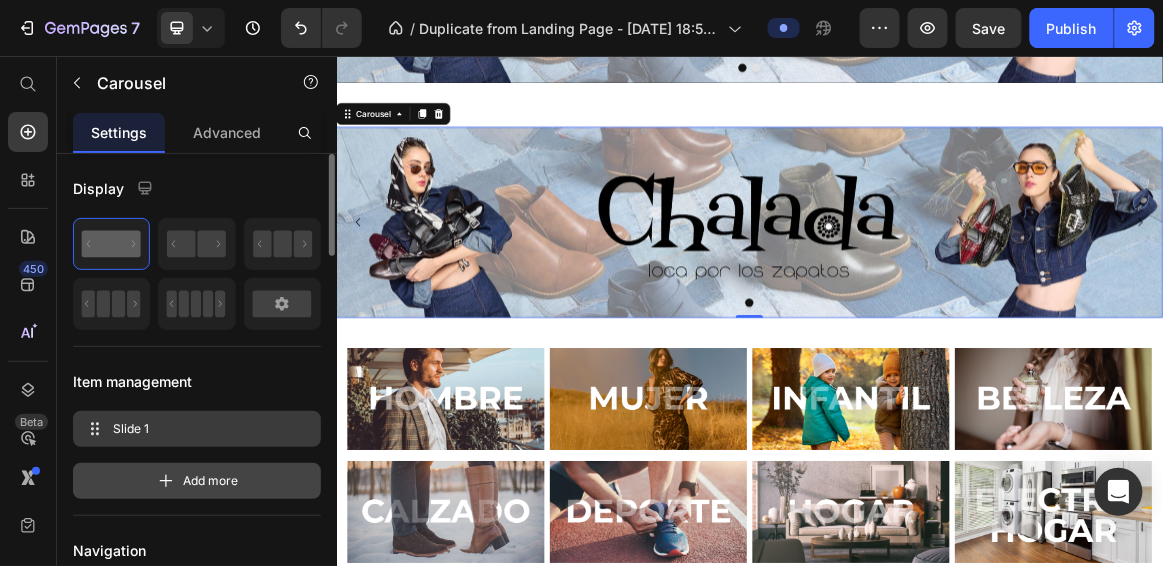 click on "Add more" at bounding box center [211, 481] 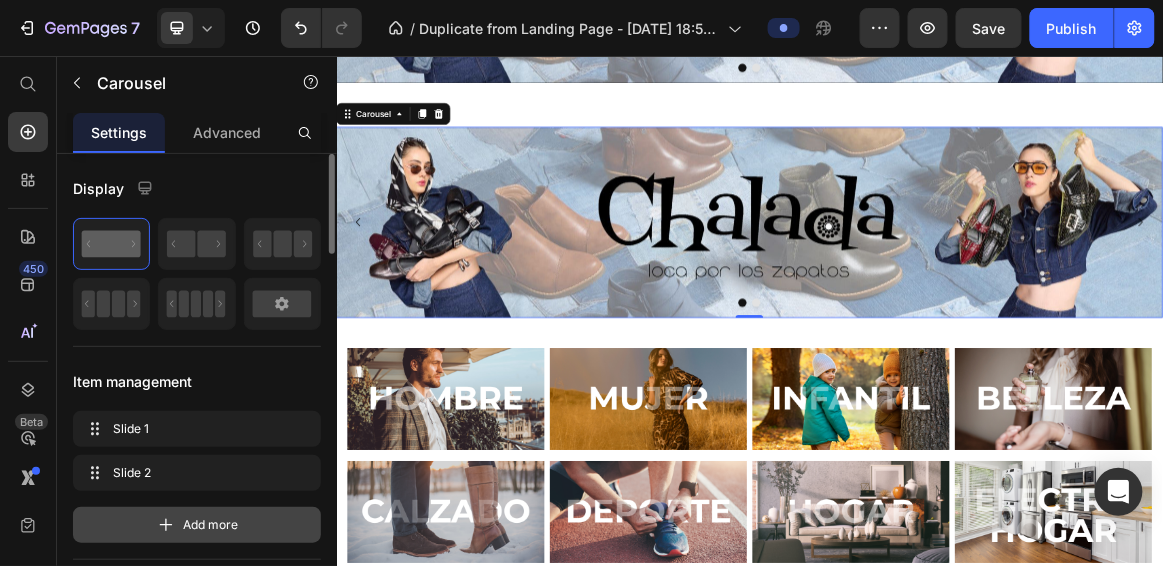 click on "Add more" at bounding box center [211, 525] 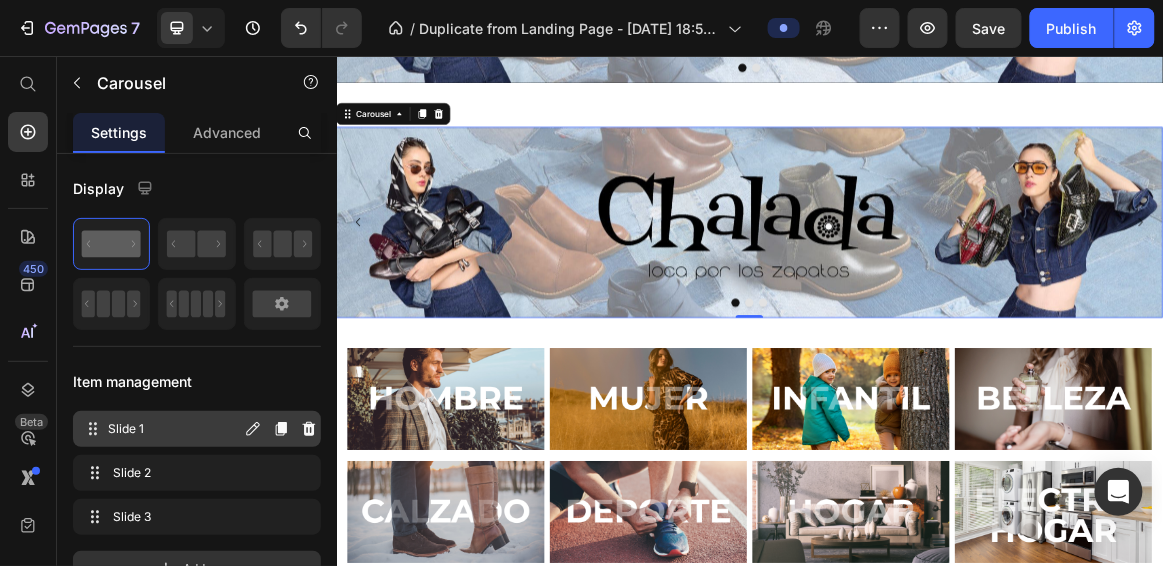 click on "Slide 1" at bounding box center (174, 429) 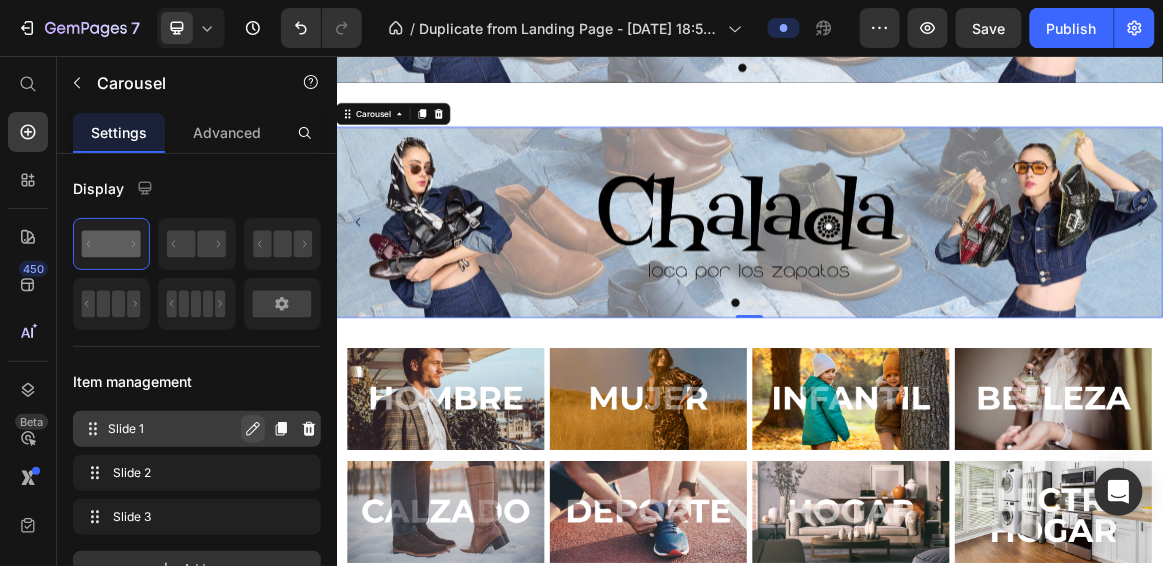 click 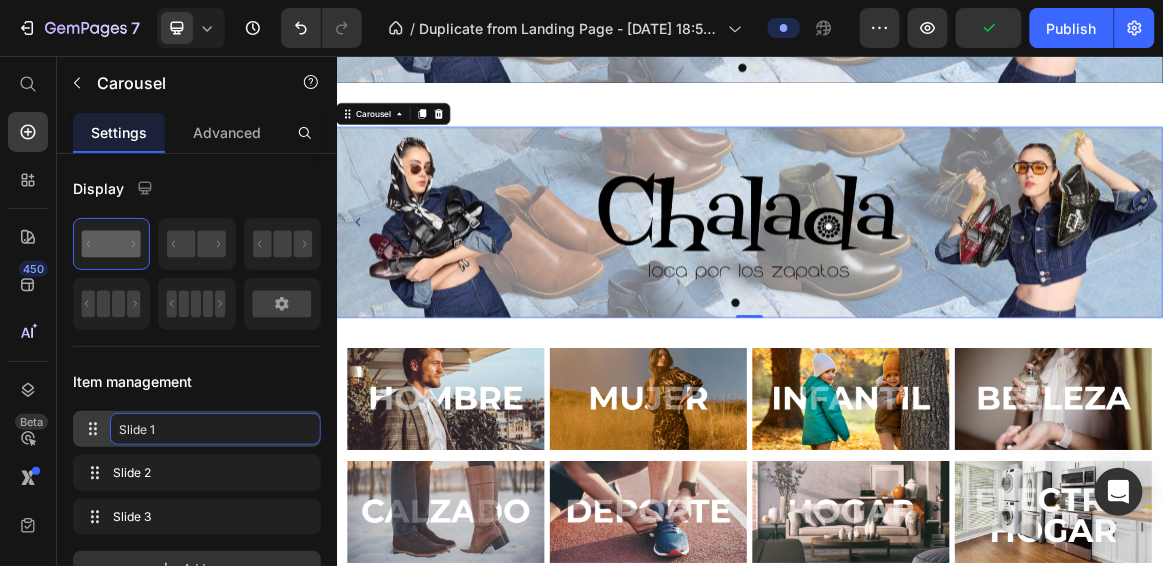 click on "Slide 1" 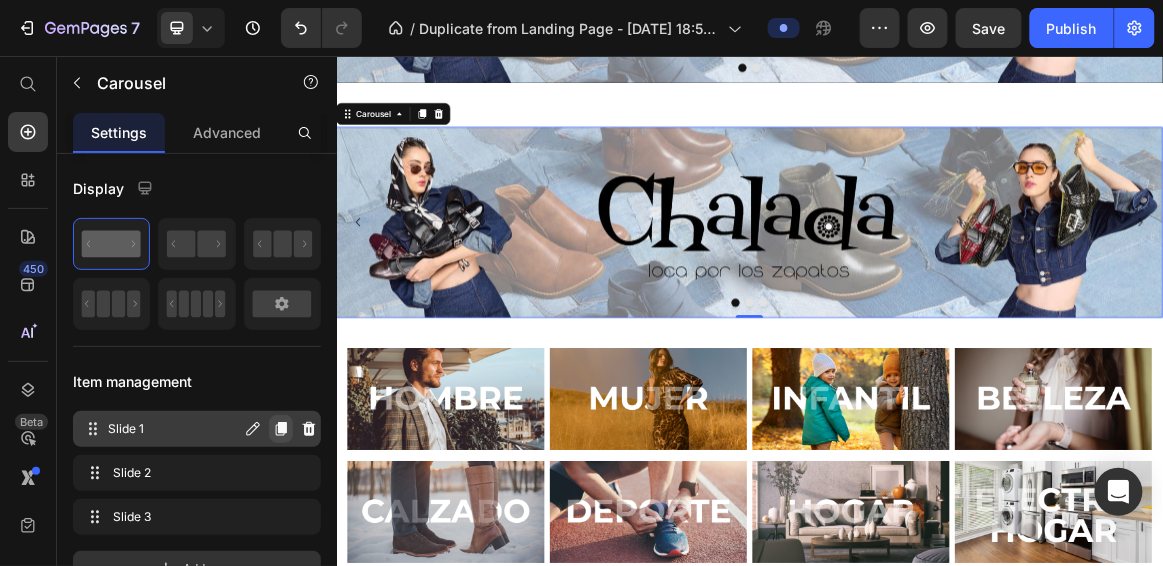 click 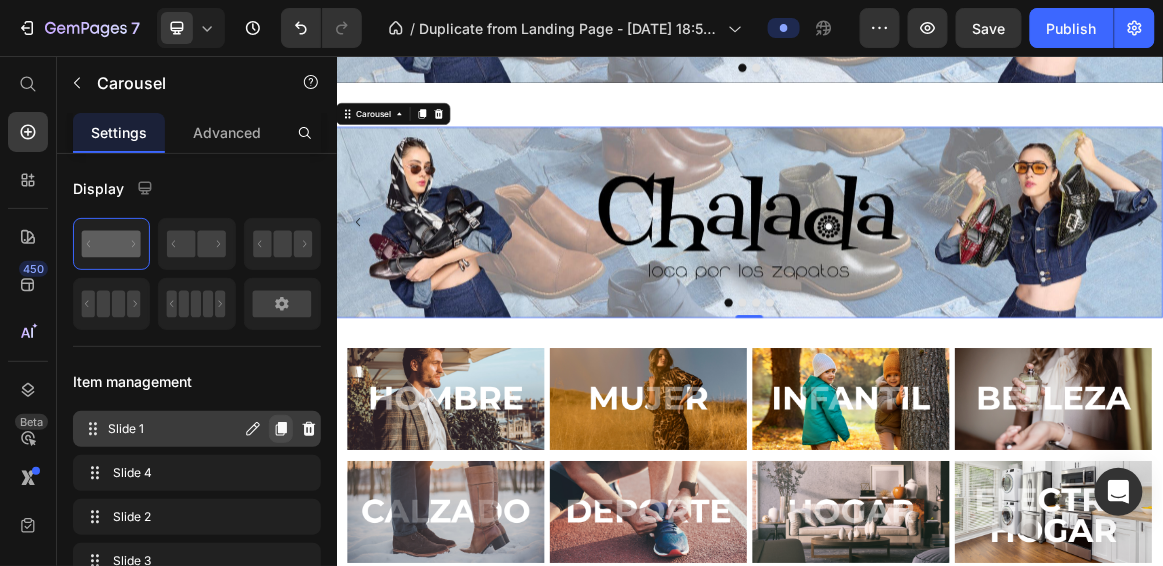 click 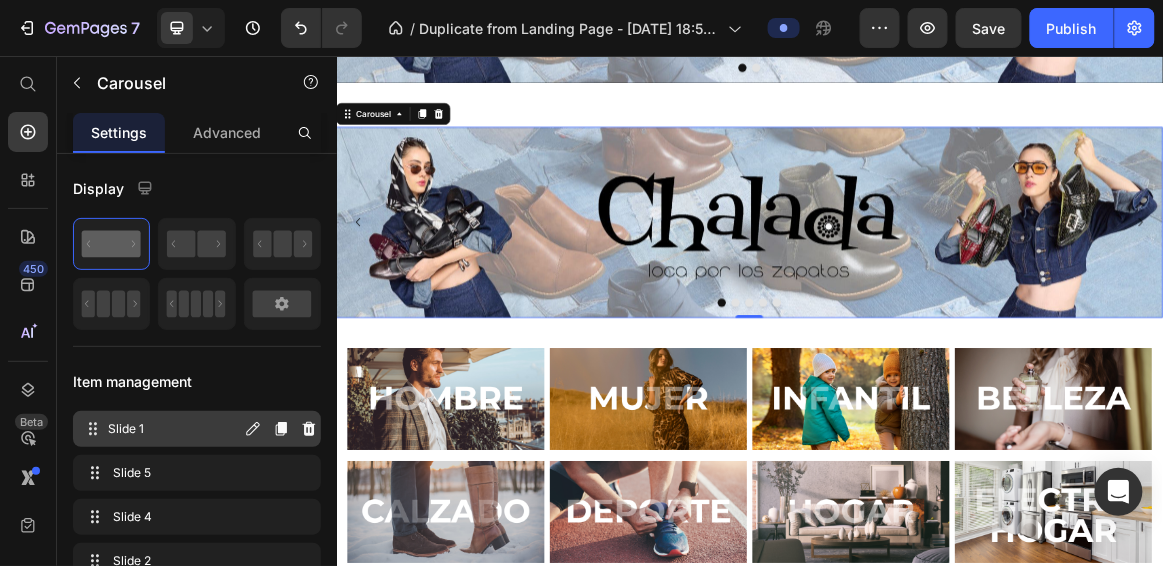 click on "Slide 1" at bounding box center (174, 429) 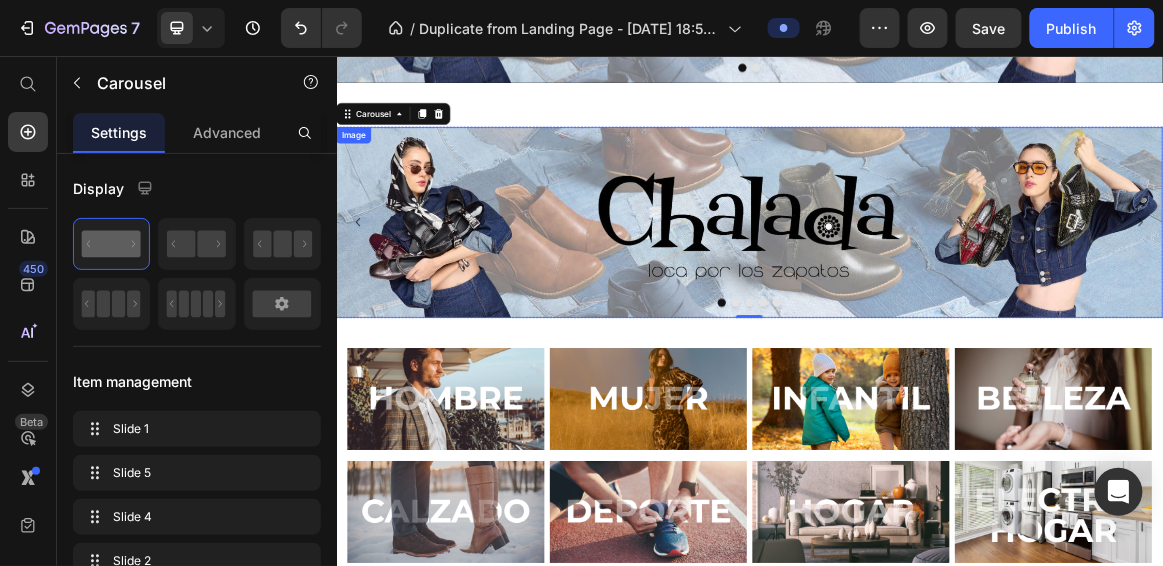 click at bounding box center [936, 297] 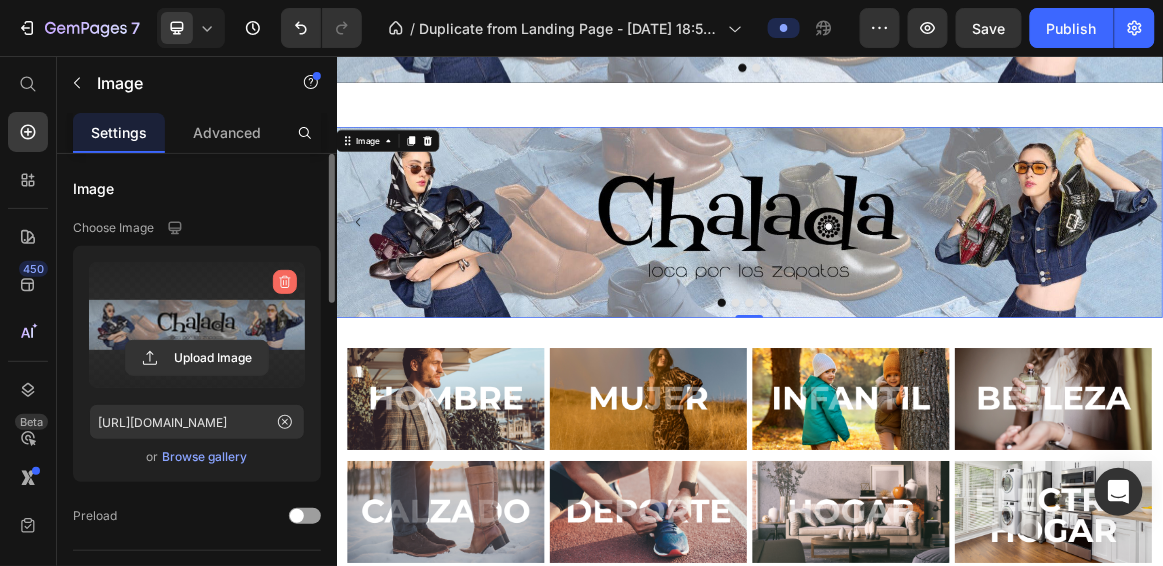 click 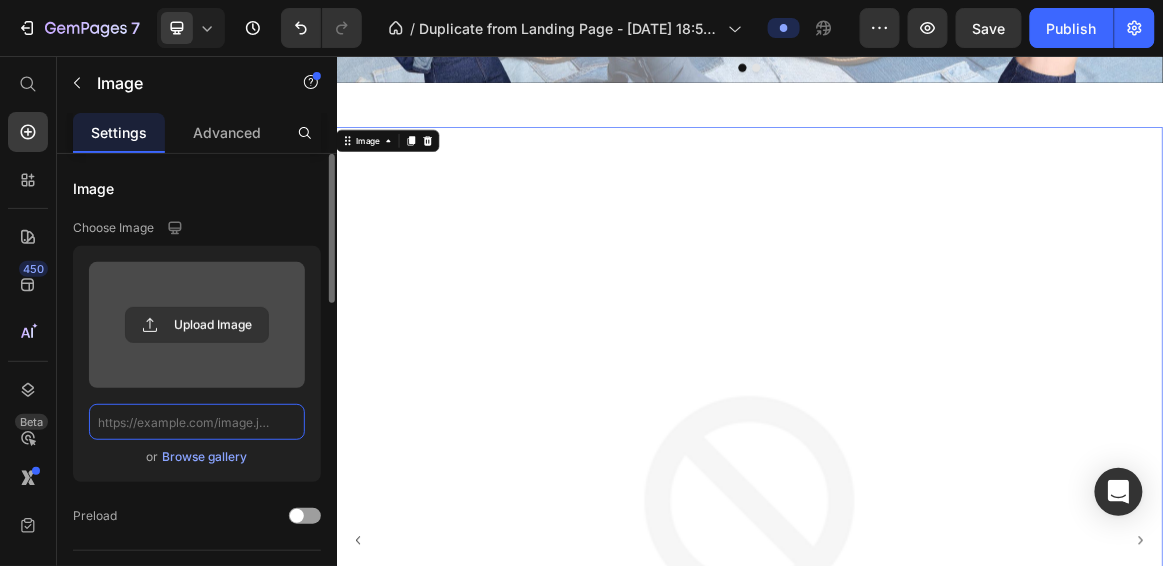scroll, scrollTop: 0, scrollLeft: 0, axis: both 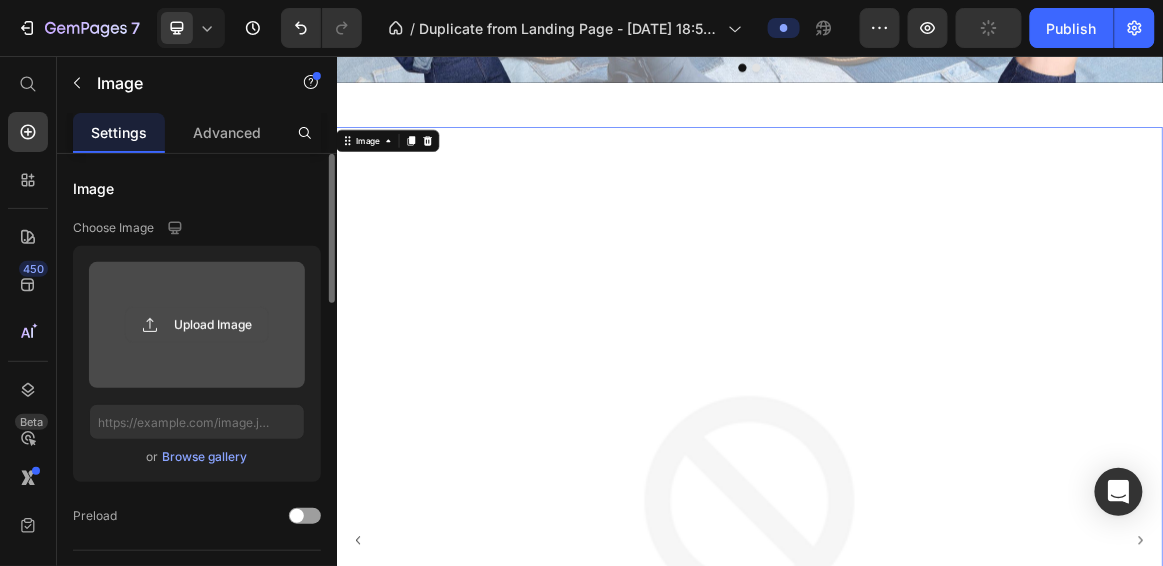 click 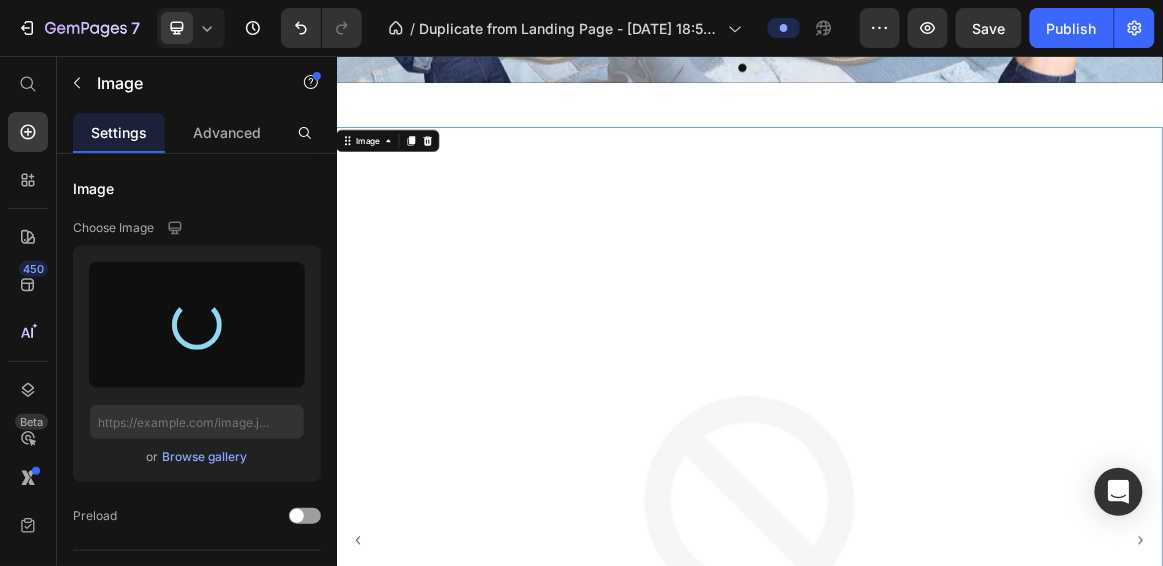 type on "[URL][DOMAIN_NAME]" 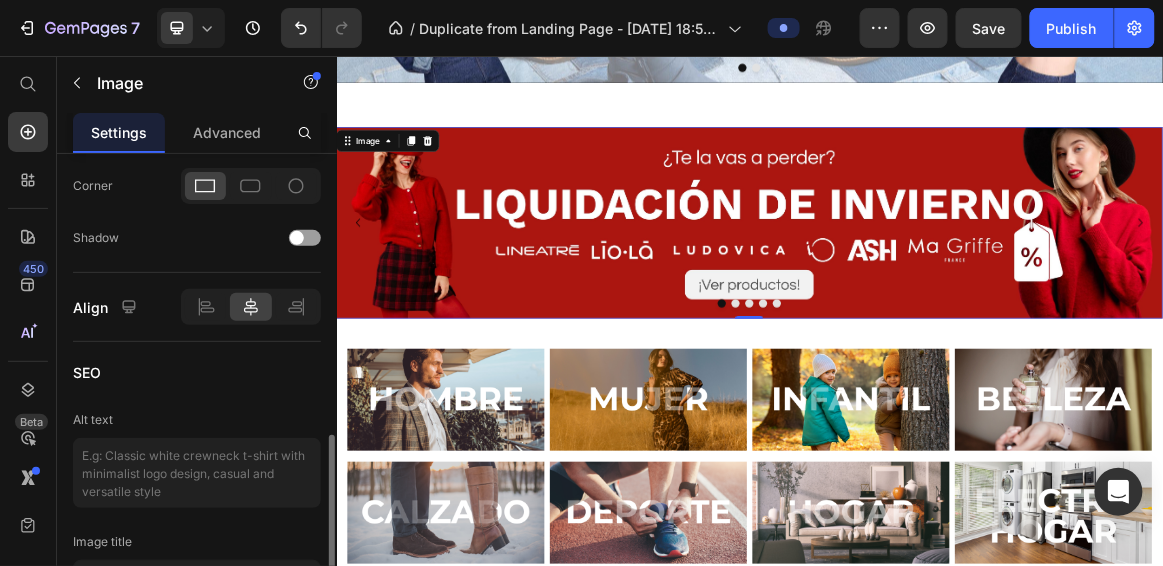 scroll, scrollTop: 879, scrollLeft: 0, axis: vertical 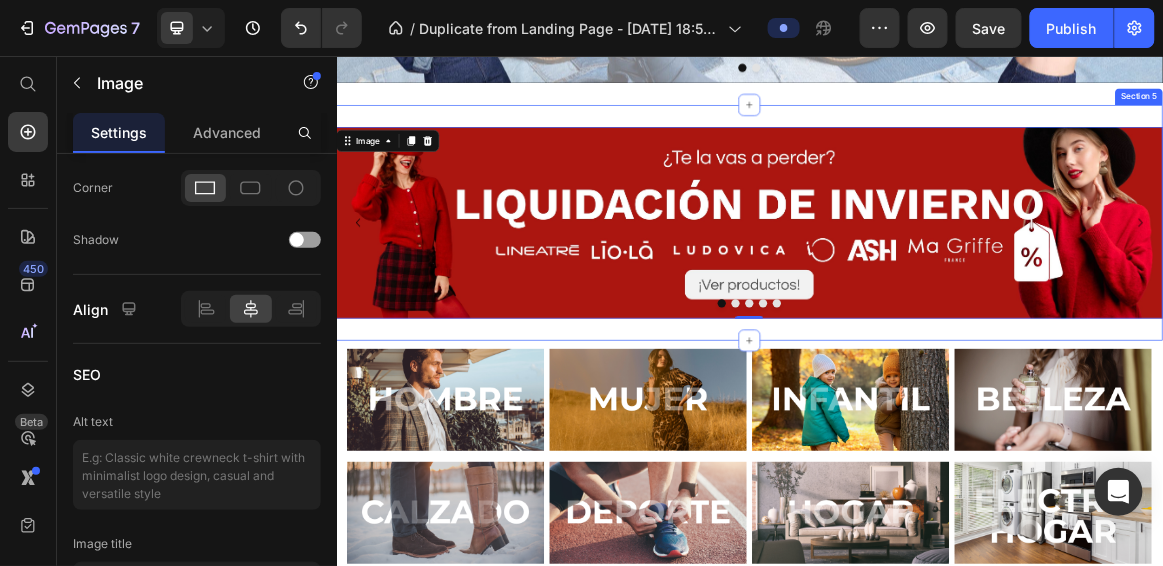 click on "Image   0 Image Image
Drop element here
Drop element here
Carousel Section 5" at bounding box center [936, 297] 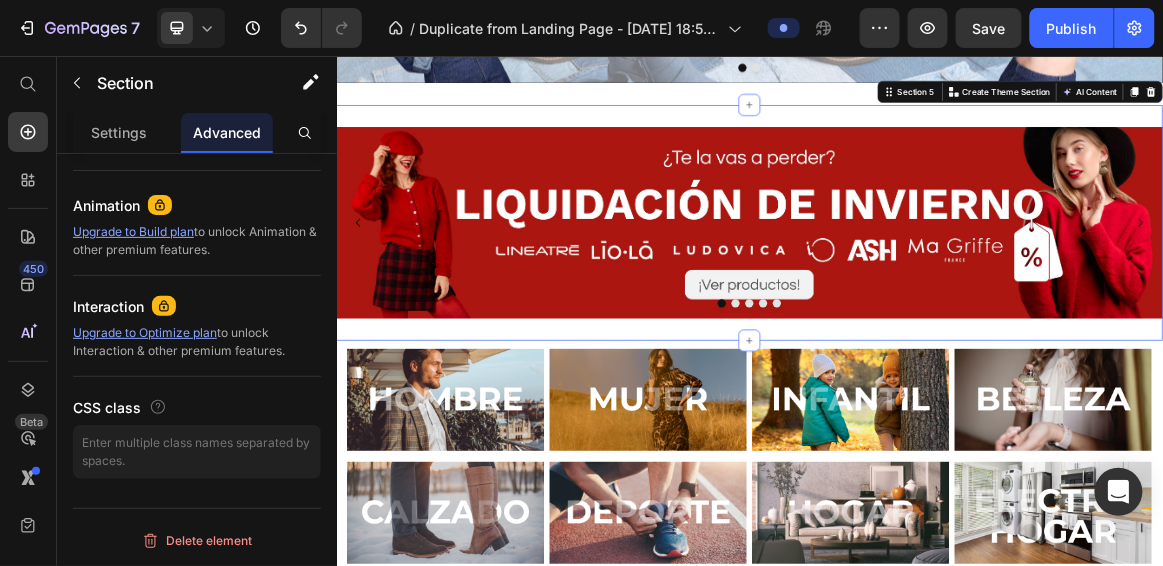 scroll, scrollTop: 0, scrollLeft: 0, axis: both 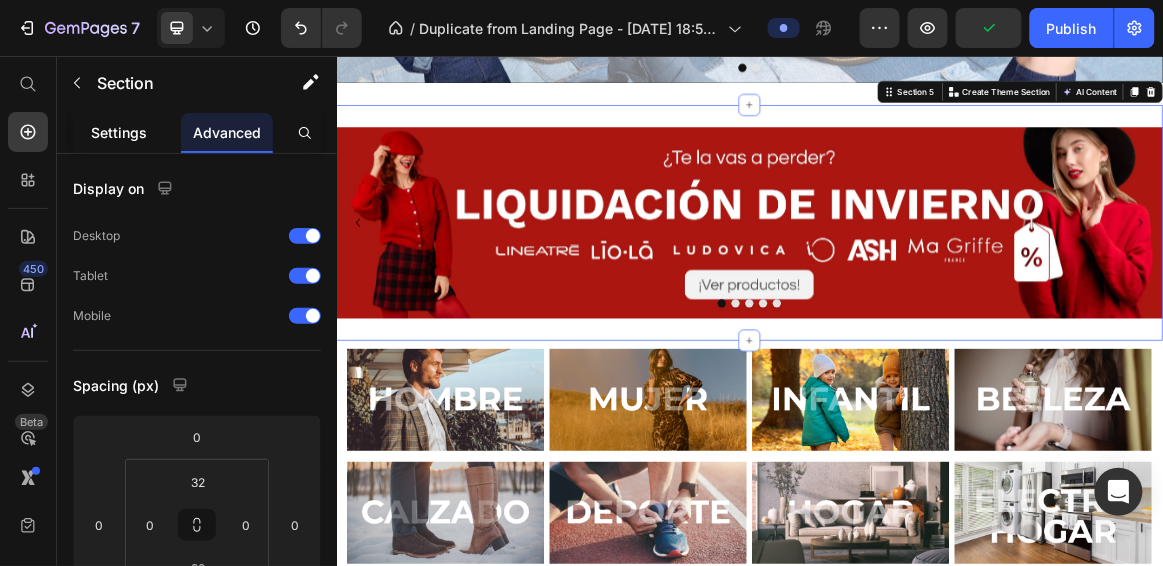 click on "Settings" at bounding box center [119, 132] 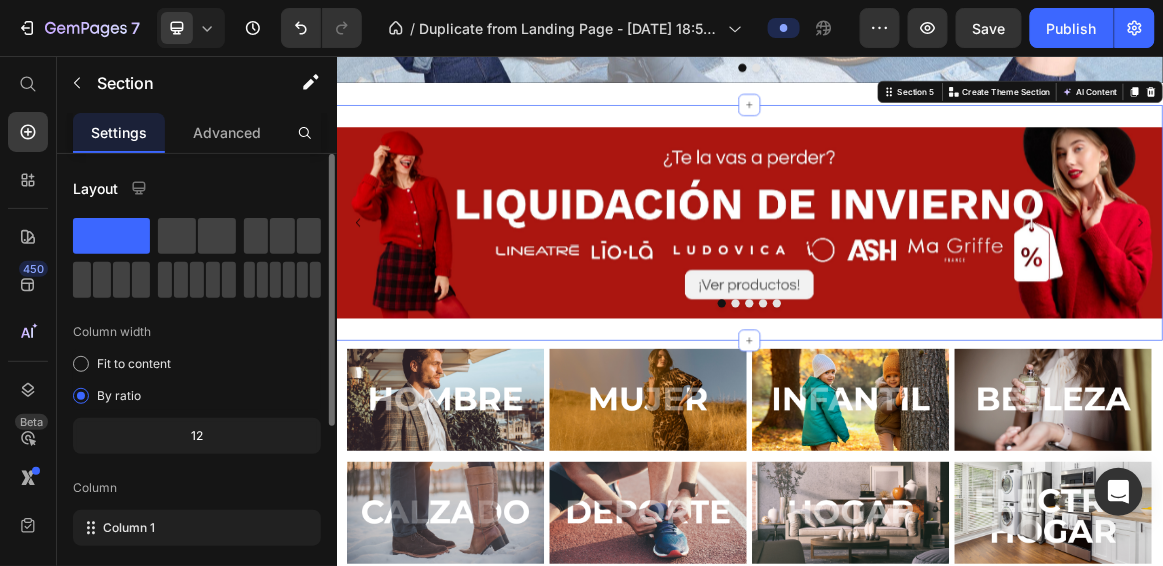 scroll, scrollTop: 1, scrollLeft: 0, axis: vertical 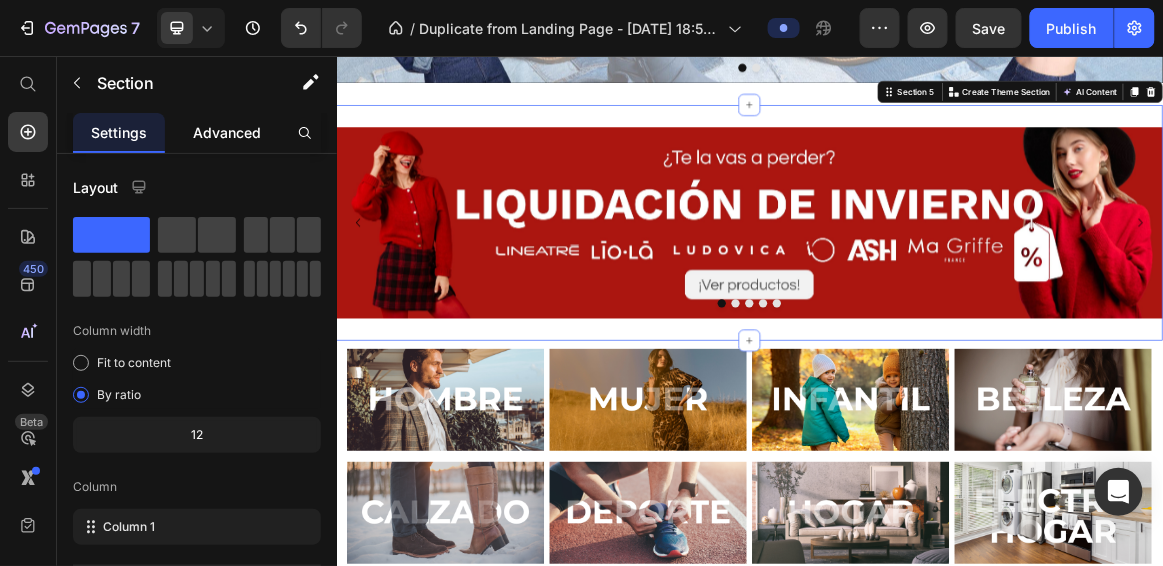 click on "Advanced" 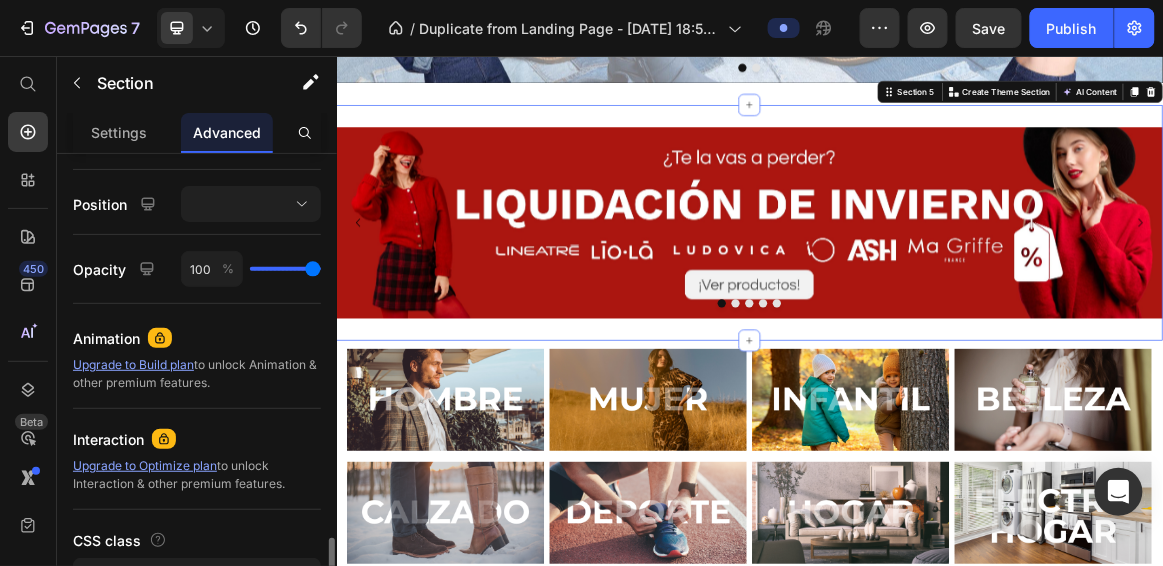 scroll, scrollTop: 834, scrollLeft: 0, axis: vertical 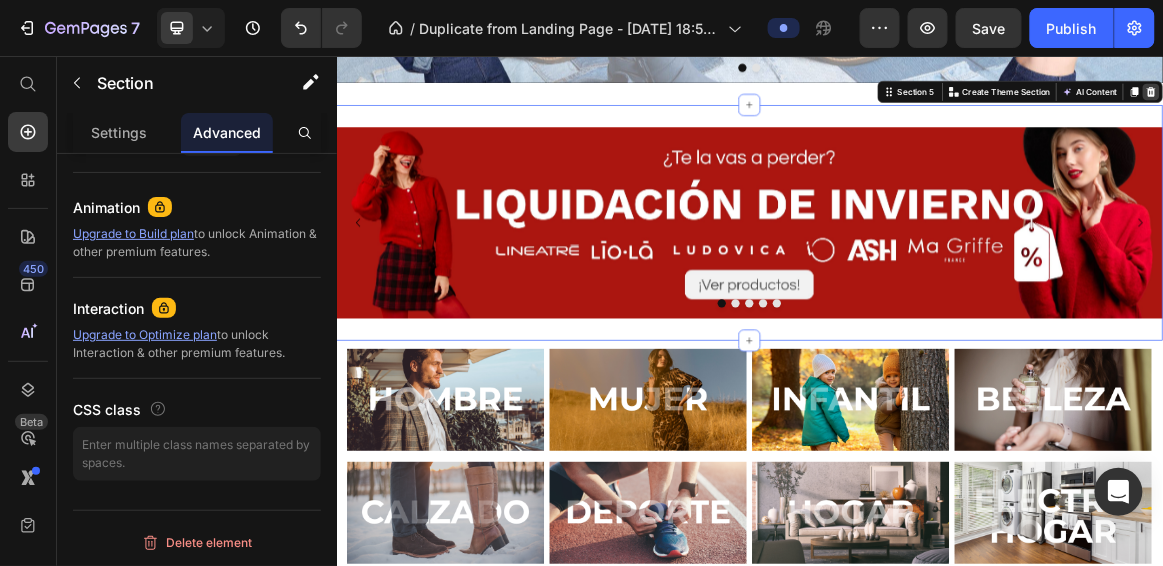 click 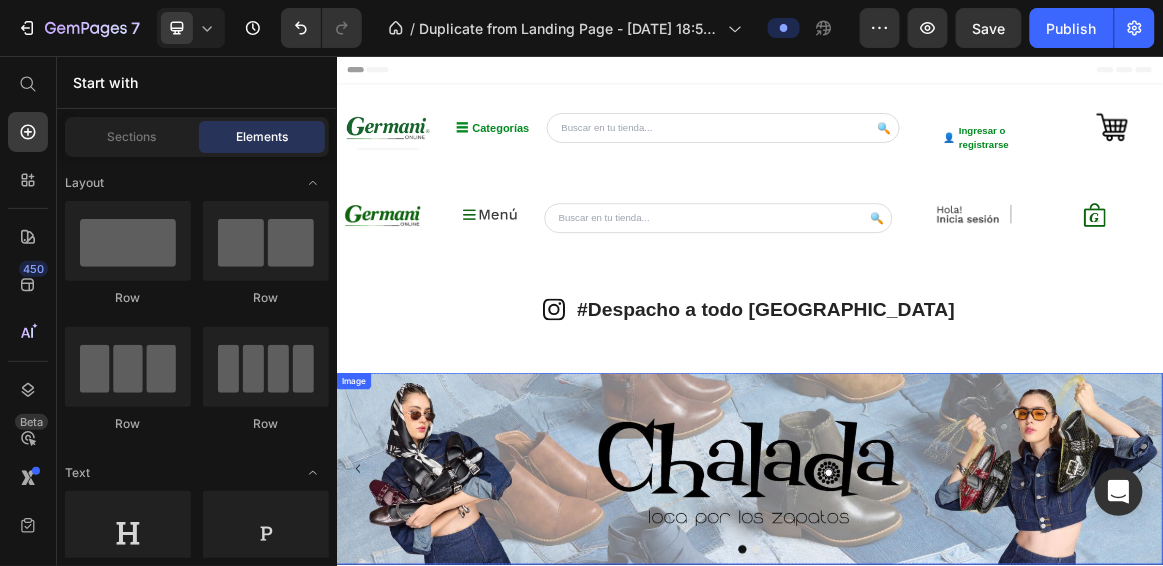 scroll, scrollTop: 185, scrollLeft: 0, axis: vertical 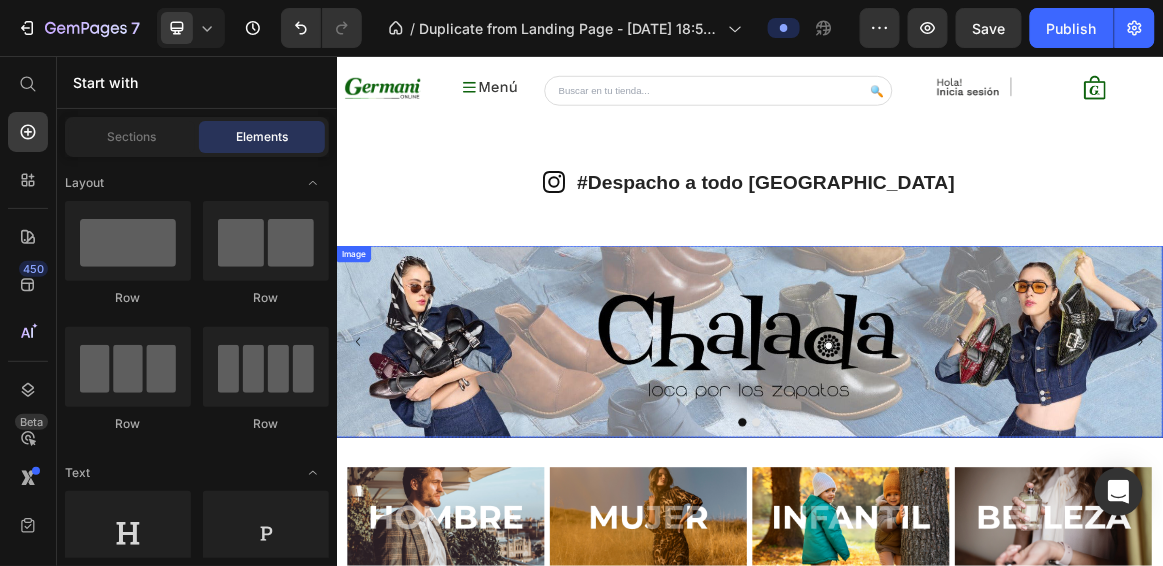 click at bounding box center (936, 469) 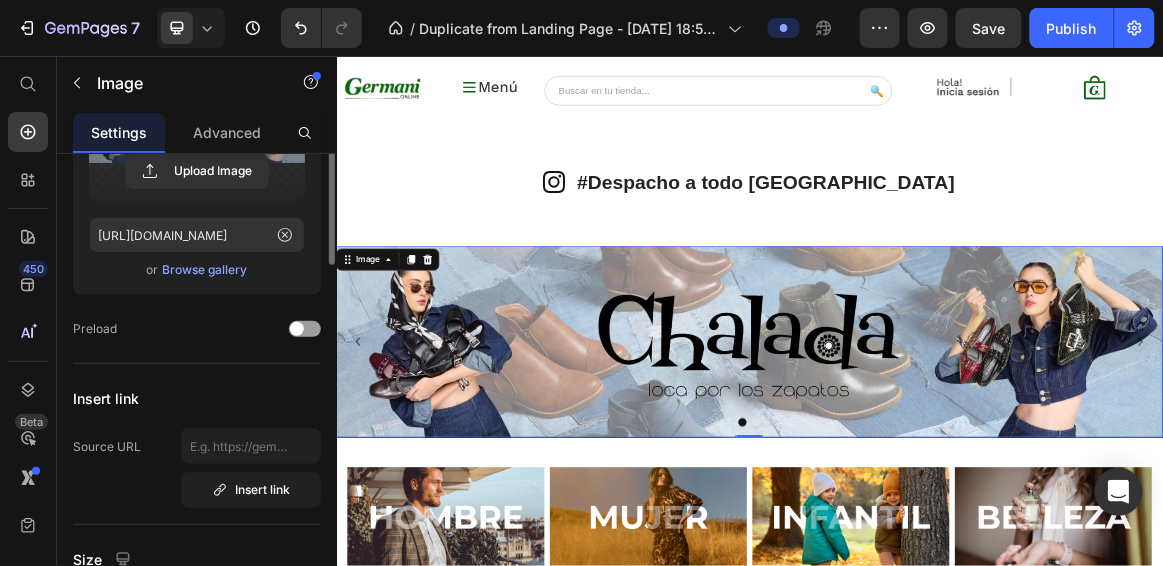 scroll, scrollTop: 110, scrollLeft: 0, axis: vertical 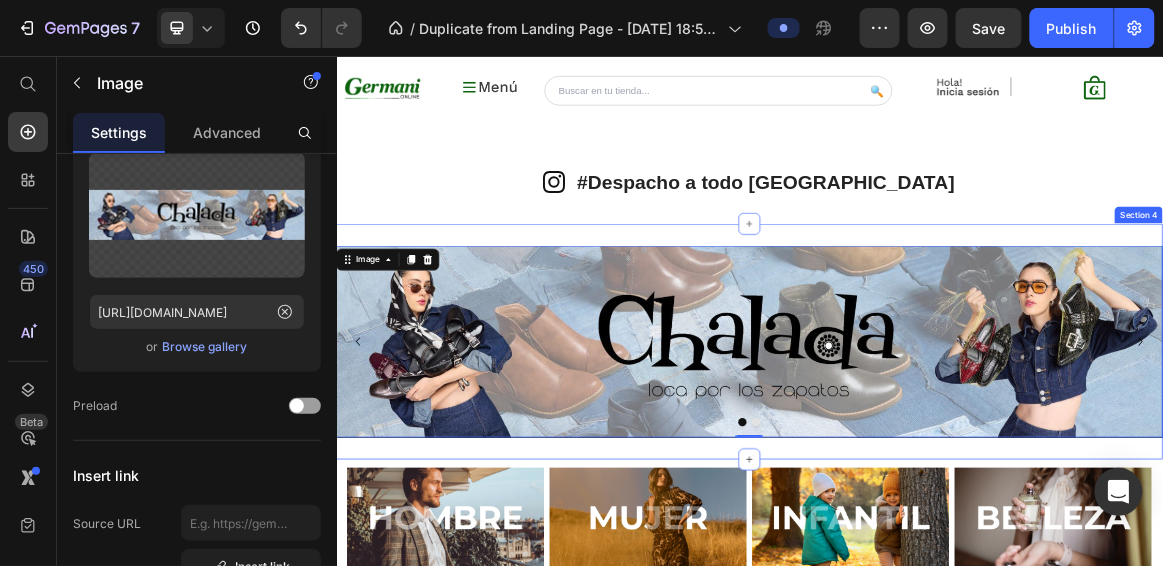 click on "Image   0 Image
Carousel Section 4" at bounding box center [936, 469] 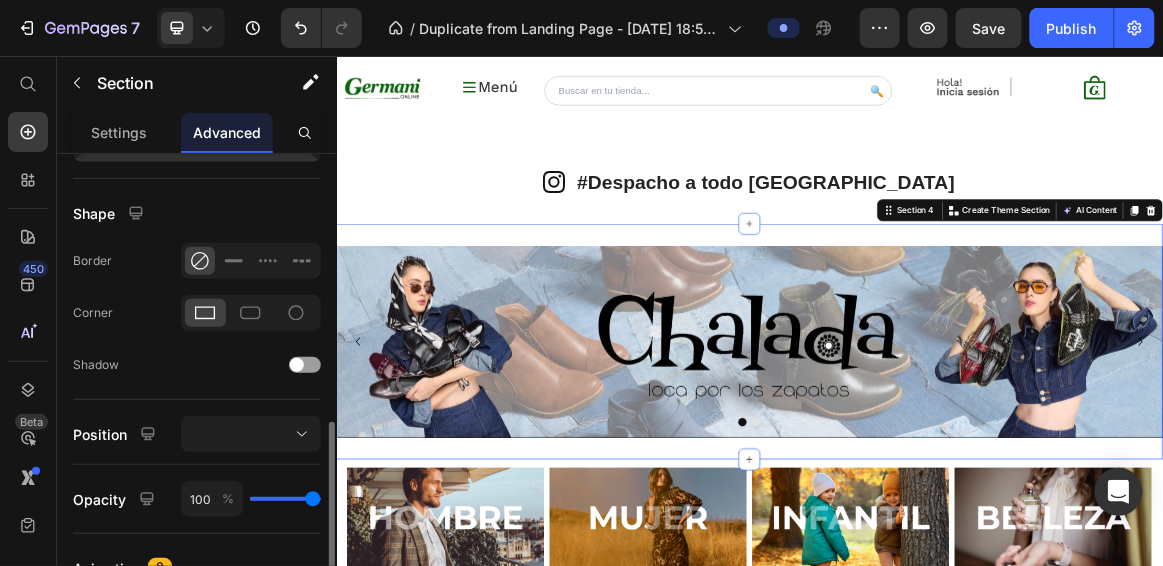 scroll, scrollTop: 548, scrollLeft: 0, axis: vertical 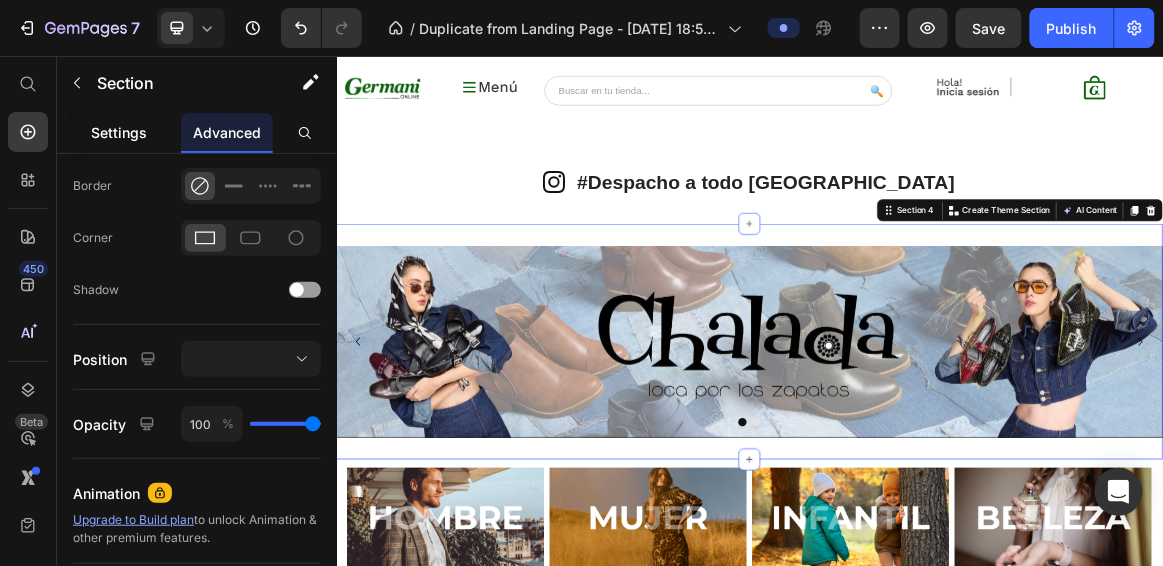 click on "Settings" at bounding box center (119, 132) 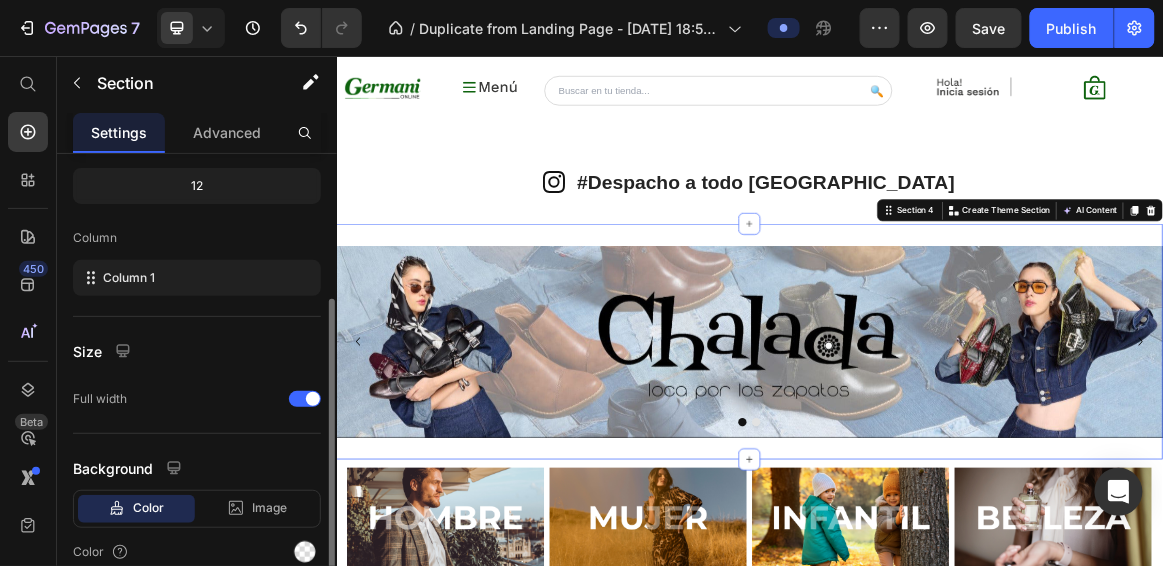scroll, scrollTop: 290, scrollLeft: 0, axis: vertical 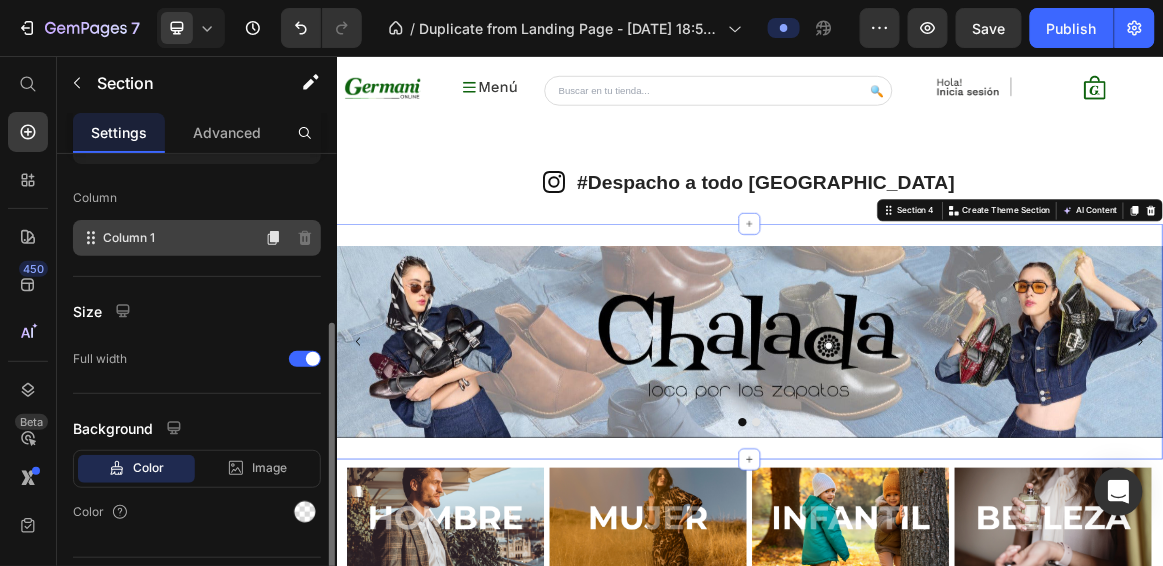 click on "Column 1" 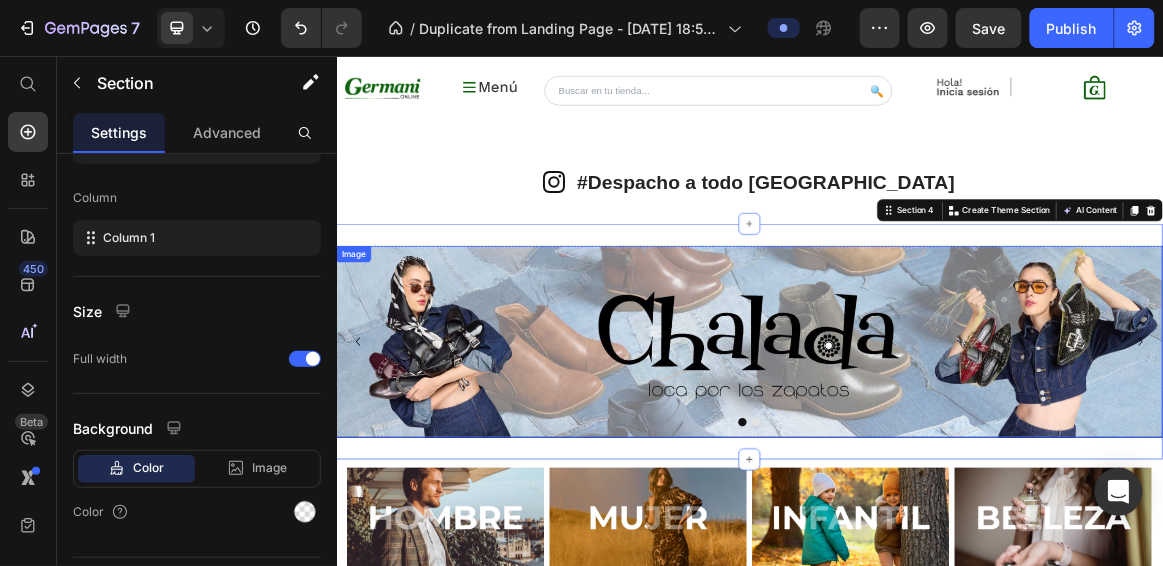 click at bounding box center (936, 469) 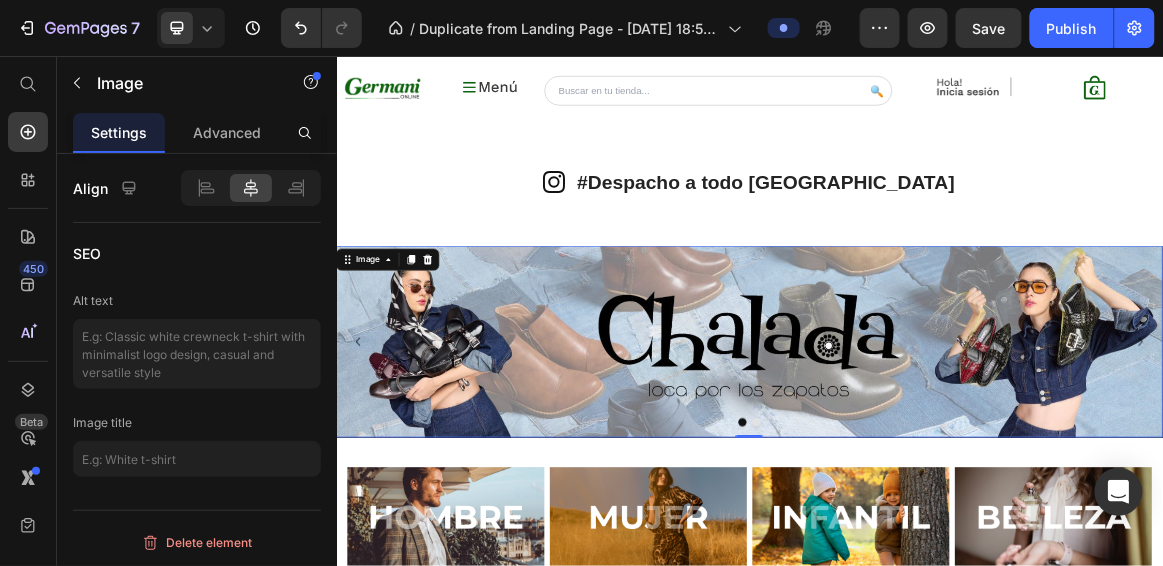 scroll, scrollTop: 528, scrollLeft: 0, axis: vertical 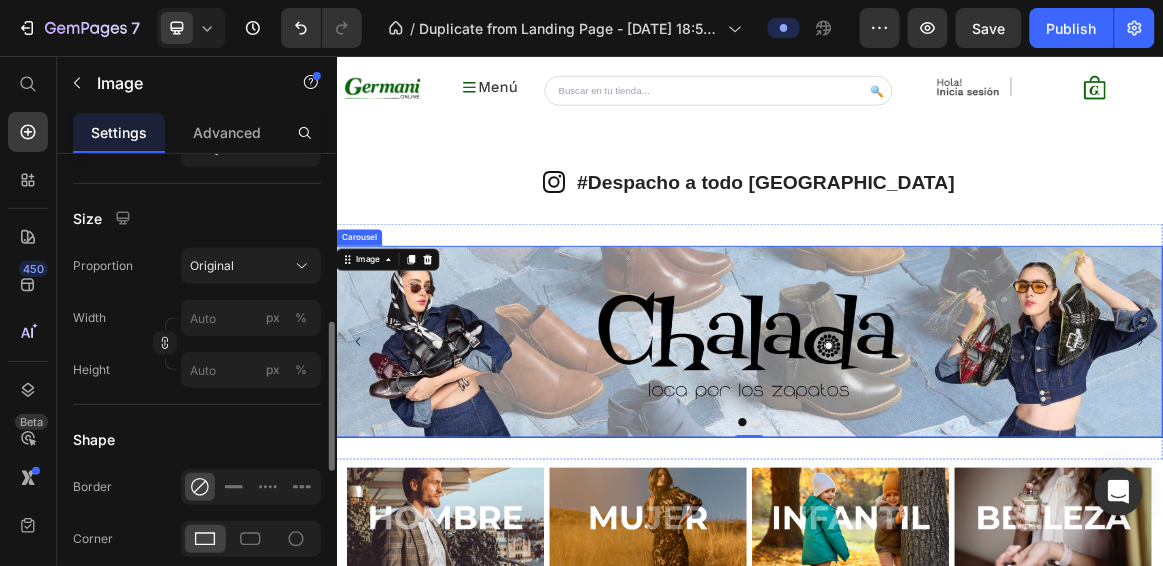 click at bounding box center (926, 586) 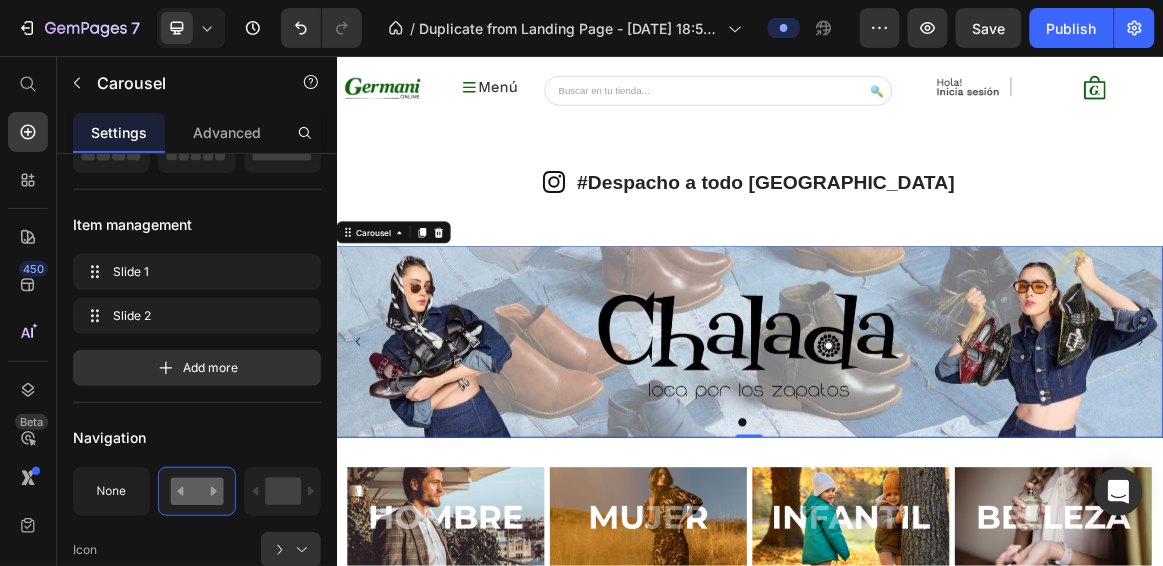 scroll, scrollTop: 0, scrollLeft: 0, axis: both 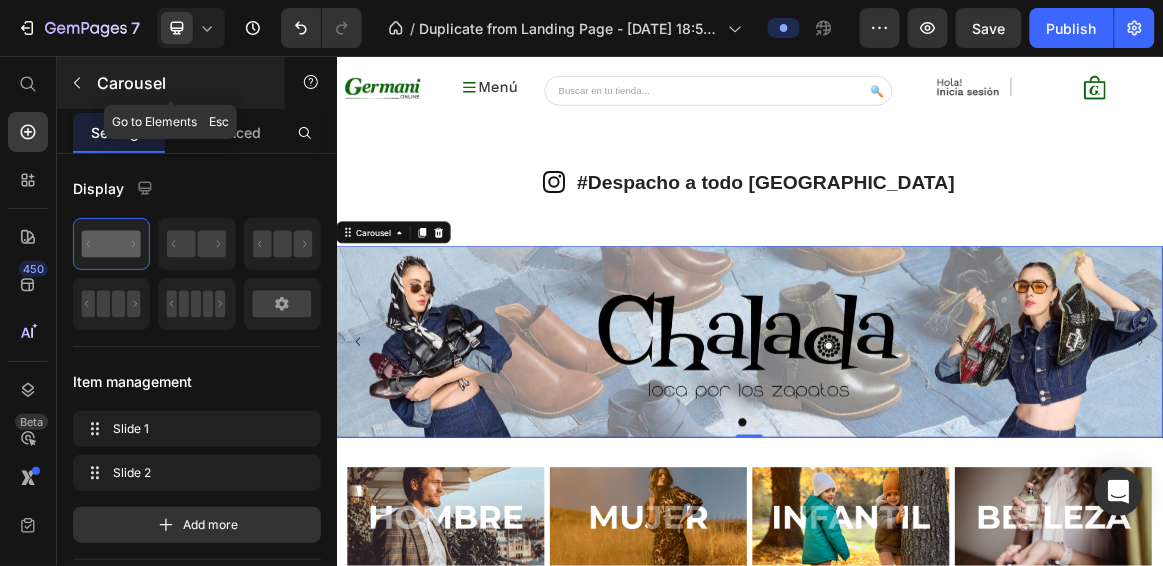 click 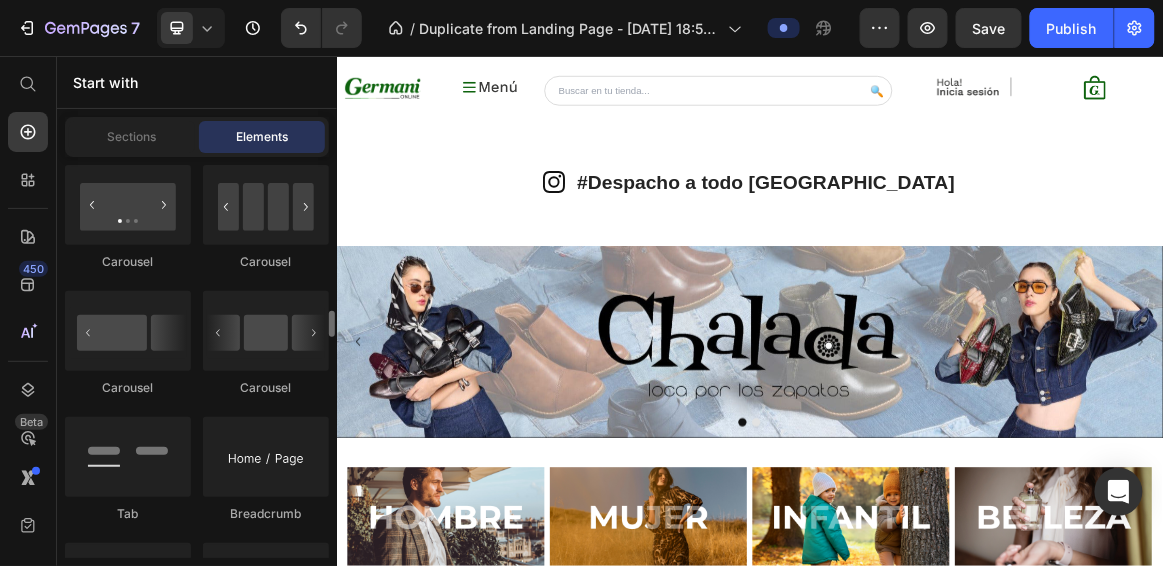 scroll, scrollTop: 2175, scrollLeft: 0, axis: vertical 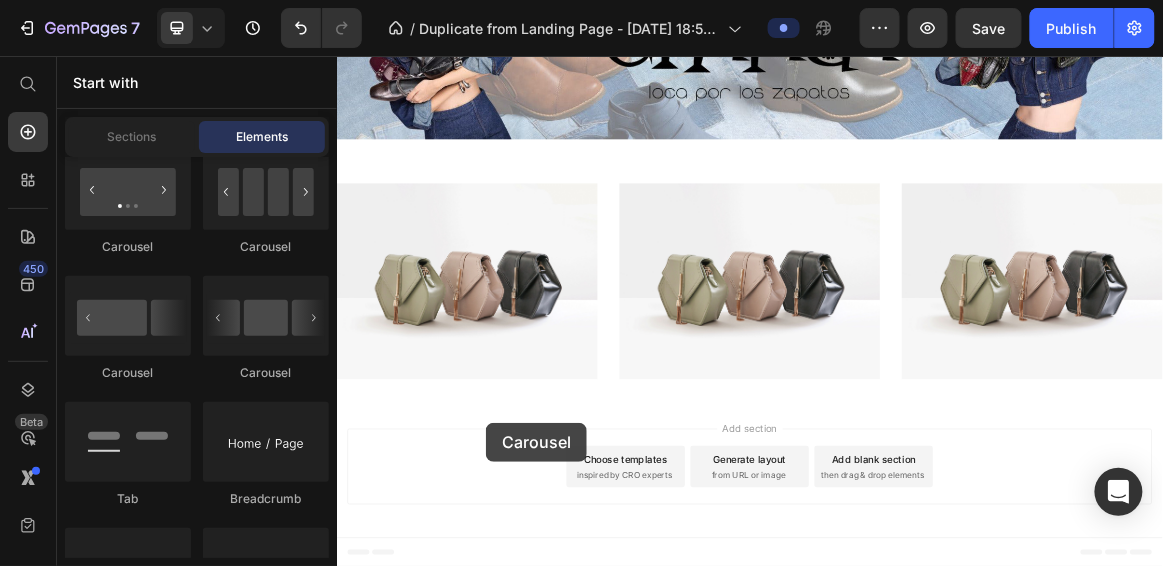 drag, startPoint x: 457, startPoint y: 249, endPoint x: 553, endPoint y: 587, distance: 351.36874 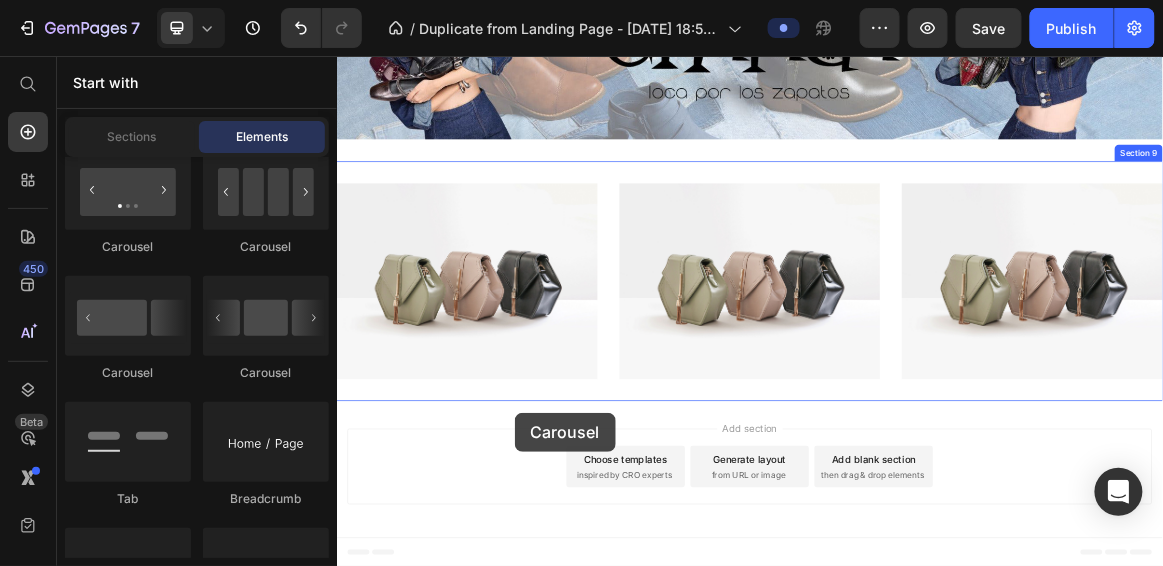 drag, startPoint x: 467, startPoint y: 249, endPoint x: 594, endPoint y: 573, distance: 348.00143 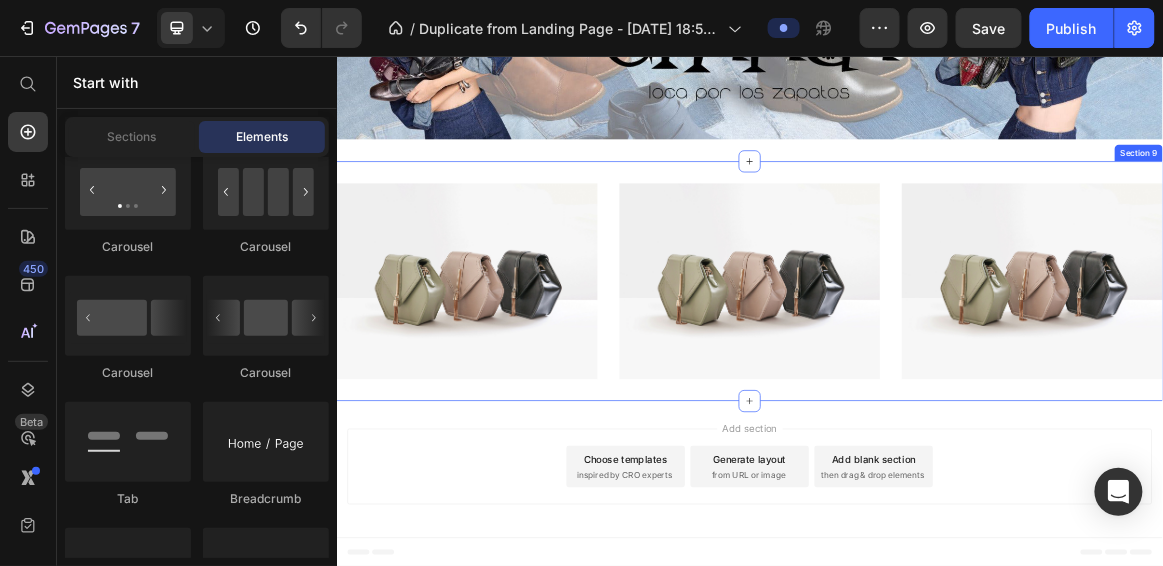 click on "Image Image Image Section 9" at bounding box center (936, 382) 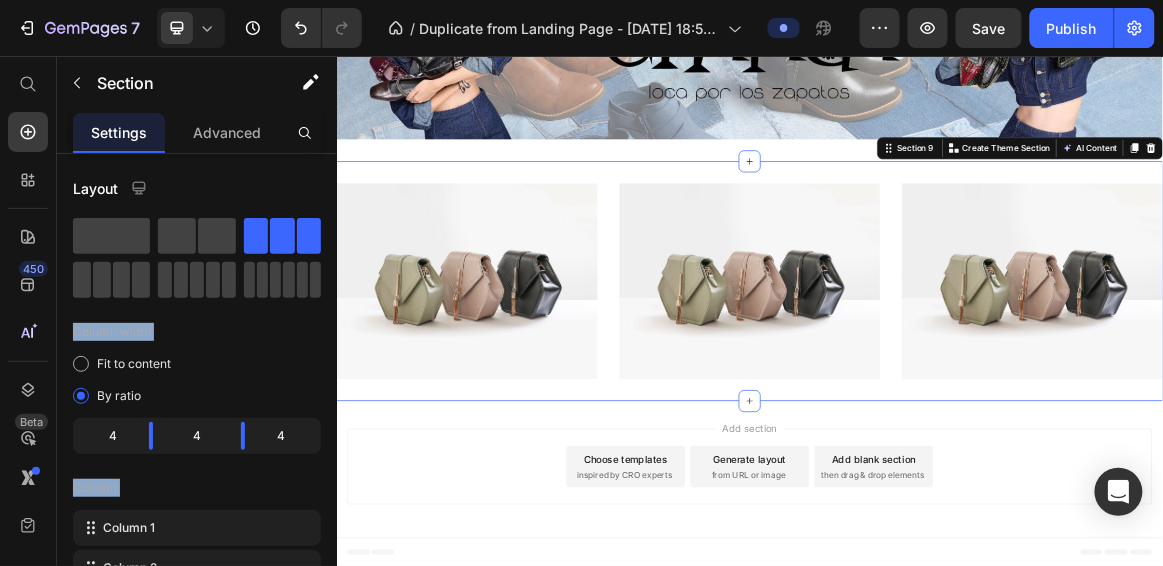 drag, startPoint x: 444, startPoint y: 279, endPoint x: 457, endPoint y: 582, distance: 303.27875 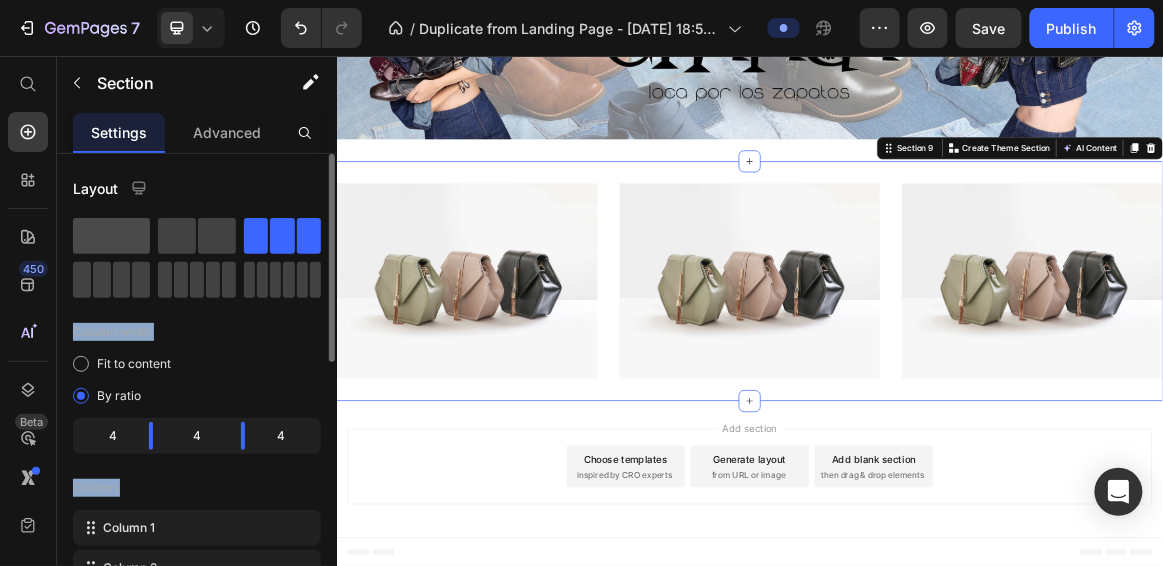 click 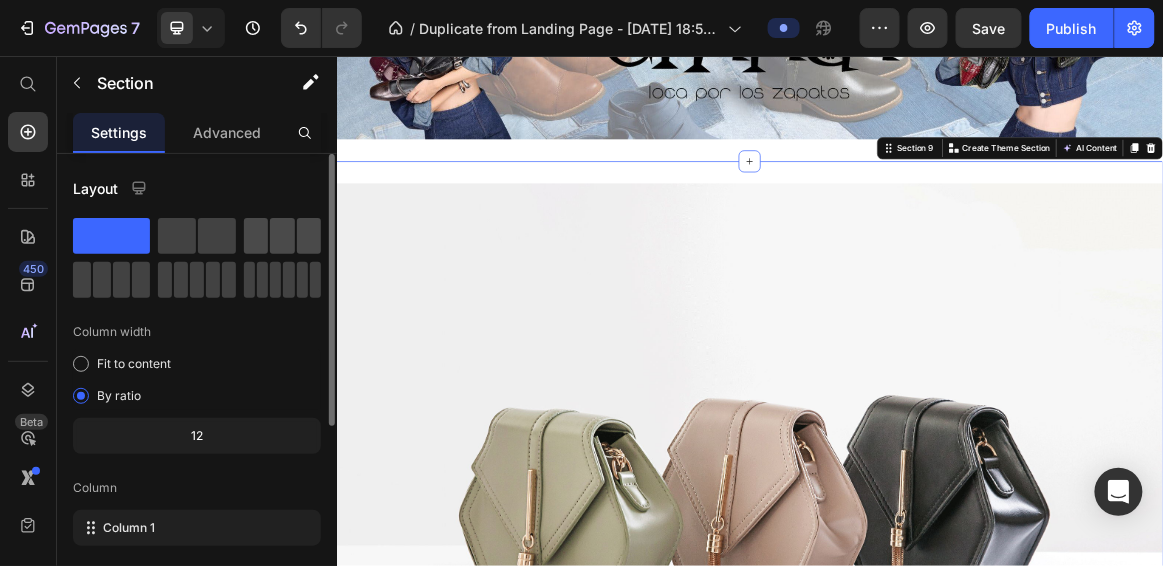 click 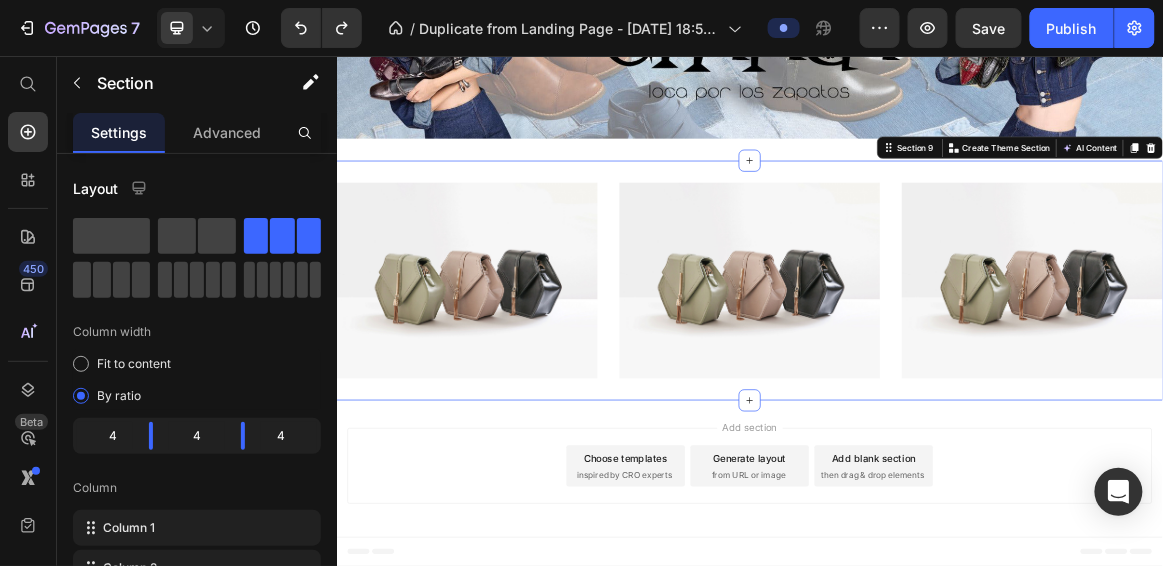 scroll, scrollTop: 1646, scrollLeft: 0, axis: vertical 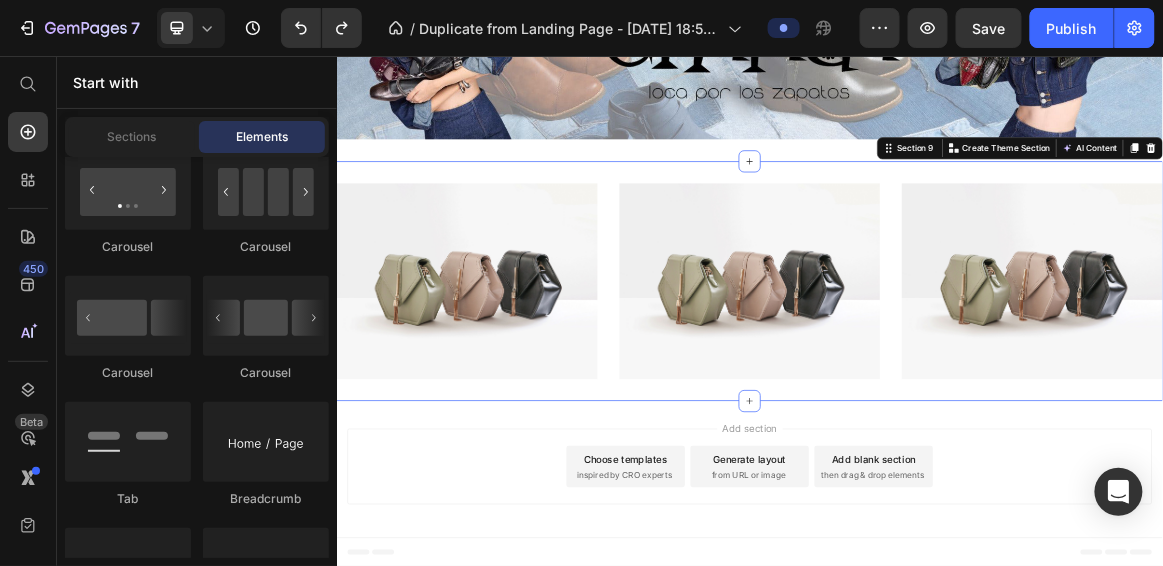 click on "Add section Choose templates inspired by CRO experts Generate layout from URL or image Add blank section then drag & drop elements" at bounding box center (936, 655) 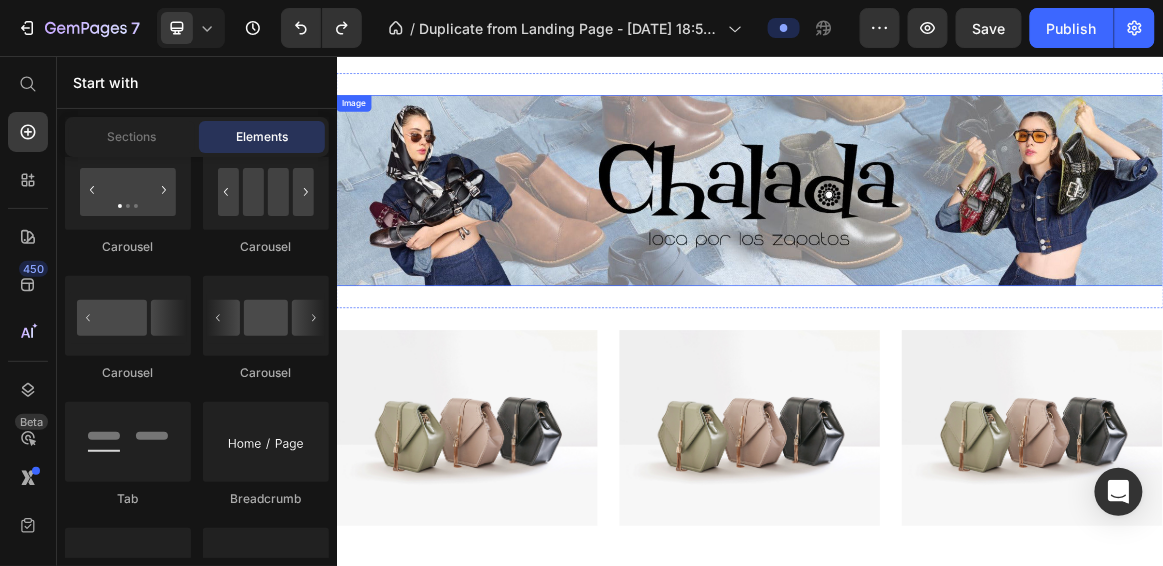 scroll, scrollTop: 1406, scrollLeft: 0, axis: vertical 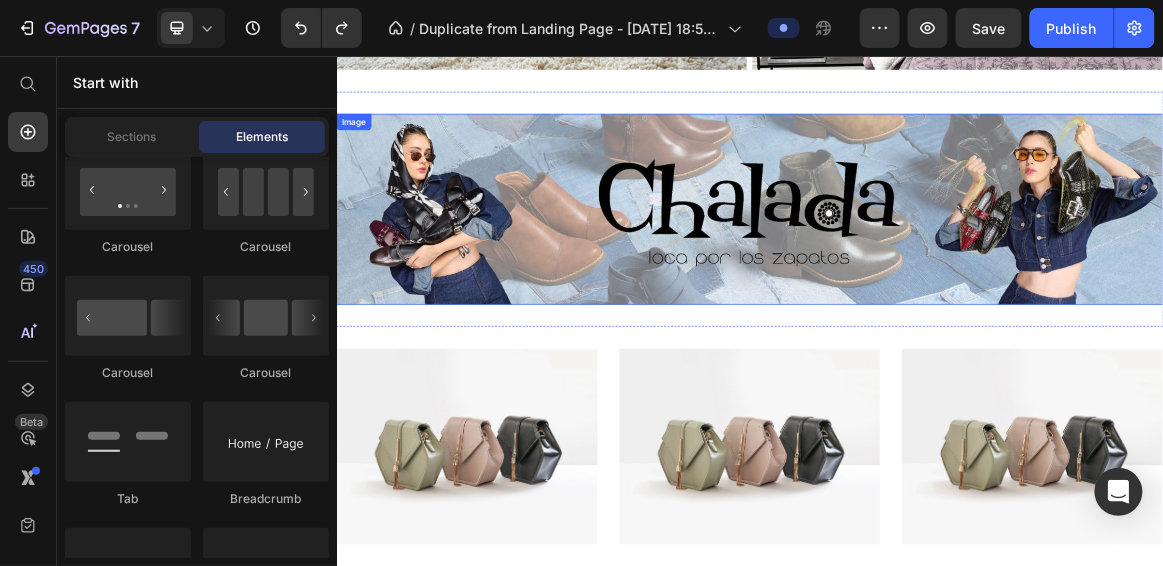 click at bounding box center [936, 278] 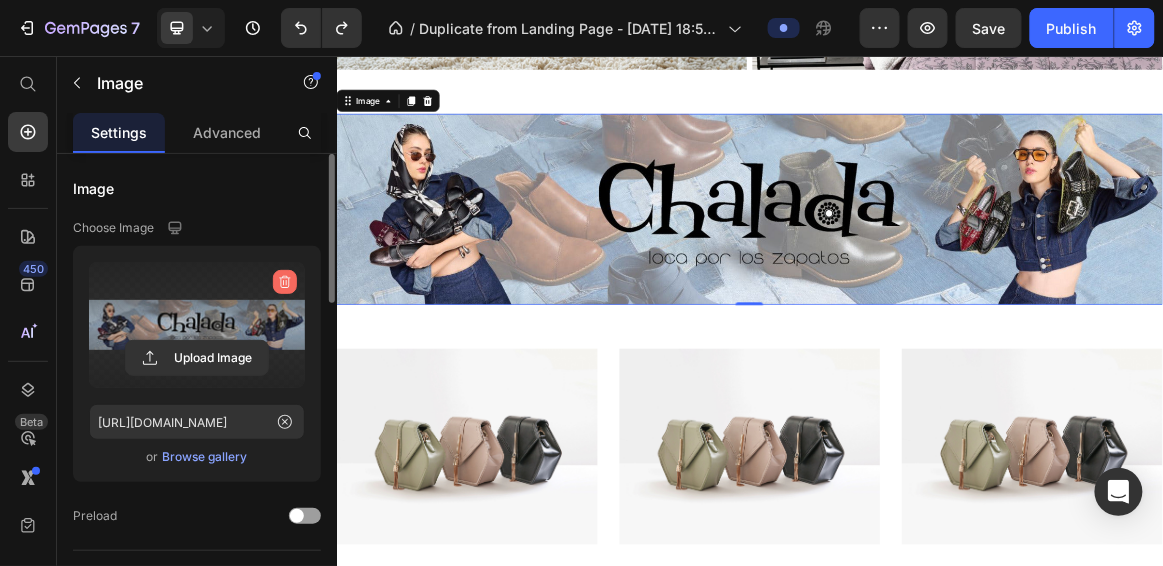 click 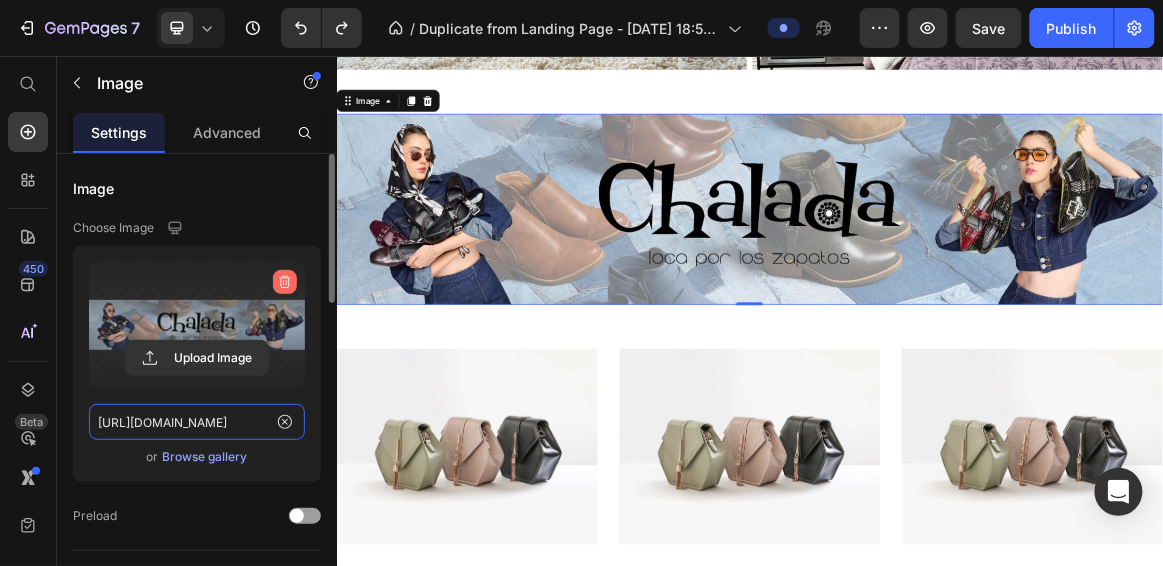 type 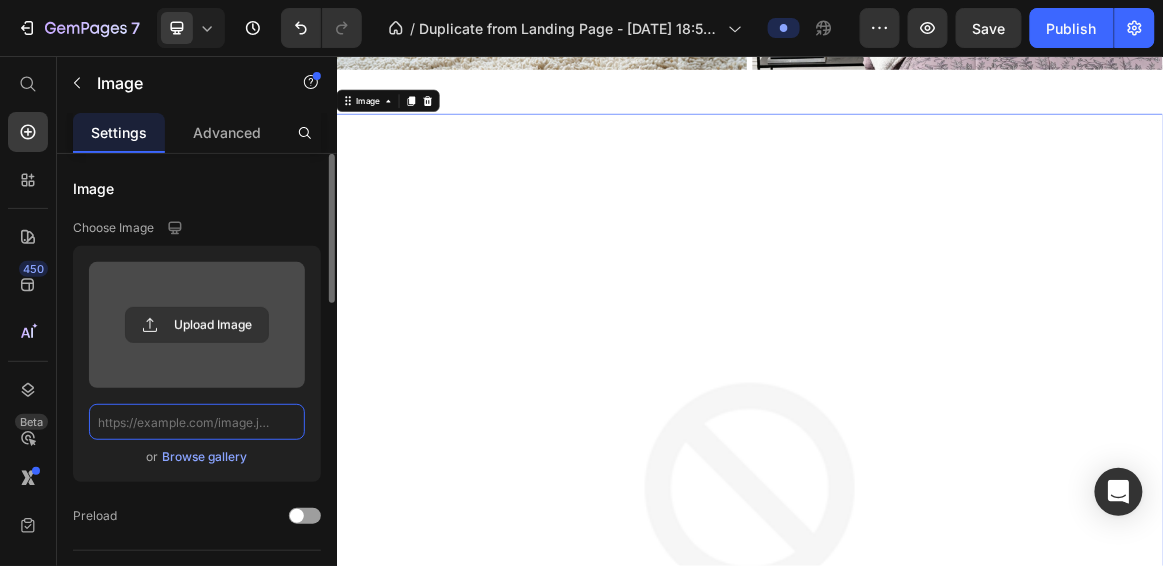 scroll, scrollTop: 0, scrollLeft: 0, axis: both 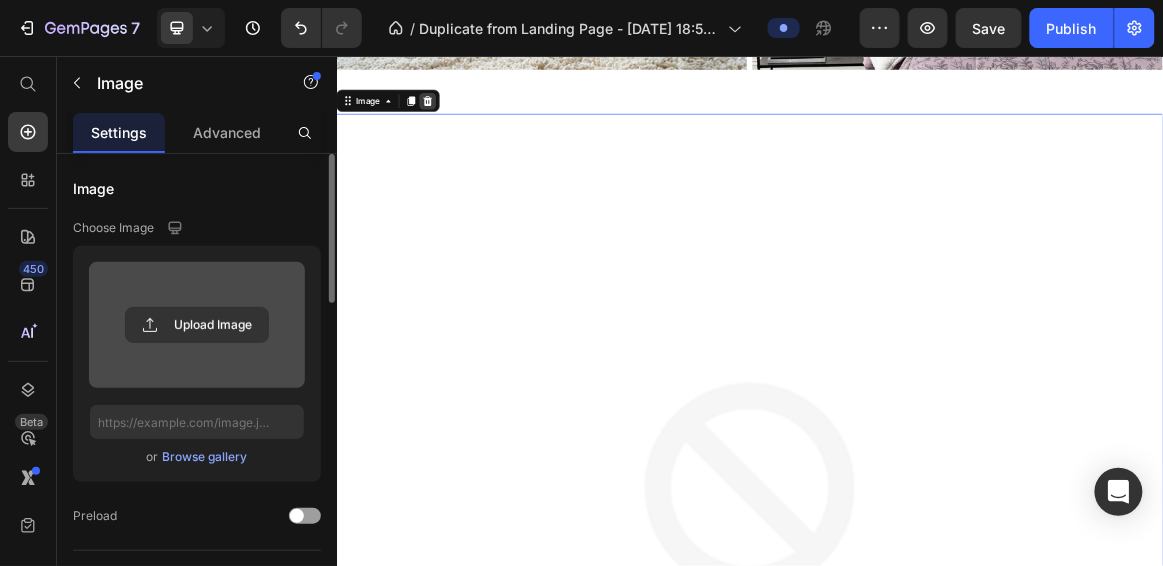 click 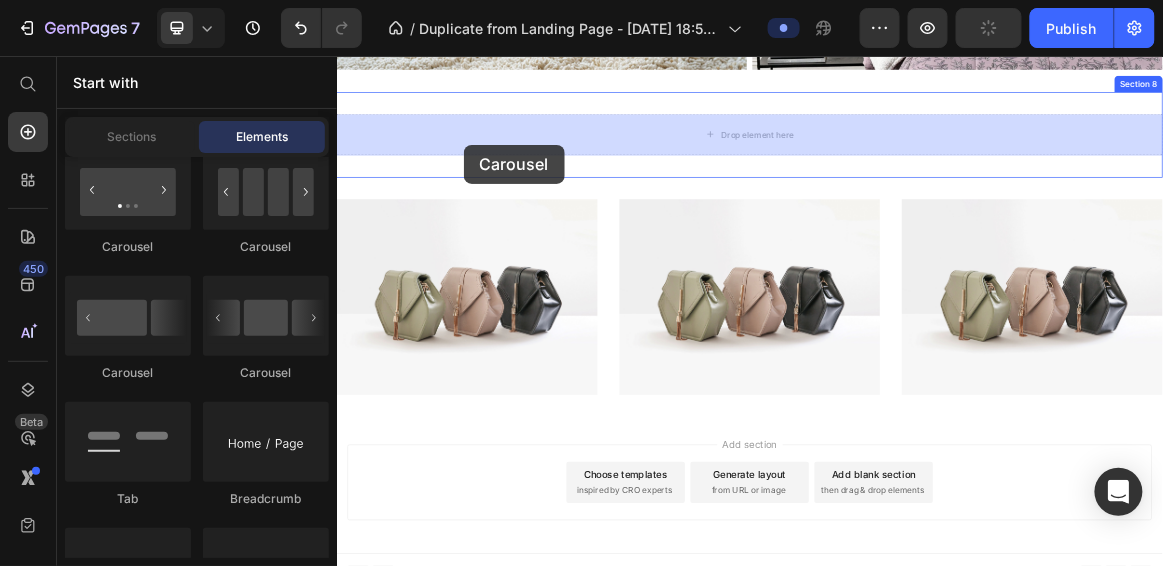 drag, startPoint x: 467, startPoint y: 257, endPoint x: 520, endPoint y: 184, distance: 90.21086 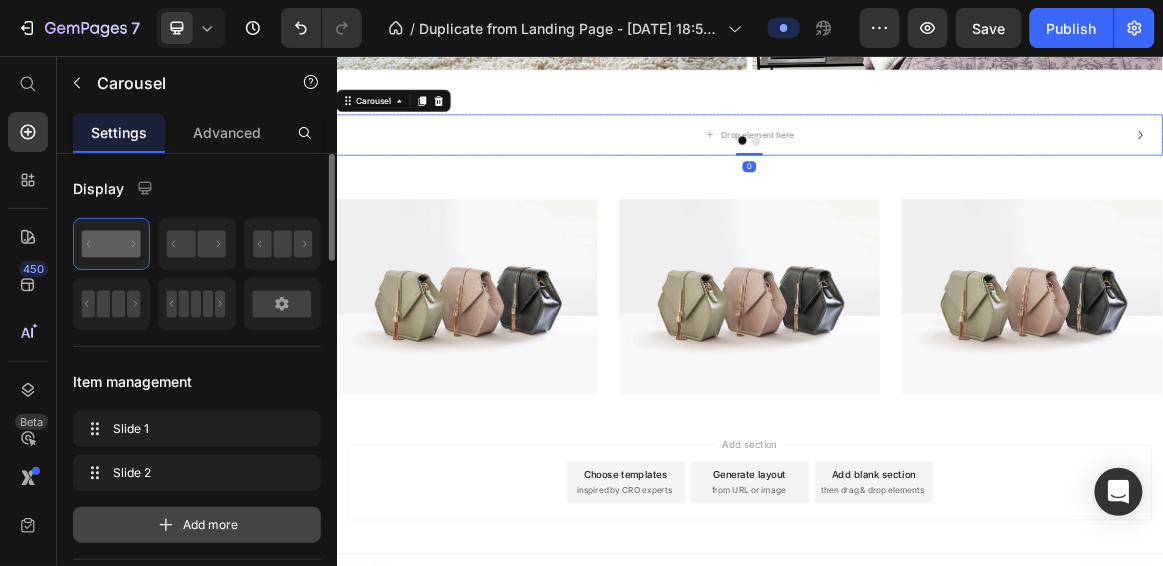 click on "Add more" at bounding box center (197, 525) 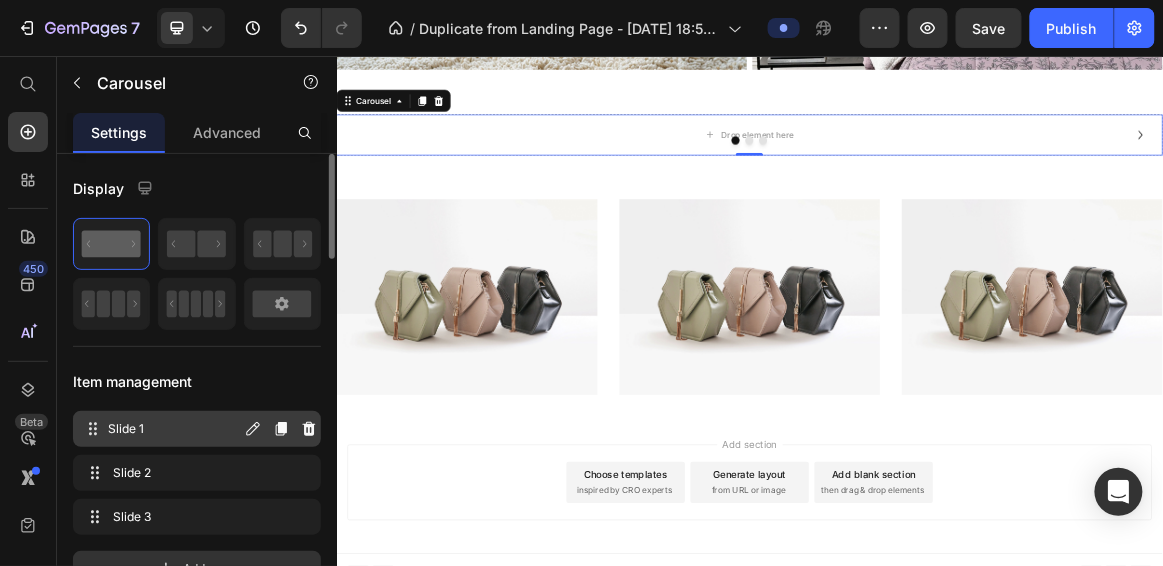 click on "Slide 1" at bounding box center (174, 429) 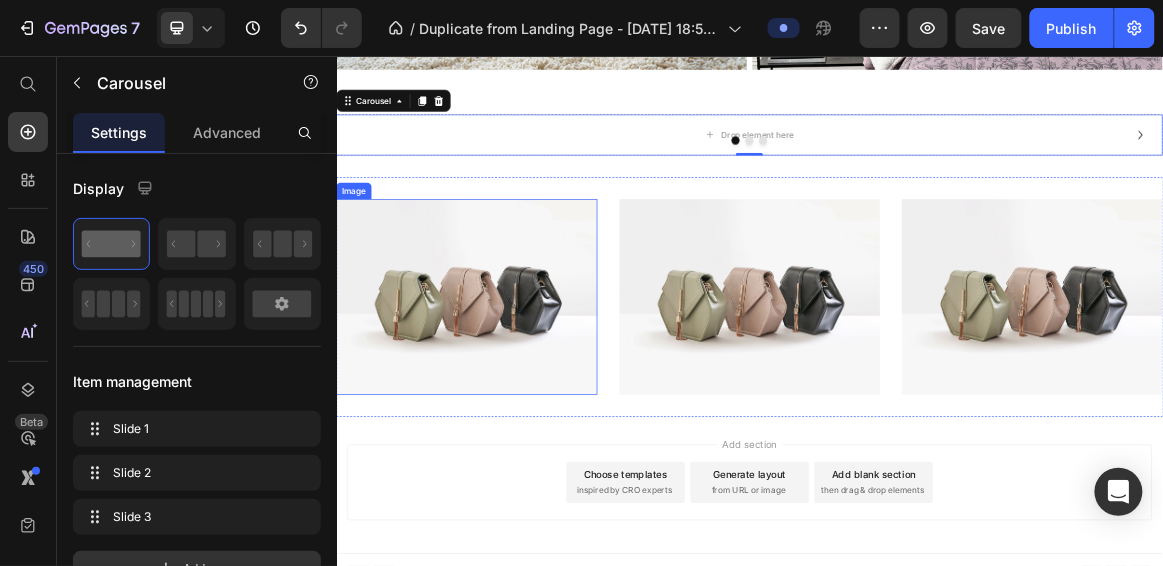 click at bounding box center [525, 405] 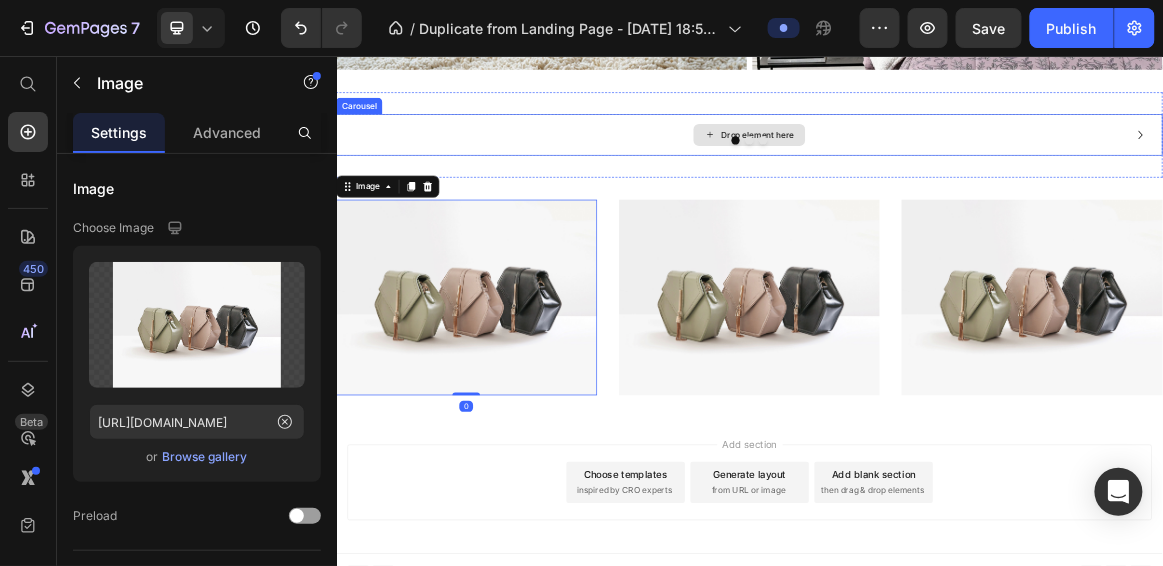 click on "Drop element here" at bounding box center [936, 169] 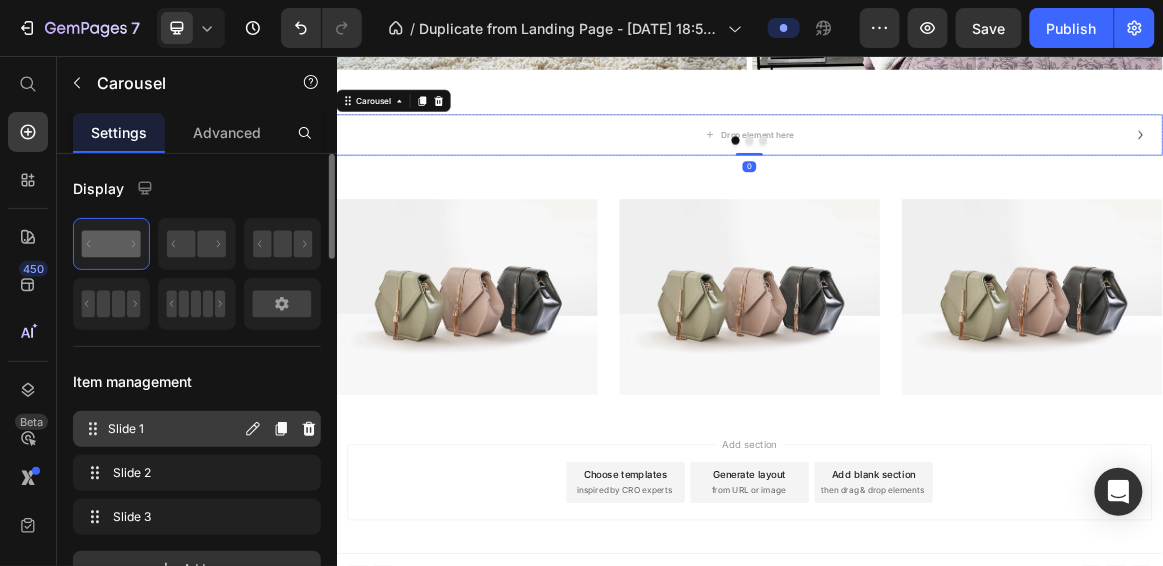 click on "Slide 1" at bounding box center [174, 429] 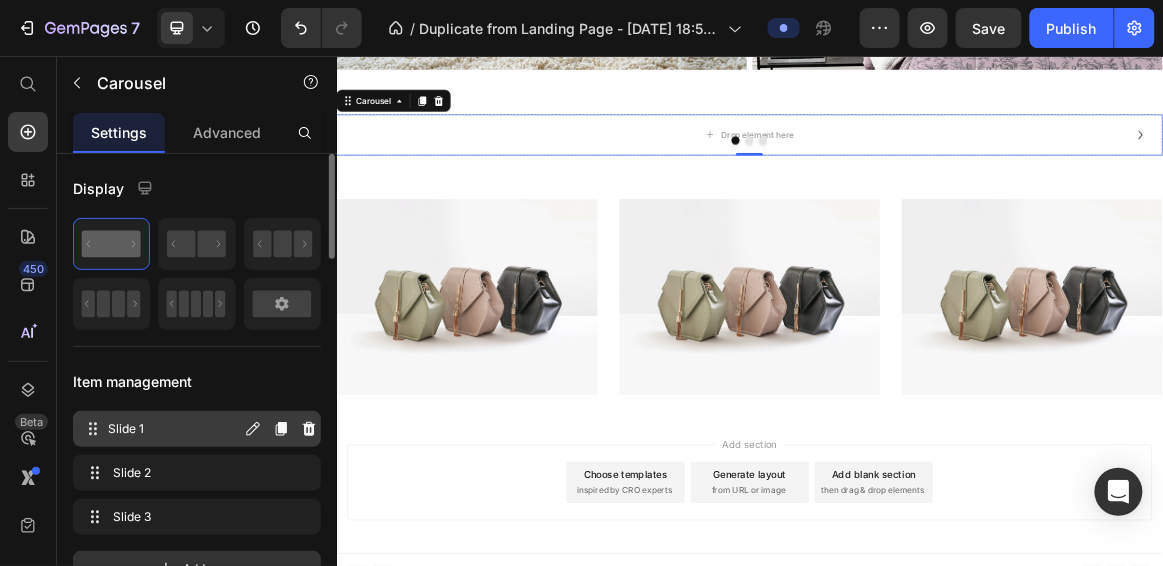 click on "Slide 1 Slide 1" at bounding box center [161, 429] 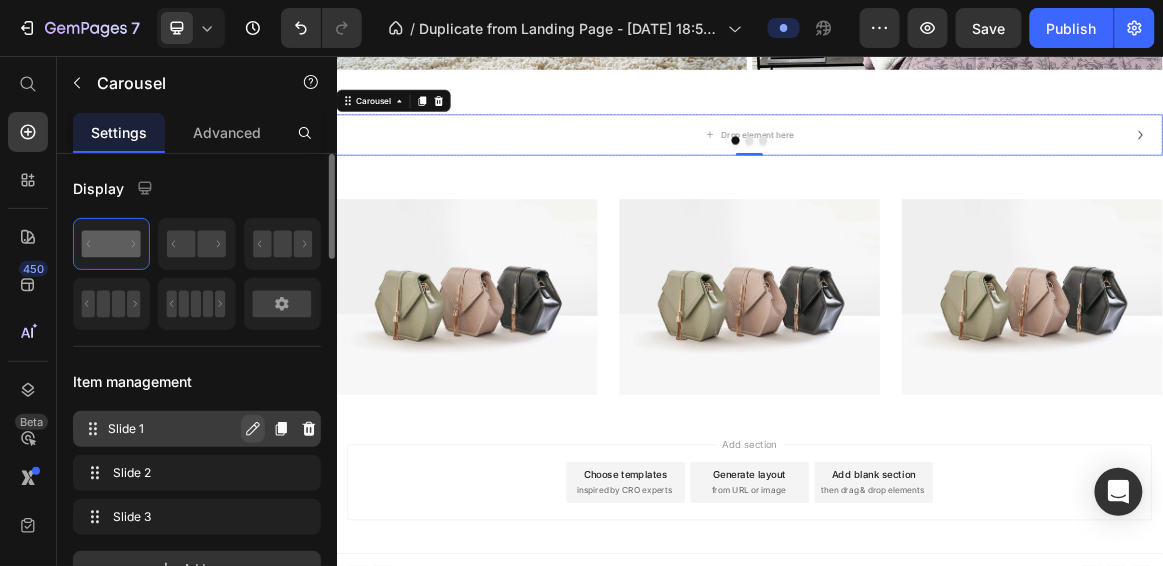 click 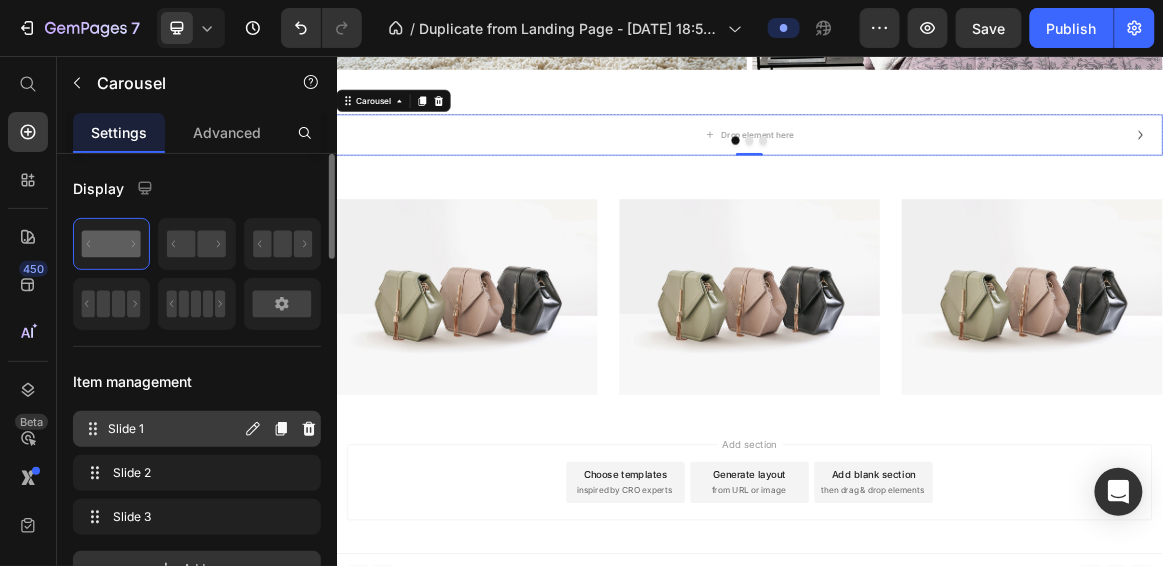 click on "Slide 1" at bounding box center [174, 429] 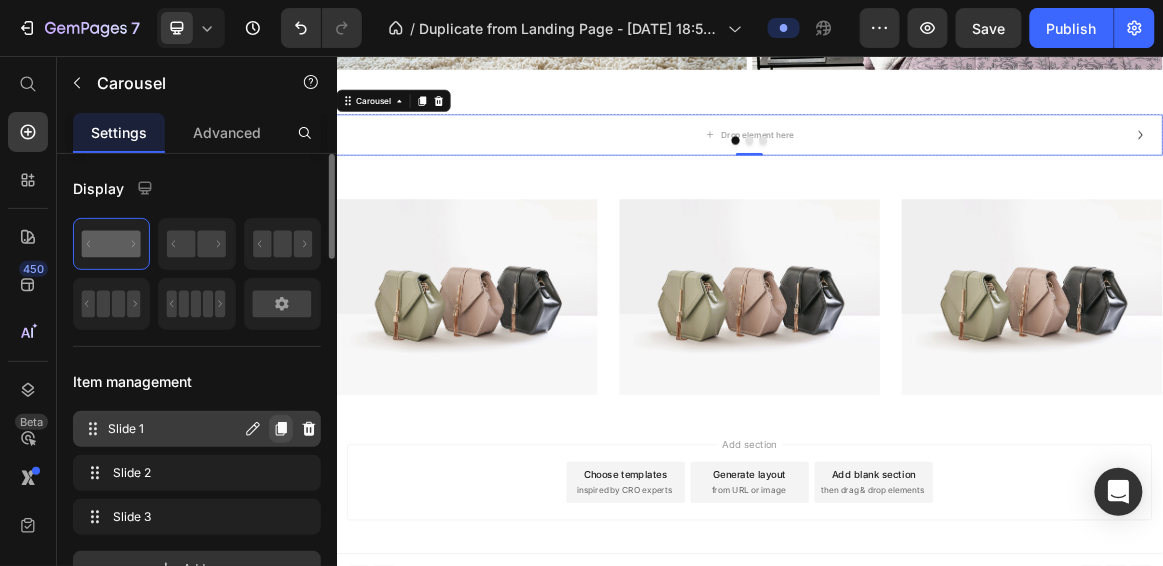click 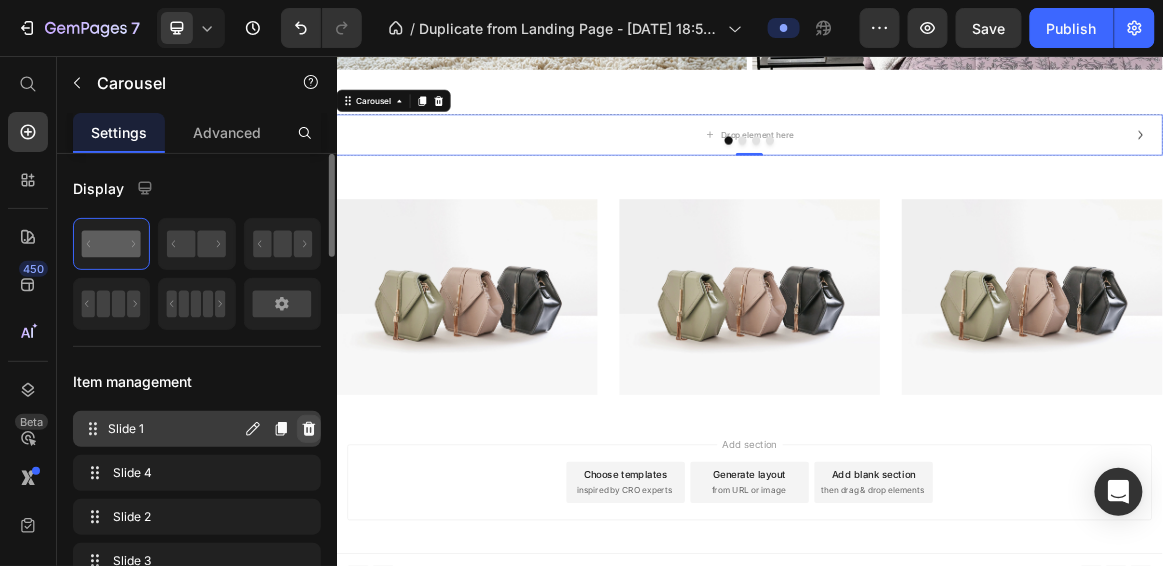 click 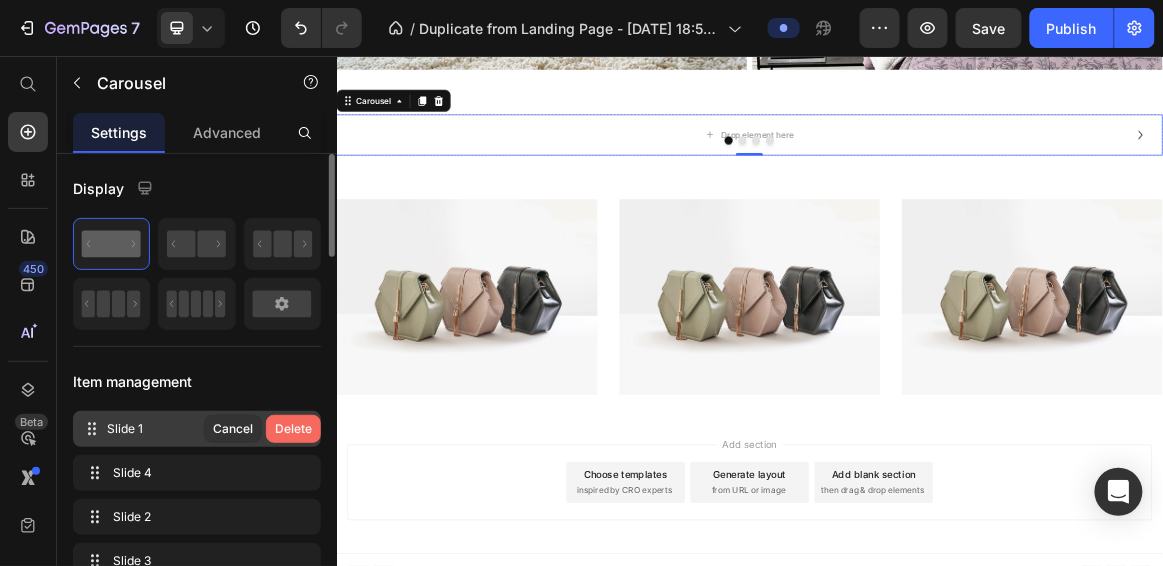 click on "Delete" at bounding box center [293, 429] 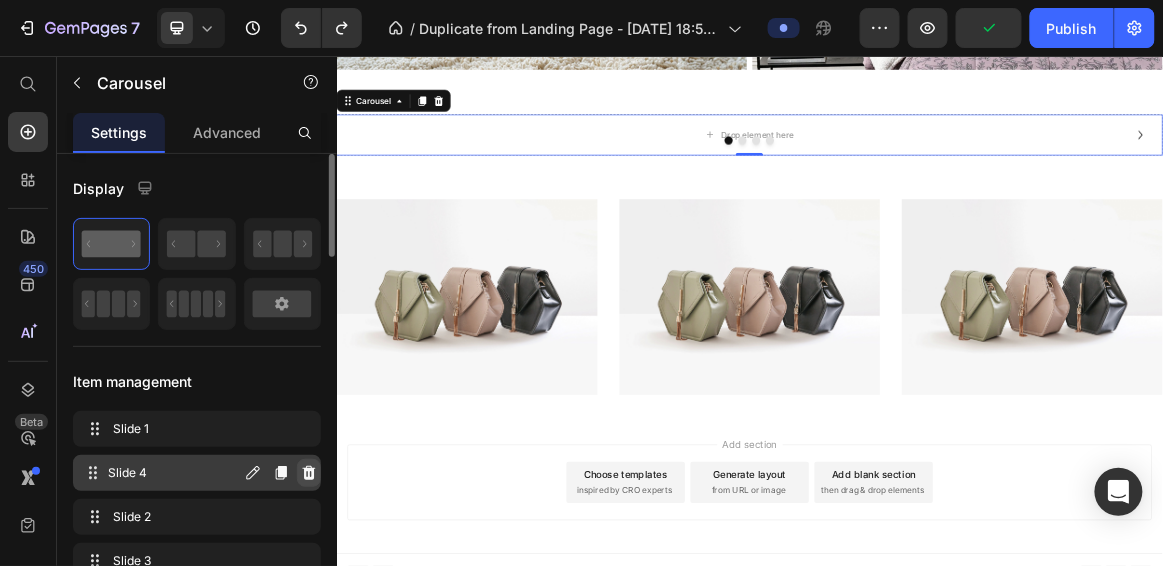 click 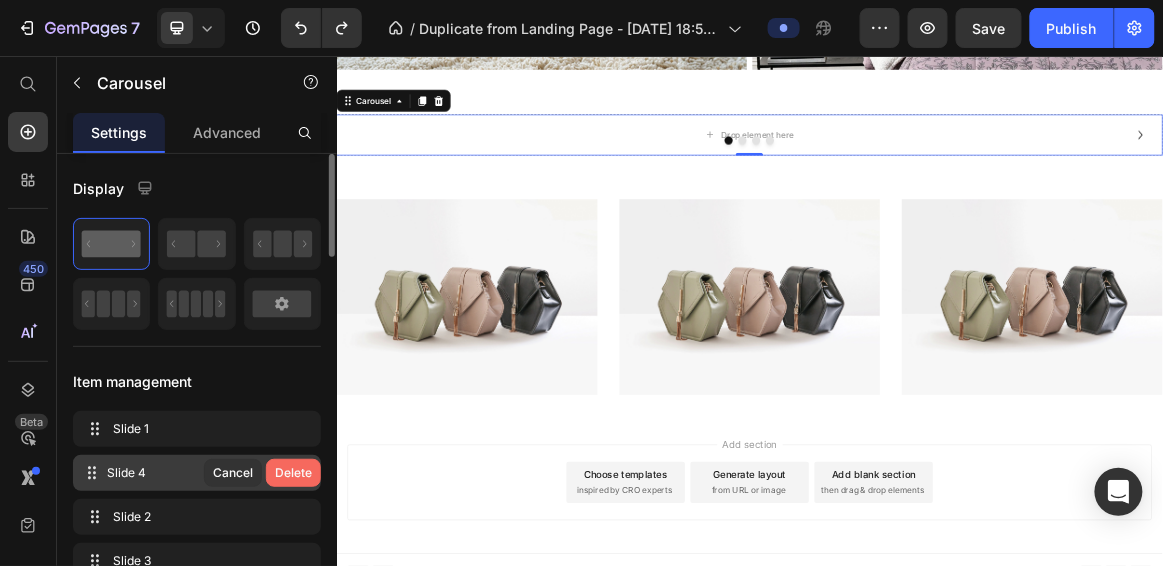 click on "Delete" at bounding box center (293, 473) 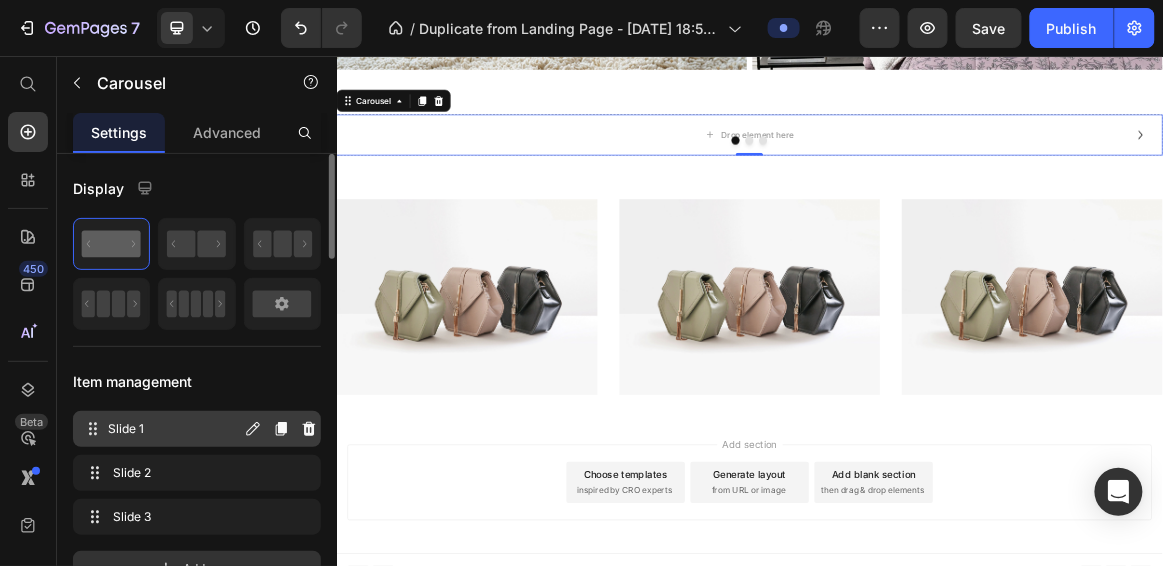 click on "Slide 1" at bounding box center [174, 429] 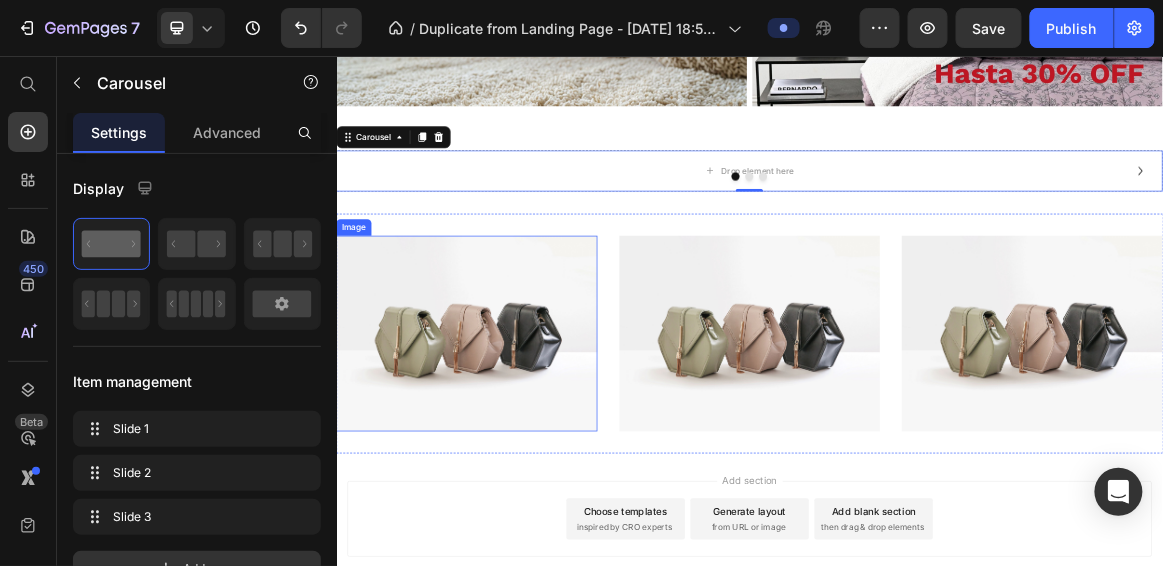 scroll, scrollTop: 1322, scrollLeft: 0, axis: vertical 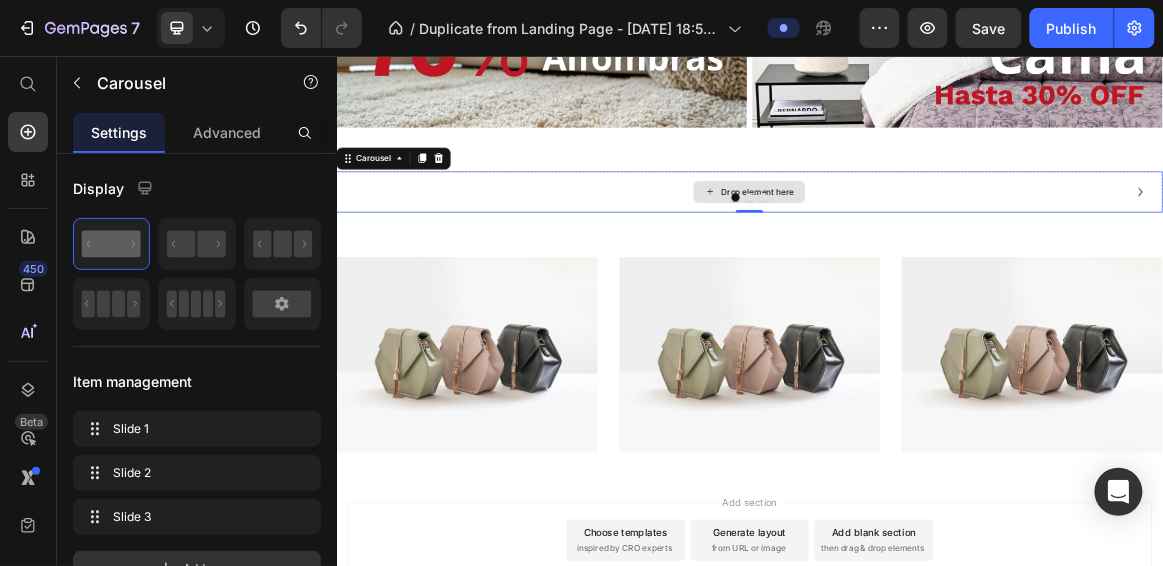click on "Drop element here" at bounding box center [936, 253] 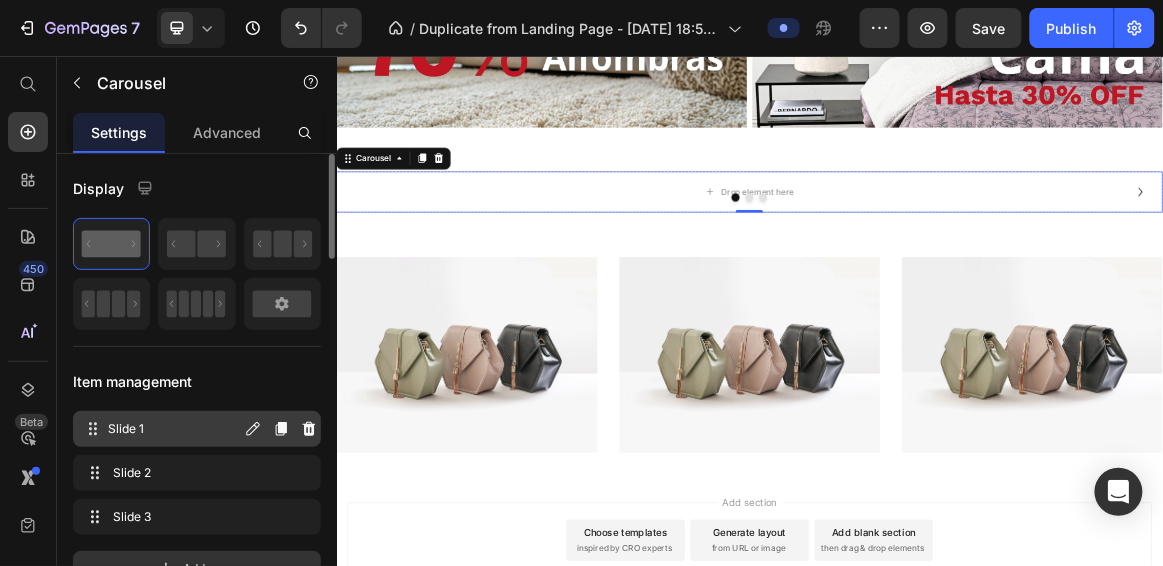 click on "Slide 1" at bounding box center [174, 429] 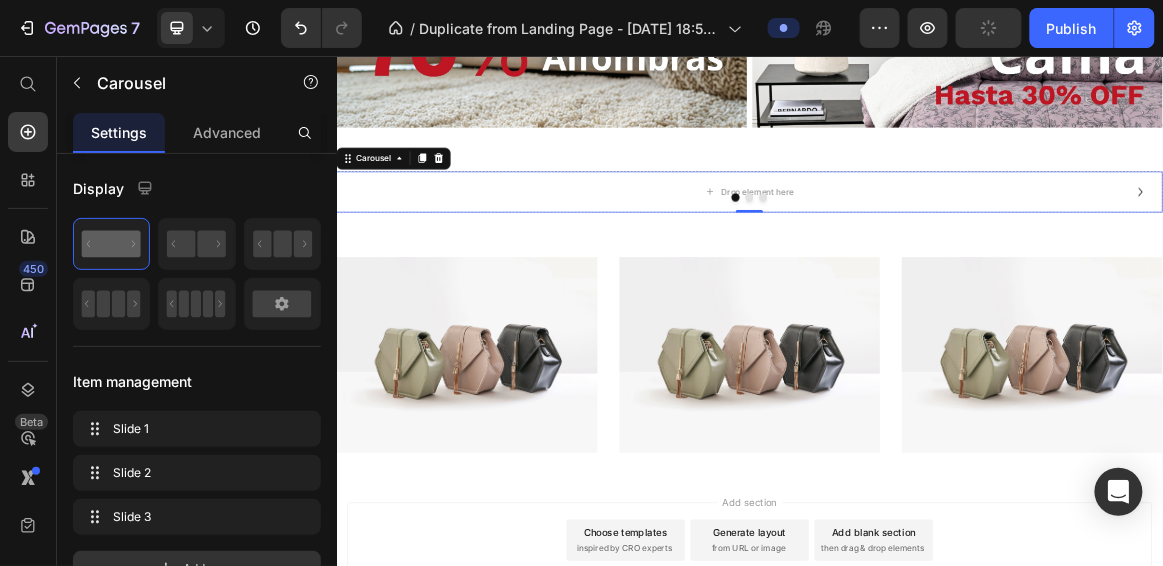 click at bounding box center [916, 261] 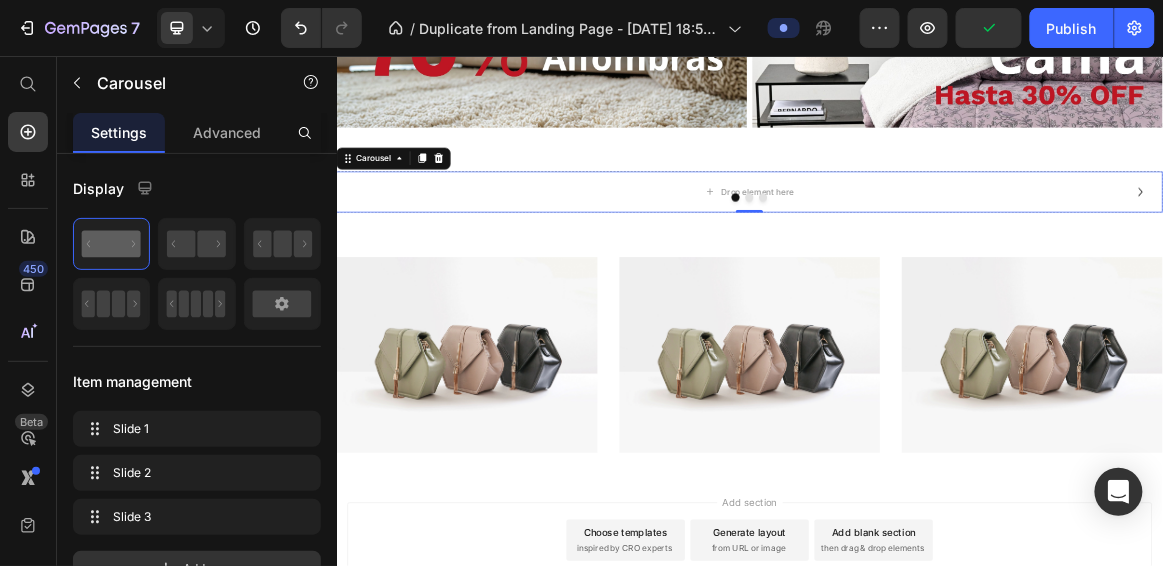 click at bounding box center [936, 261] 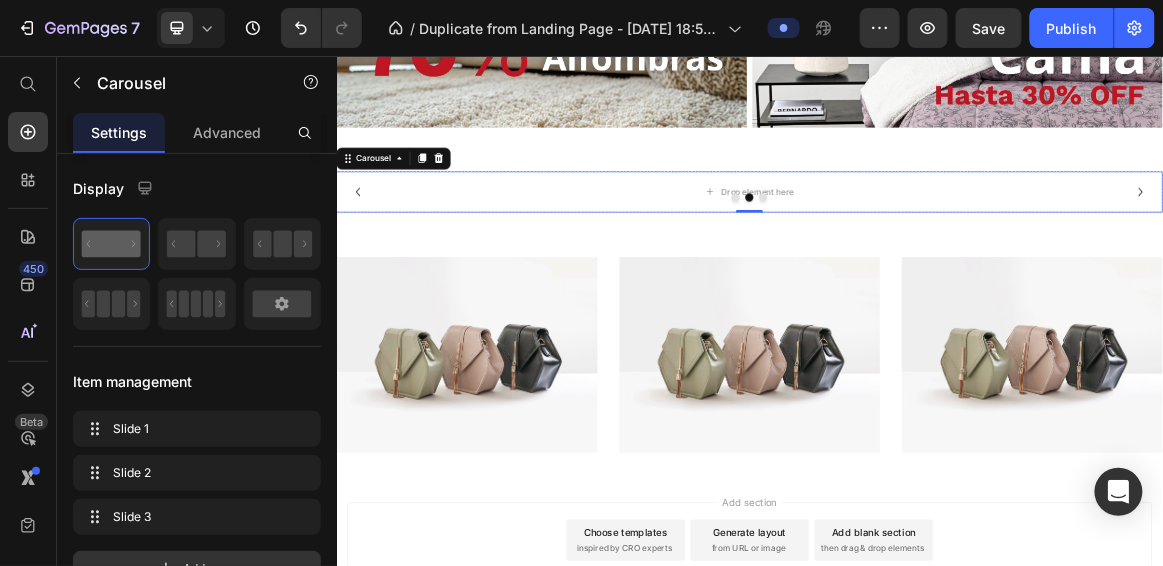click at bounding box center [916, 261] 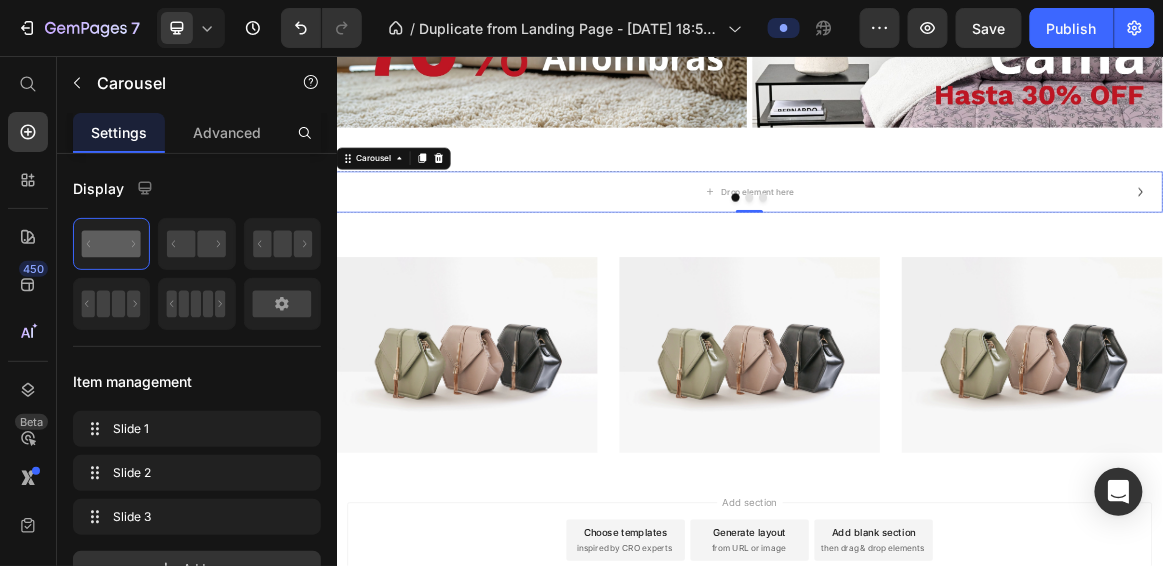 click at bounding box center [936, 261] 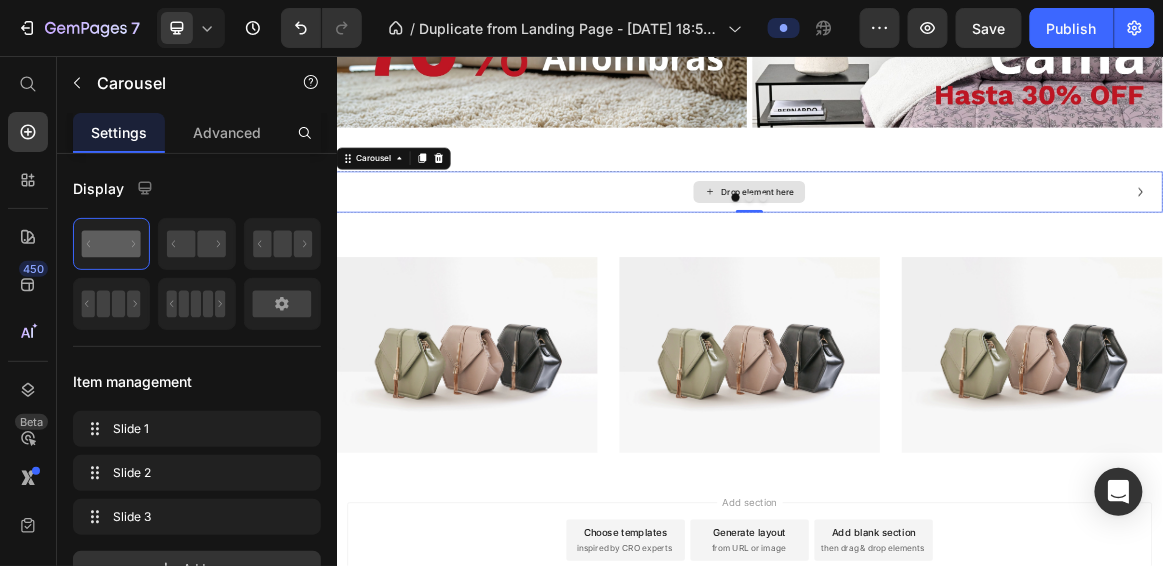 click 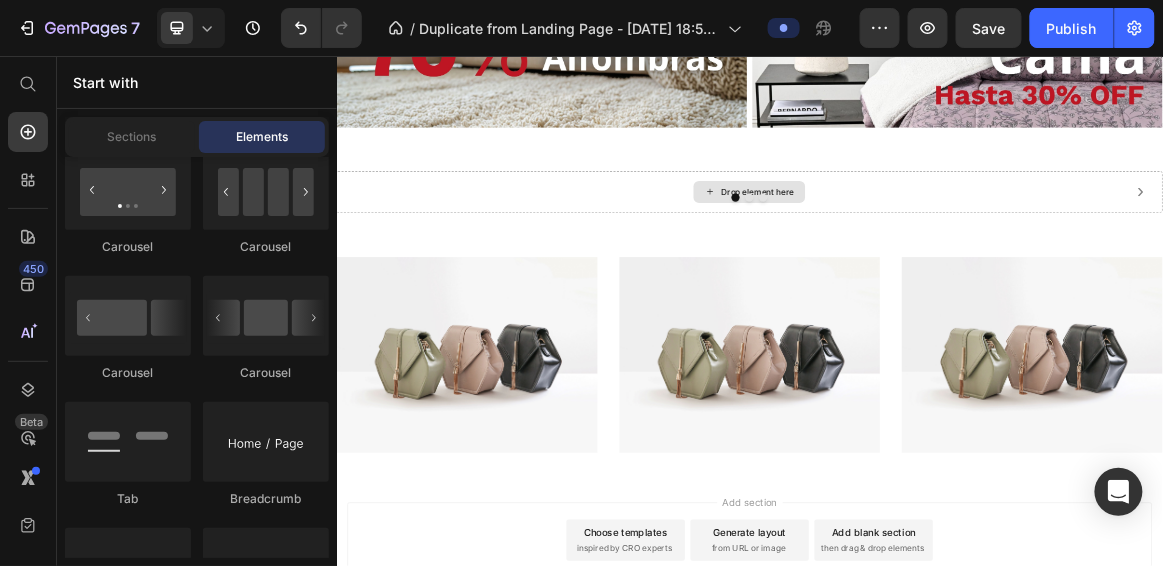 click 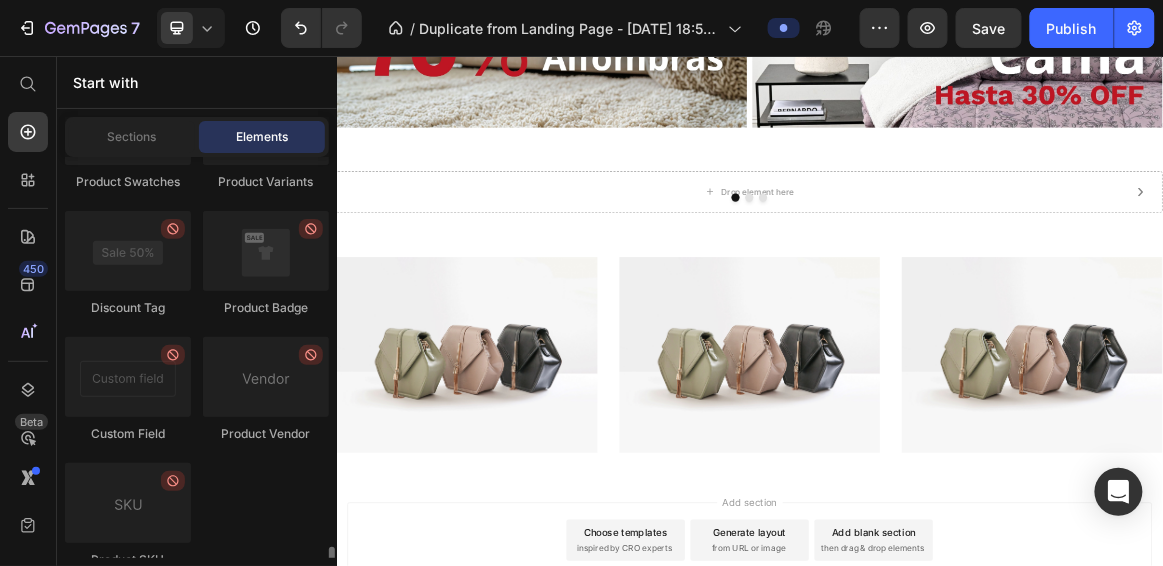 scroll, scrollTop: 3931, scrollLeft: 0, axis: vertical 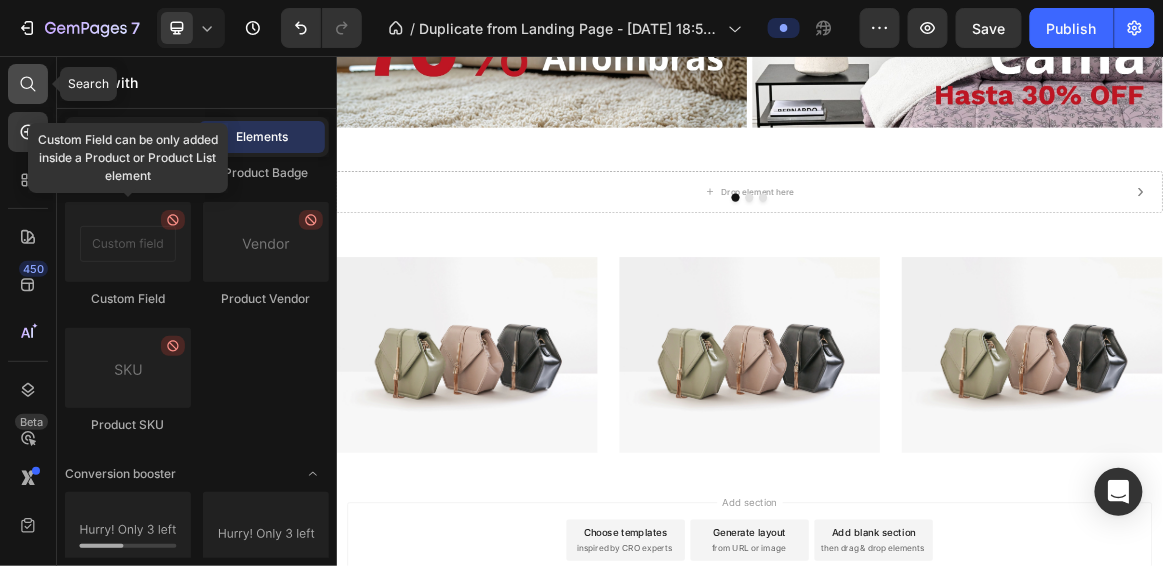 click 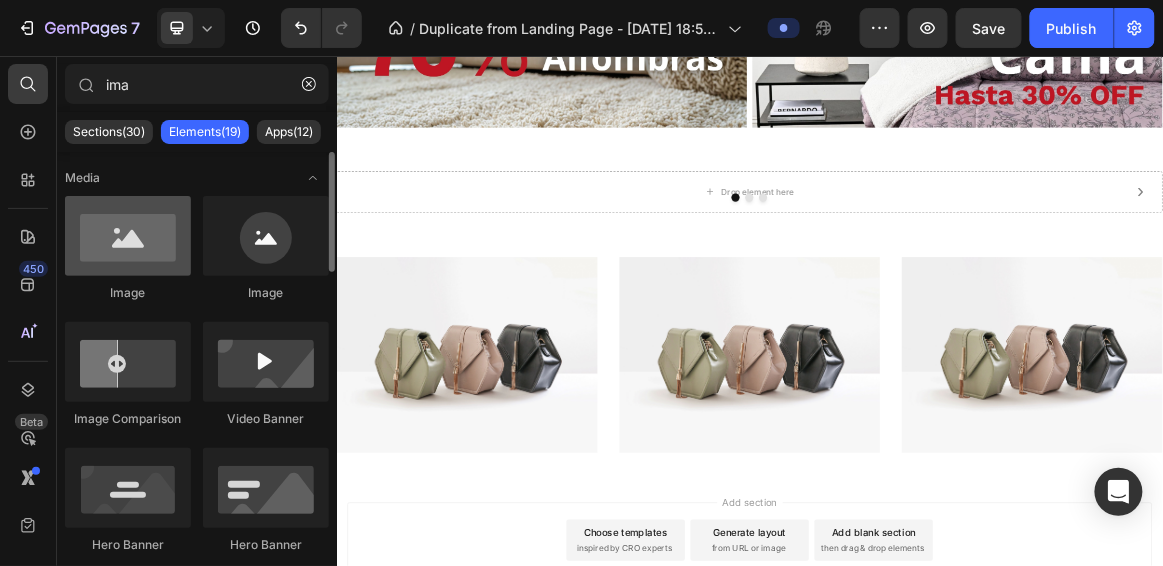 type on "ima" 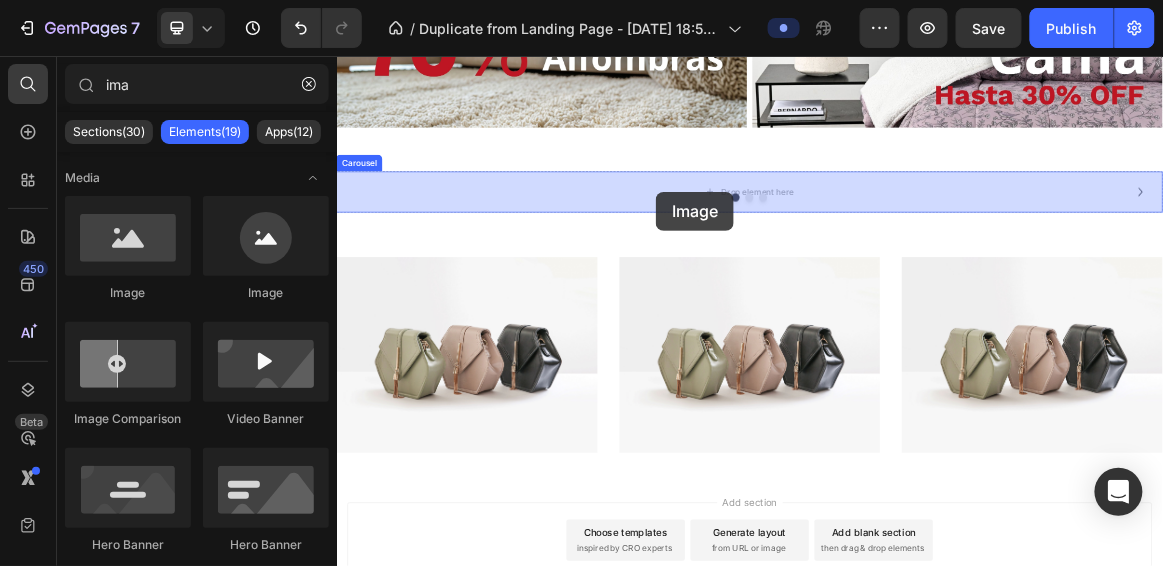 drag, startPoint x: 455, startPoint y: 311, endPoint x: 799, endPoint y: 252, distance: 349.02292 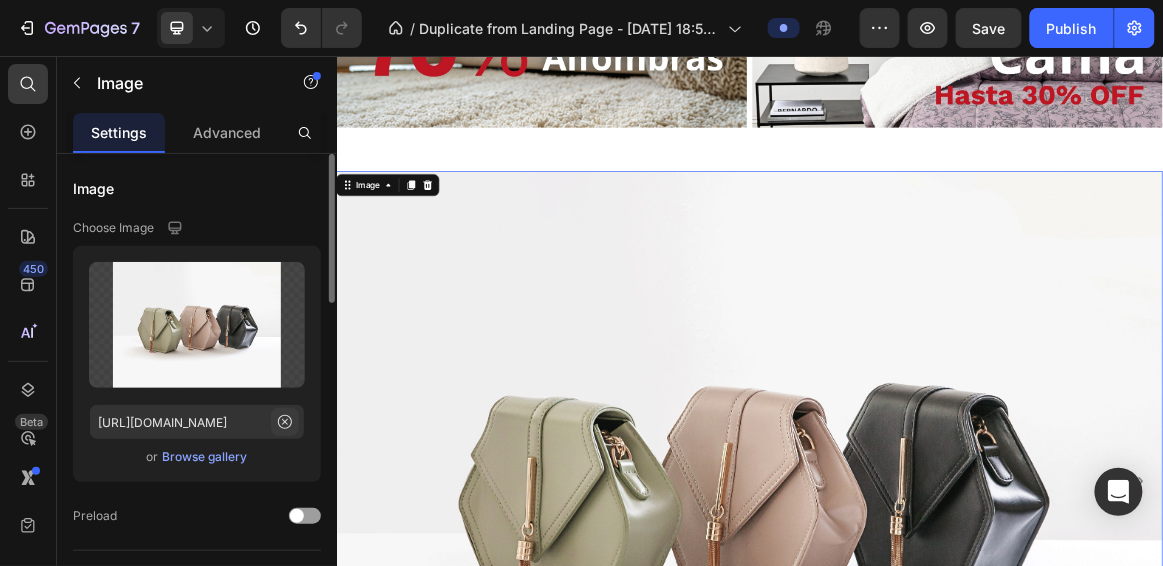 click 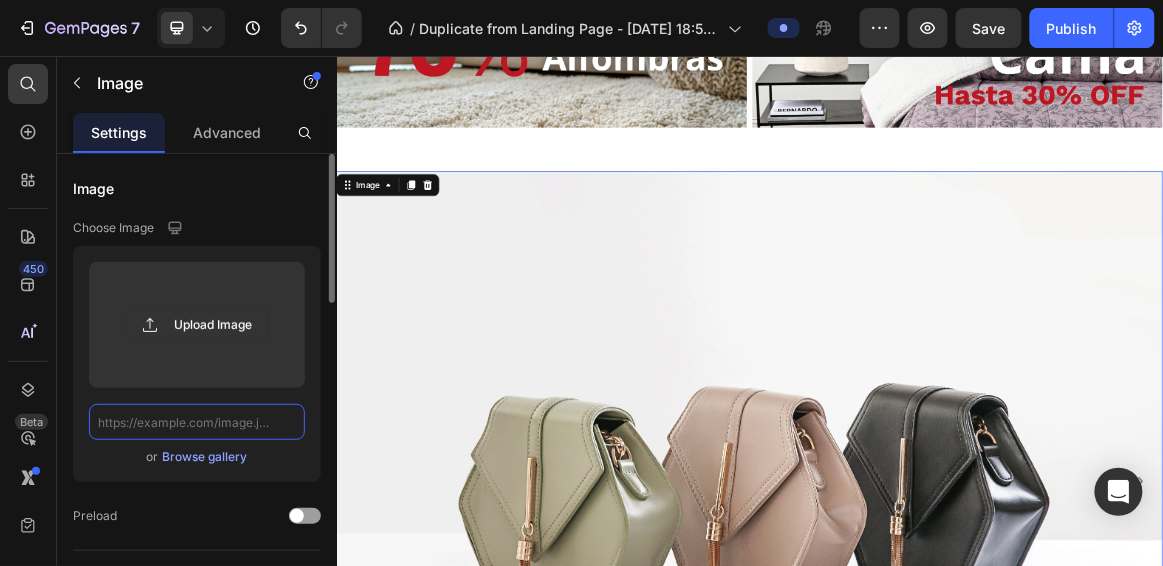 scroll, scrollTop: 0, scrollLeft: 0, axis: both 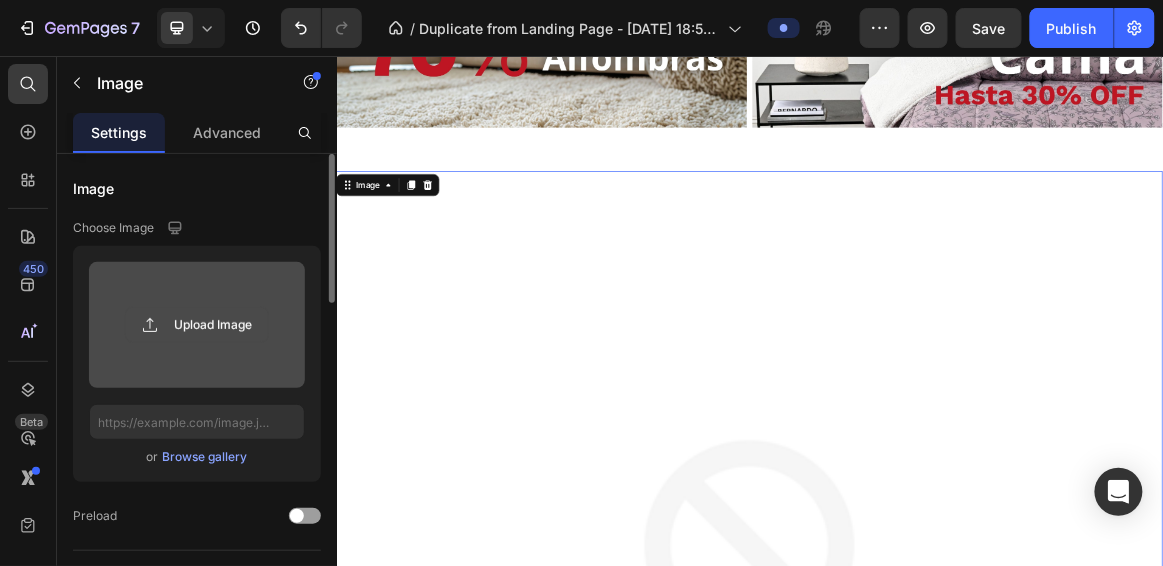 click 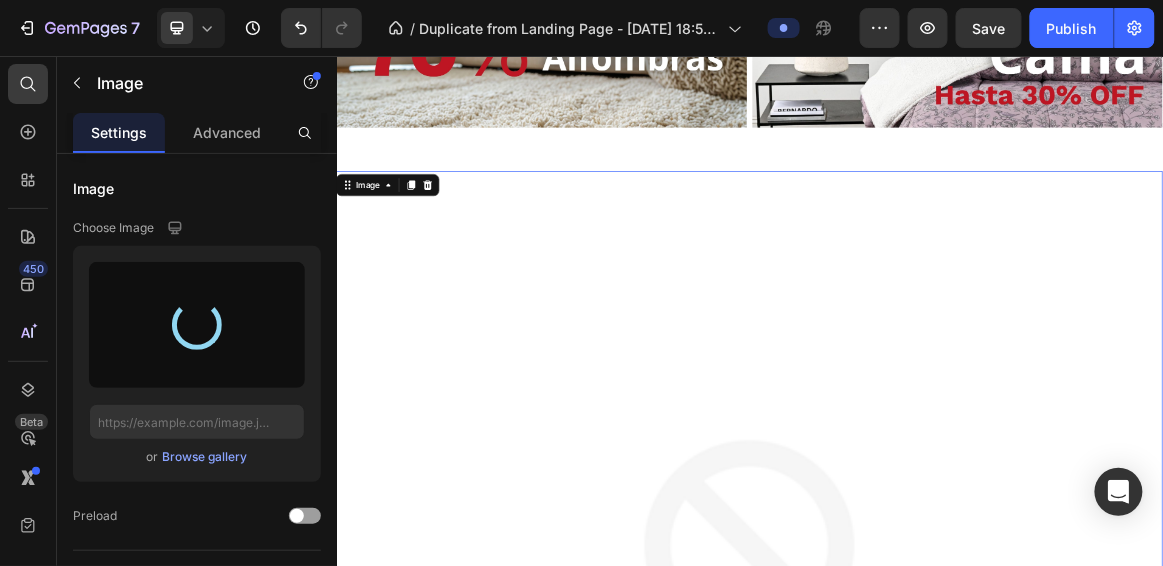 type on "[URL][DOMAIN_NAME]" 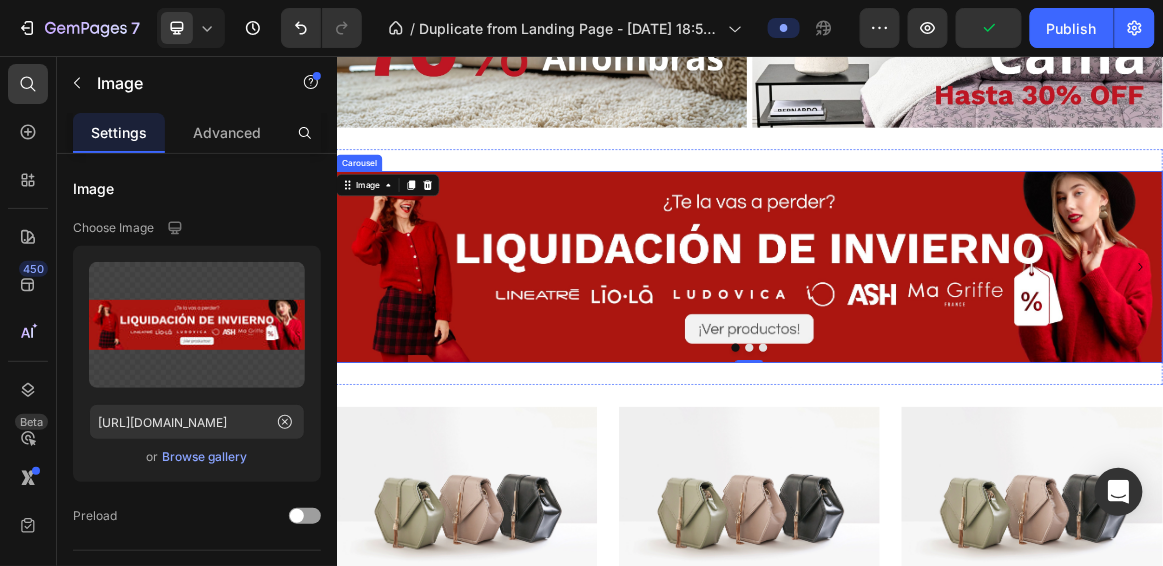 click at bounding box center (936, 479) 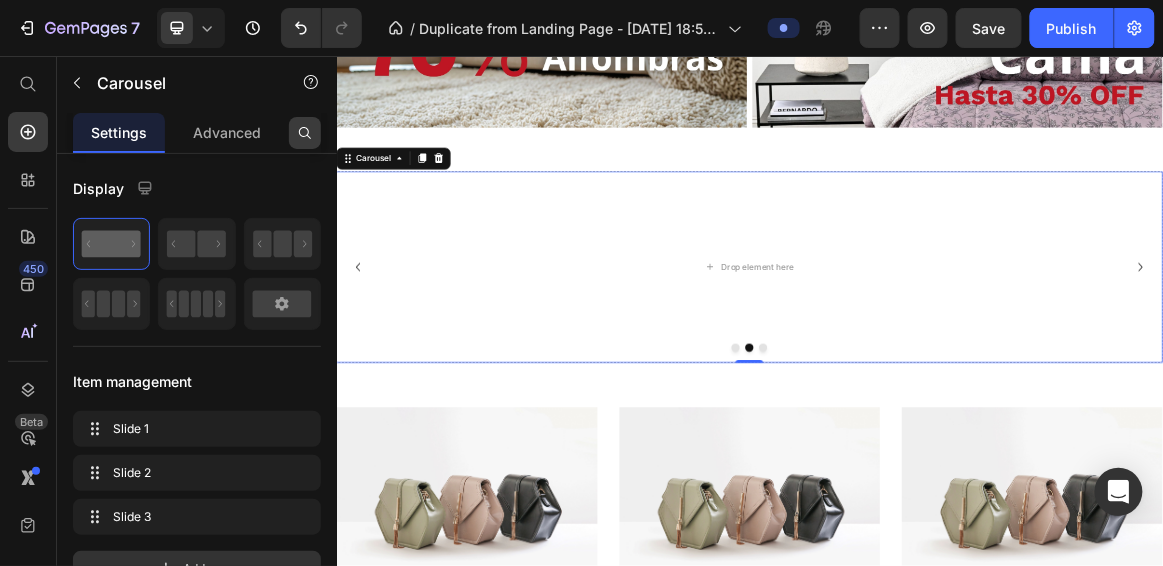 click 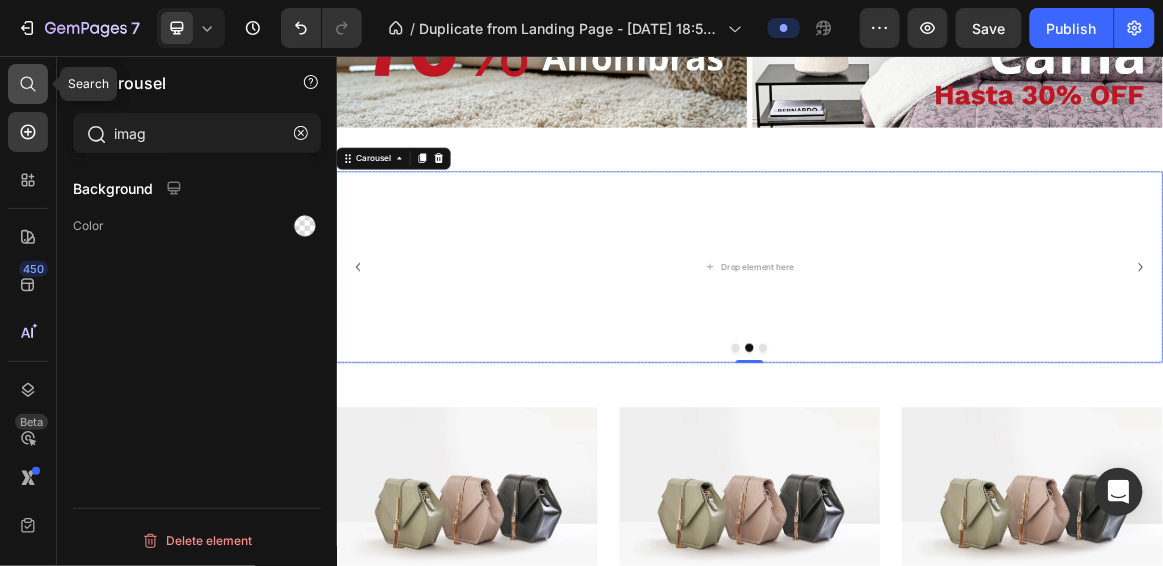 type on "imag" 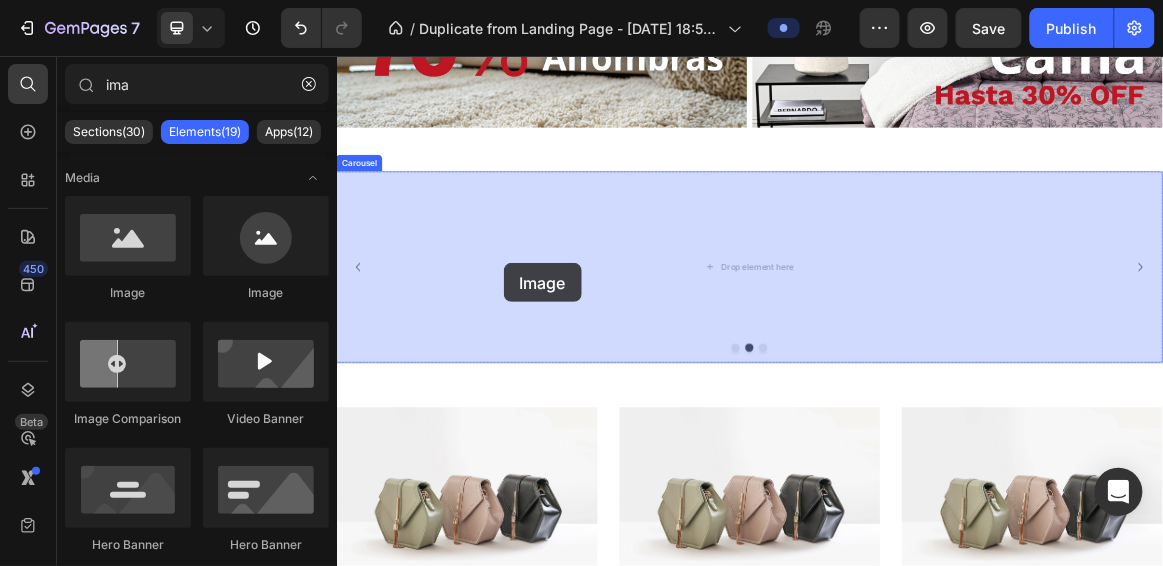 drag, startPoint x: 476, startPoint y: 297, endPoint x: 562, endPoint y: 354, distance: 103.17461 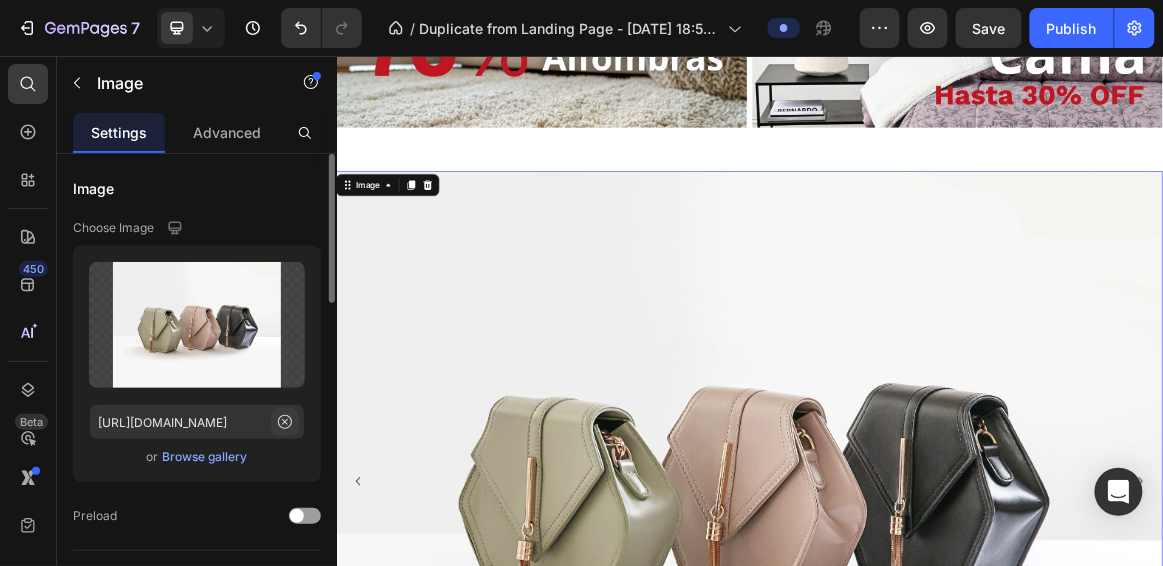 click 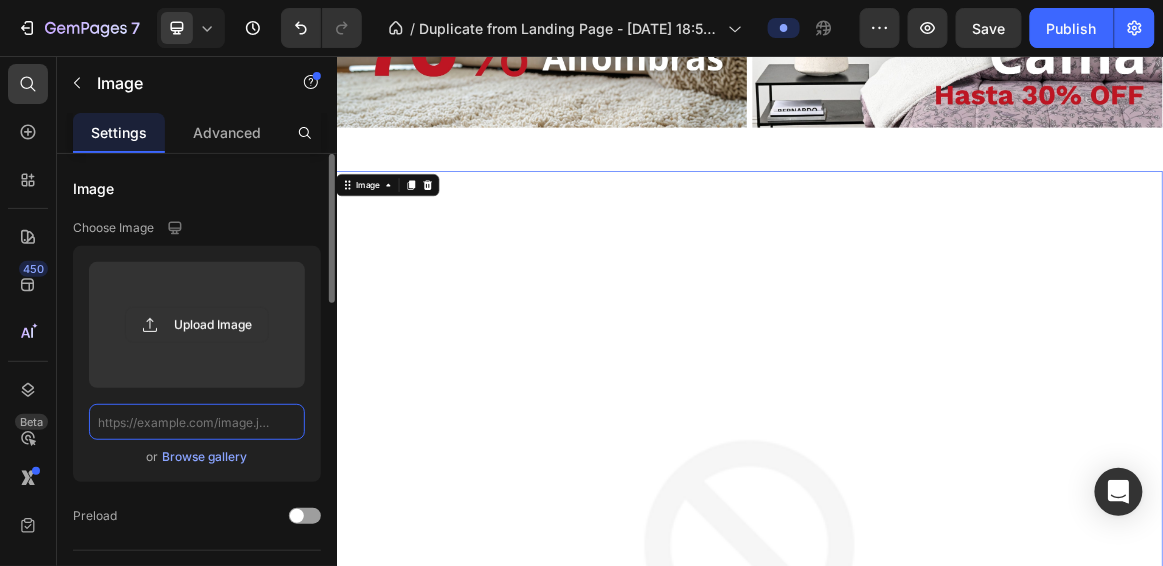 scroll, scrollTop: 0, scrollLeft: 0, axis: both 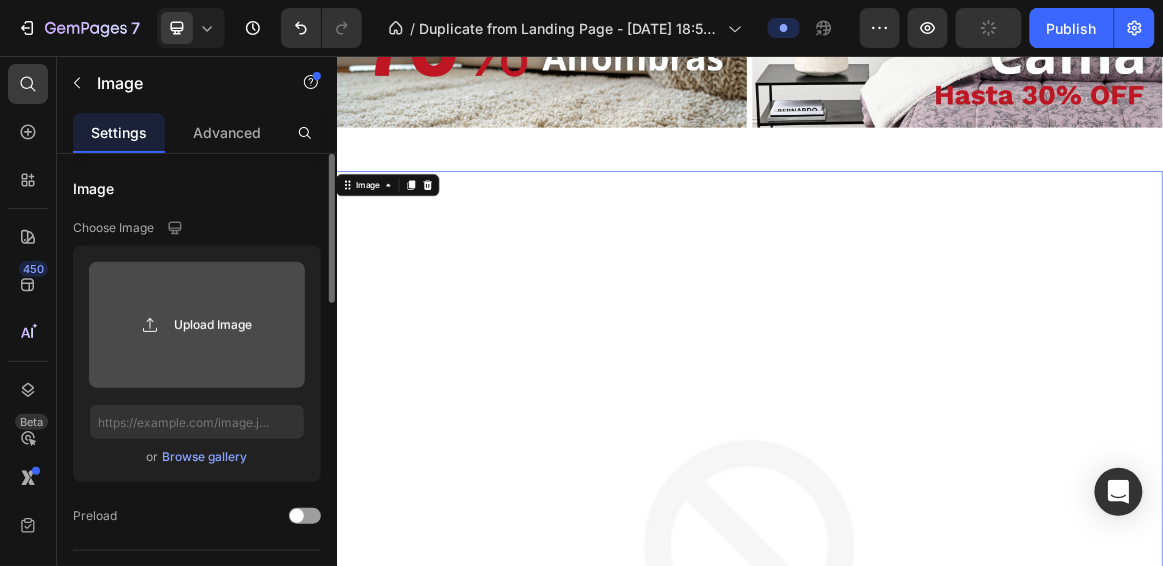click 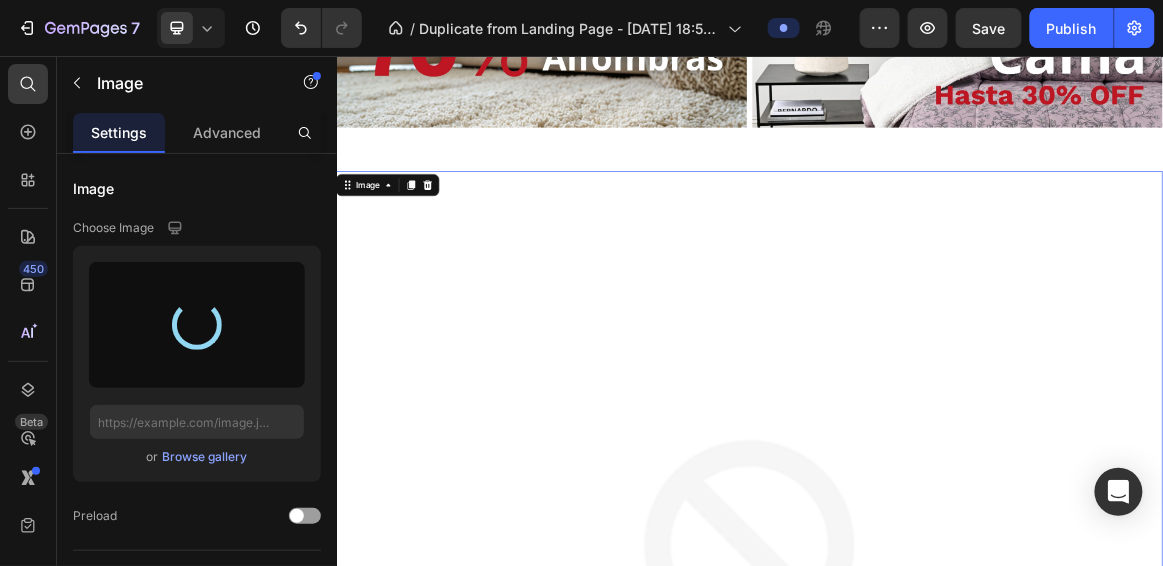 type on "[URL][DOMAIN_NAME]" 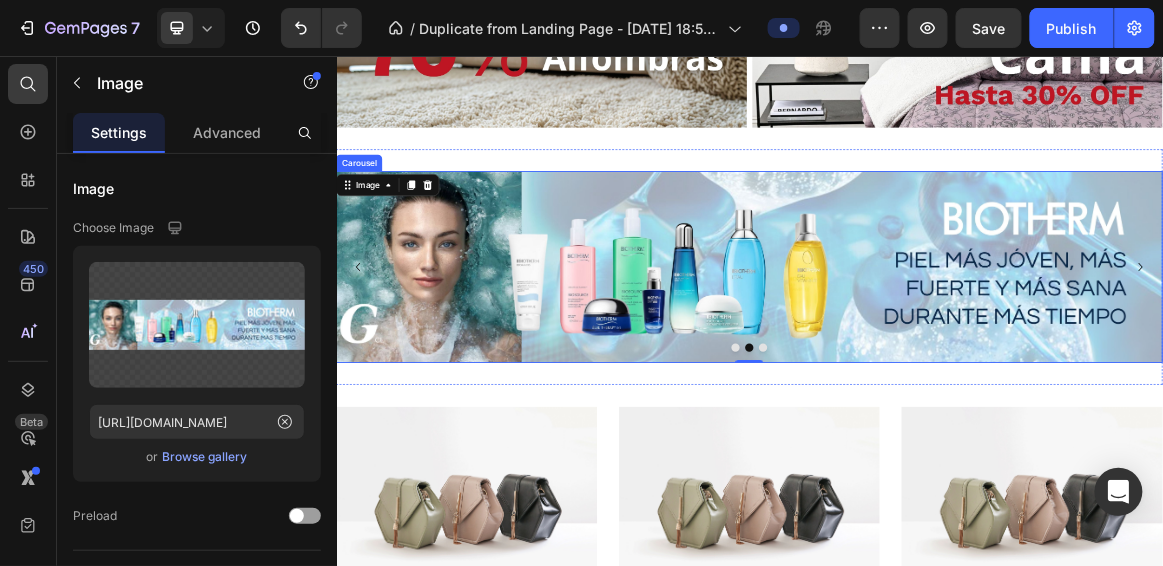 click at bounding box center [956, 479] 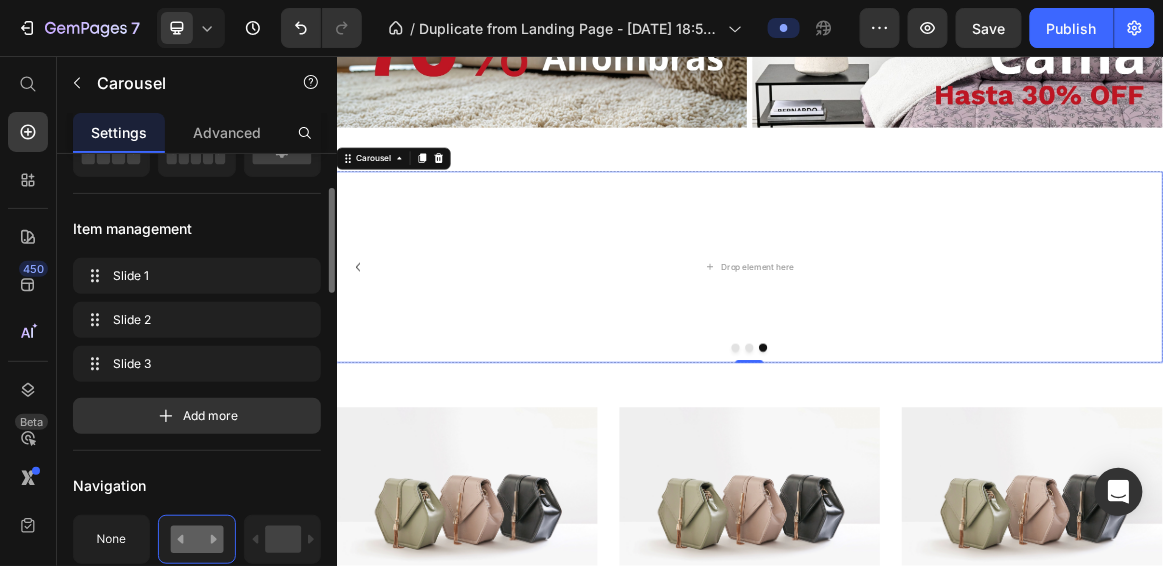scroll, scrollTop: 0, scrollLeft: 0, axis: both 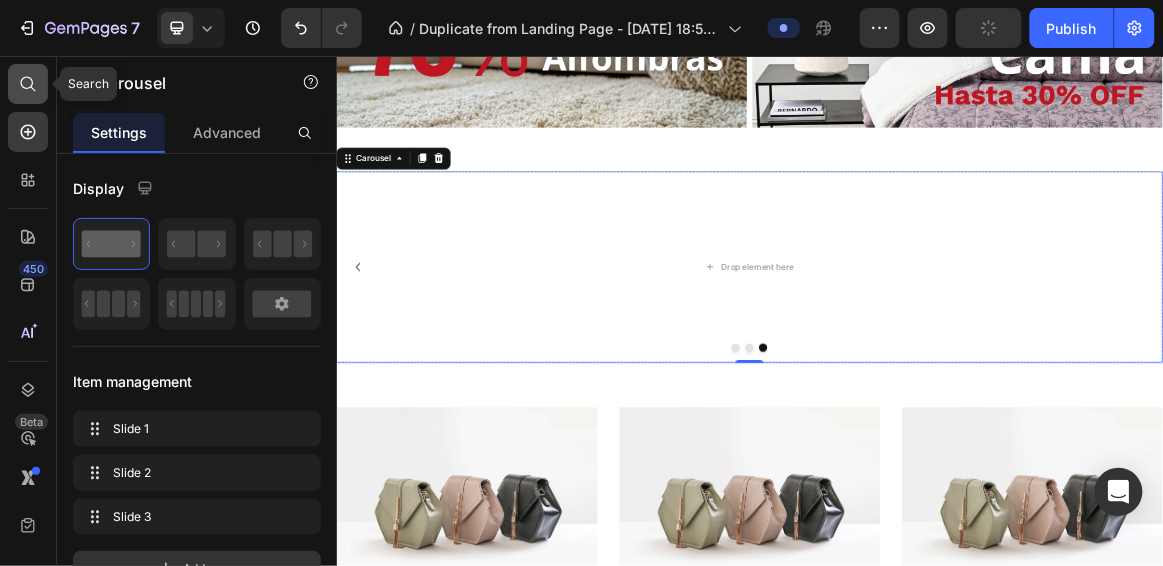 click 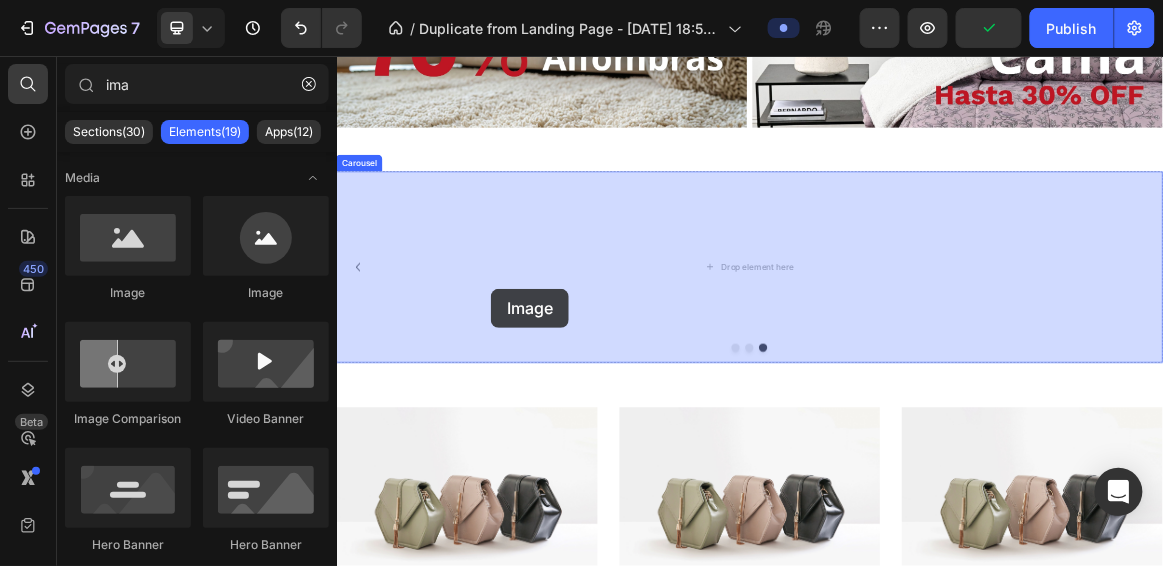 drag, startPoint x: 467, startPoint y: 311, endPoint x: 479, endPoint y: 370, distance: 60.207973 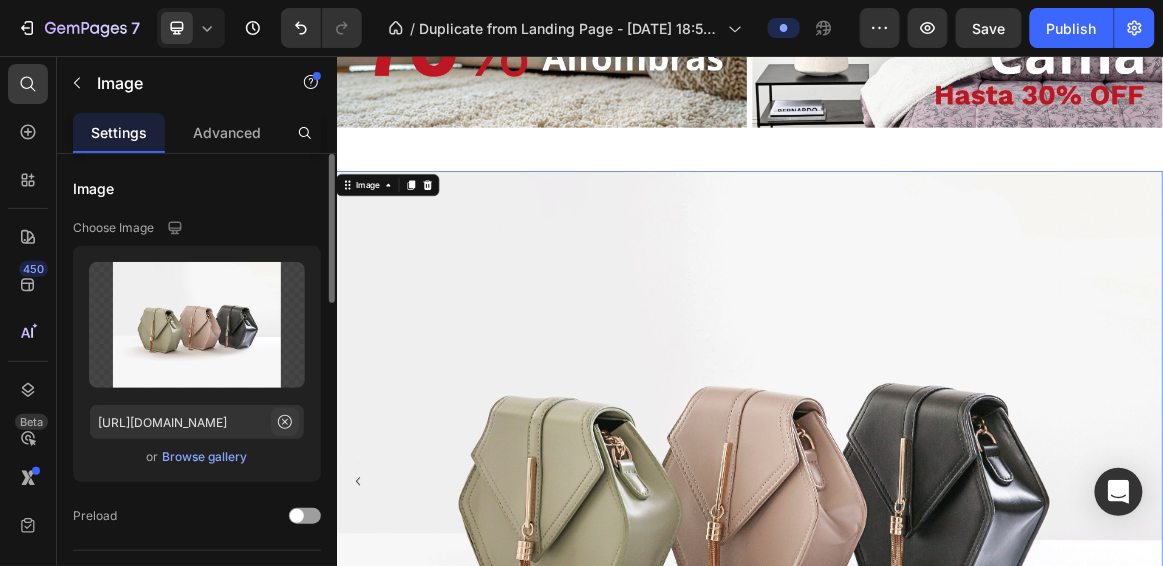 click 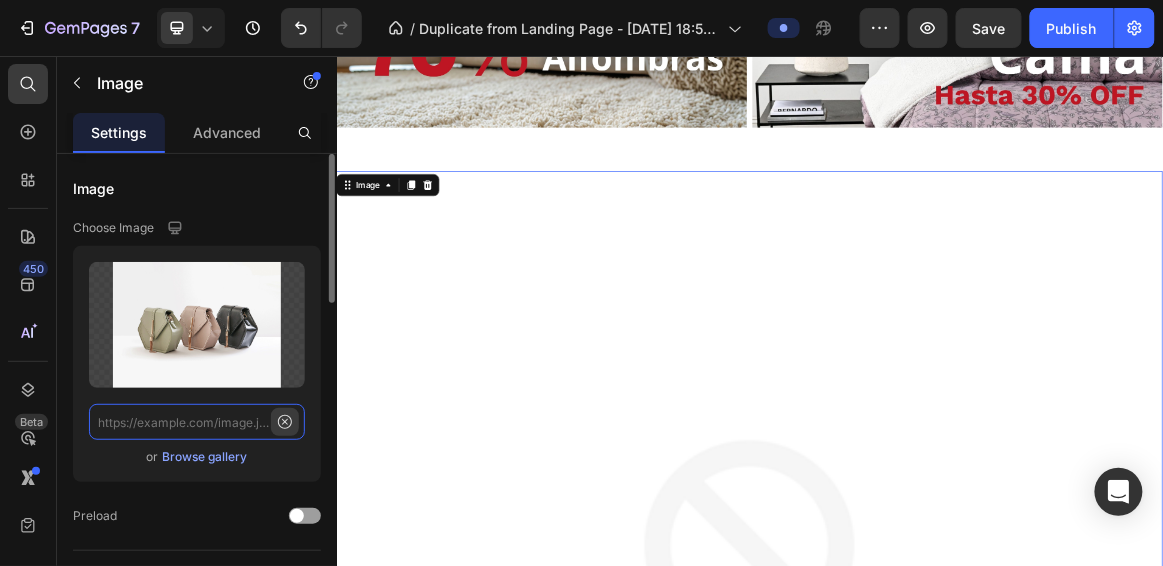 scroll, scrollTop: 0, scrollLeft: 0, axis: both 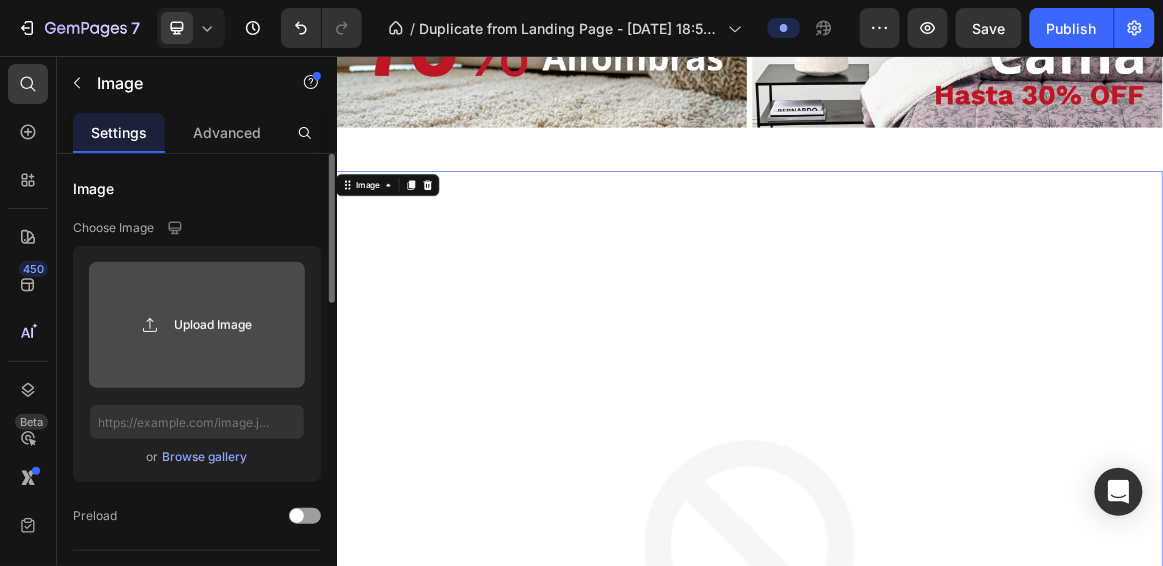 click 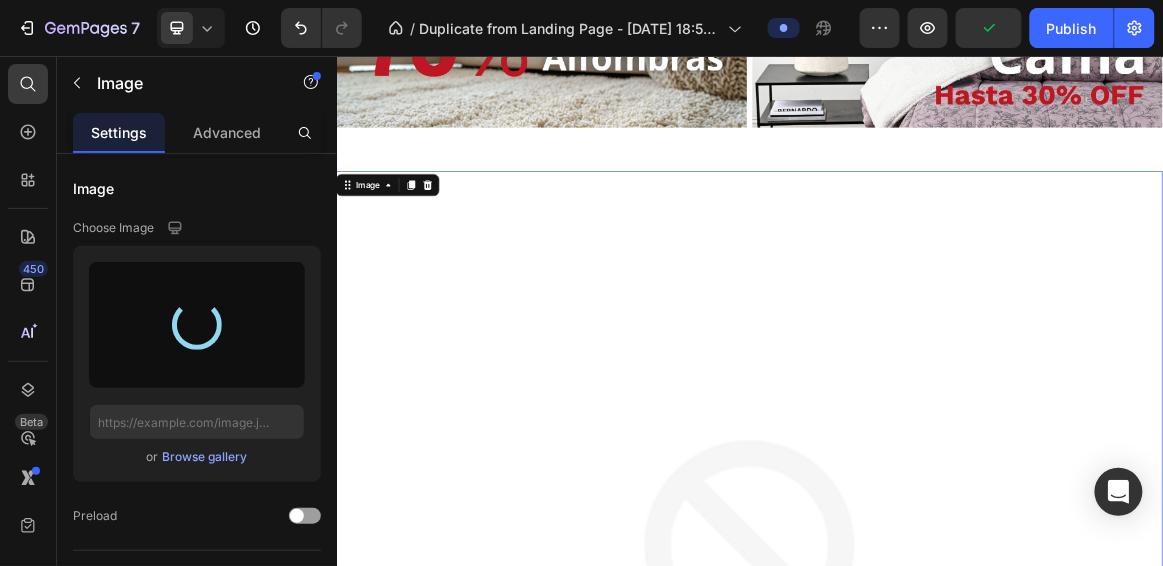 type on "[URL][DOMAIN_NAME]" 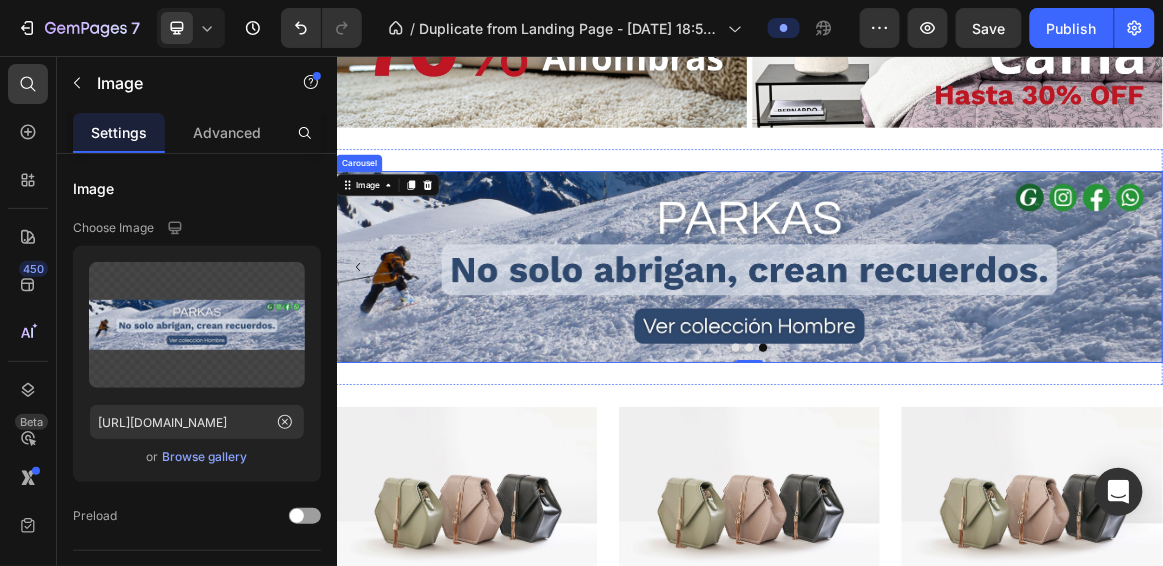 click at bounding box center [936, 479] 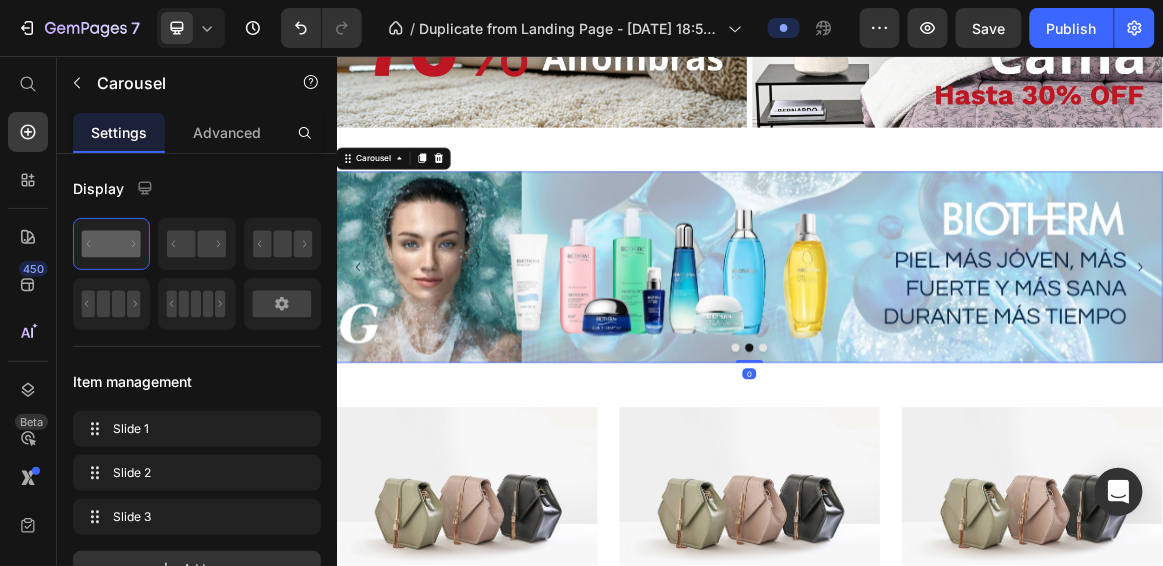 click at bounding box center [916, 479] 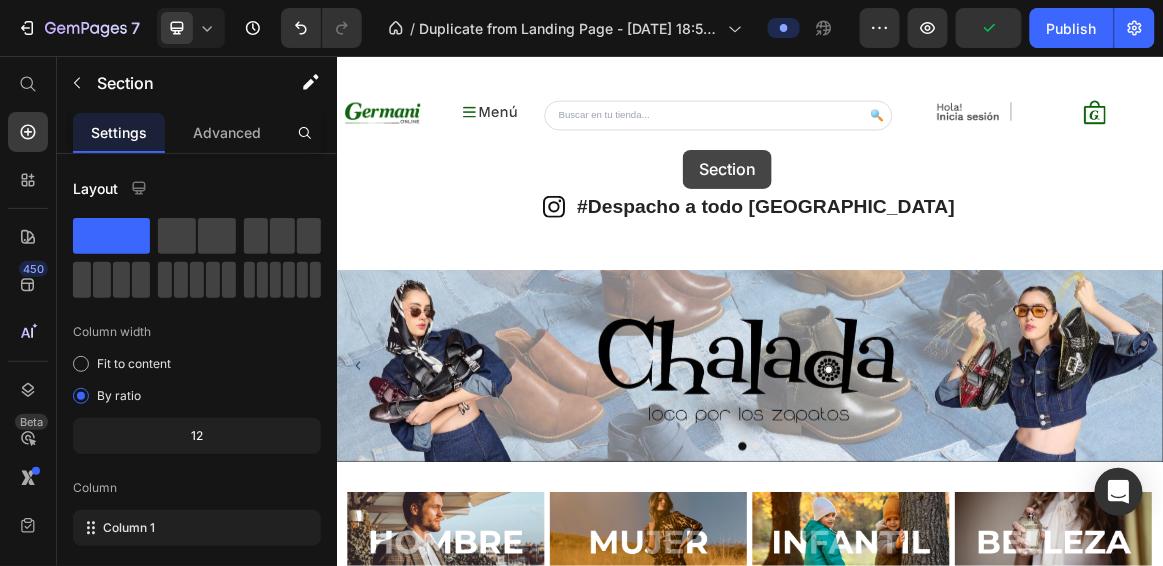 scroll, scrollTop: 0, scrollLeft: 0, axis: both 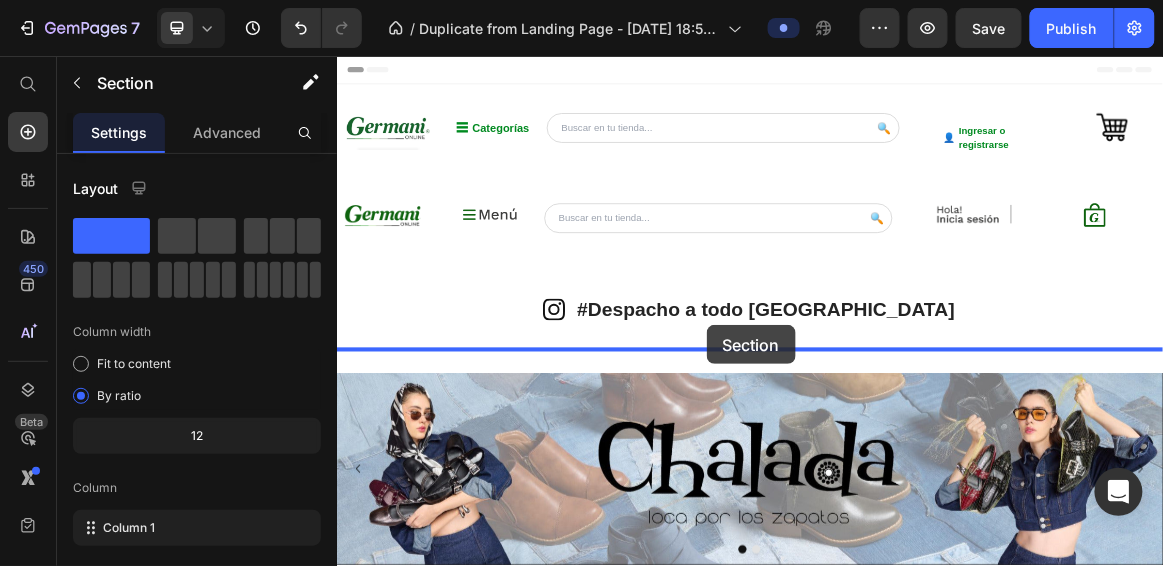 drag, startPoint x: 826, startPoint y: 198, endPoint x: 873, endPoint y: 446, distance: 252.41434 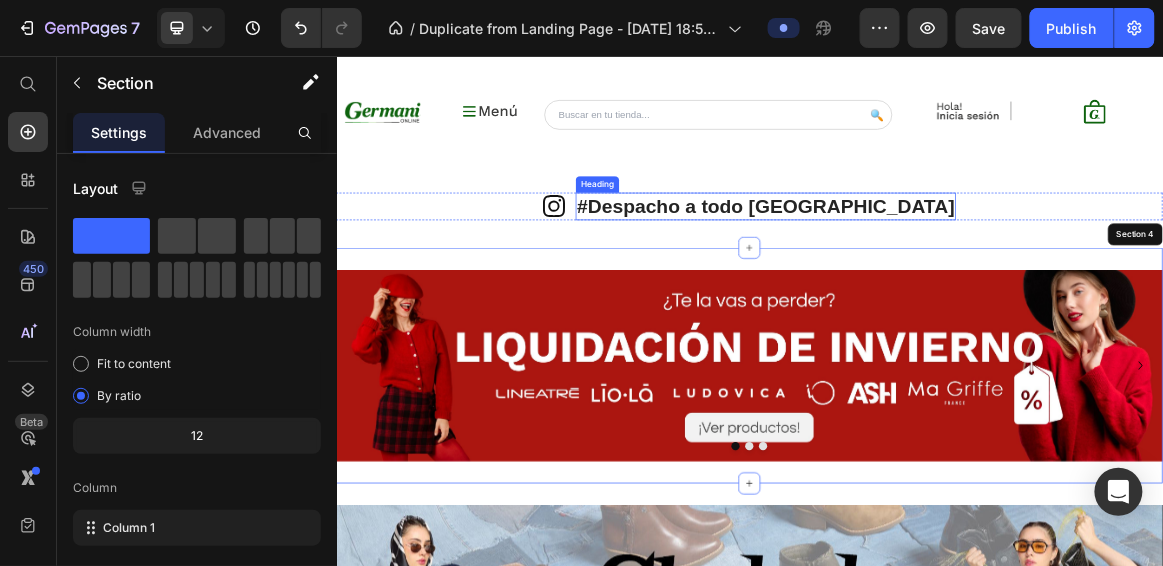 scroll, scrollTop: 152, scrollLeft: 0, axis: vertical 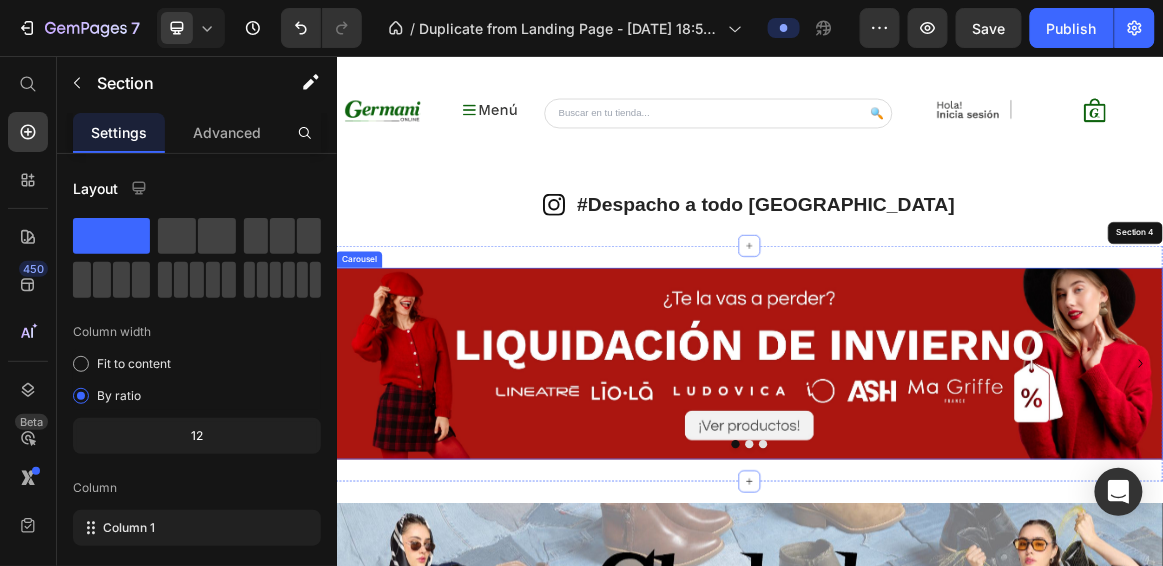 click at bounding box center [936, 619] 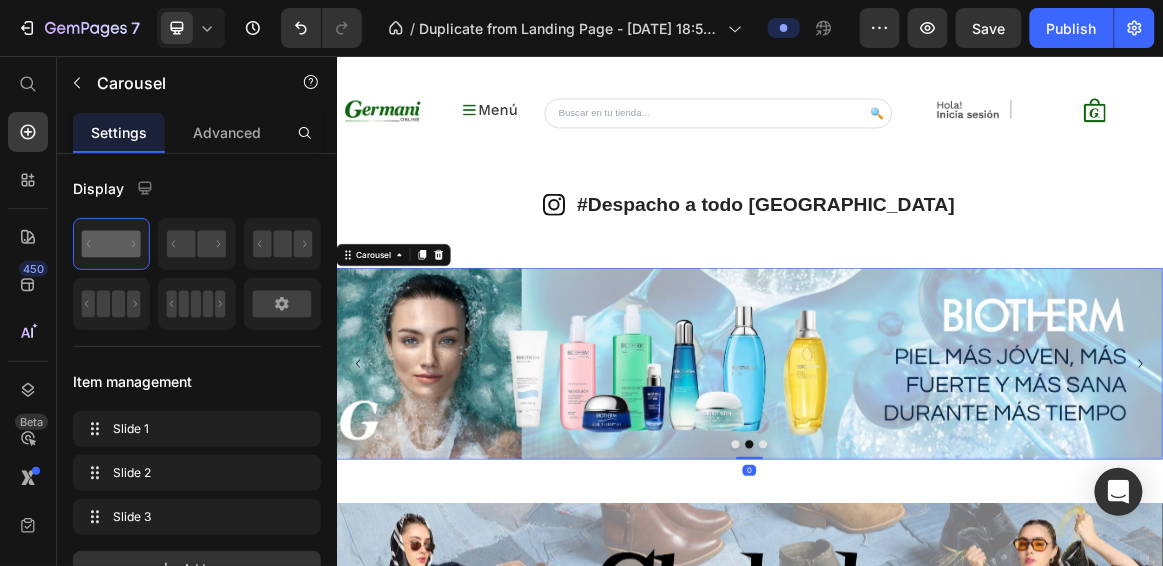 click at bounding box center (956, 619) 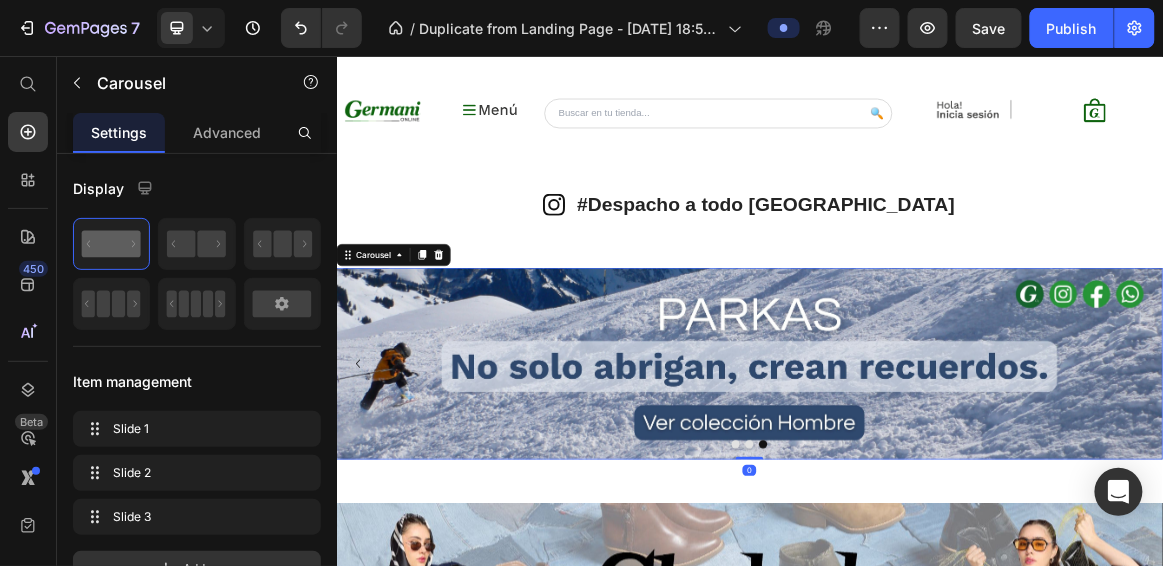 click at bounding box center (916, 619) 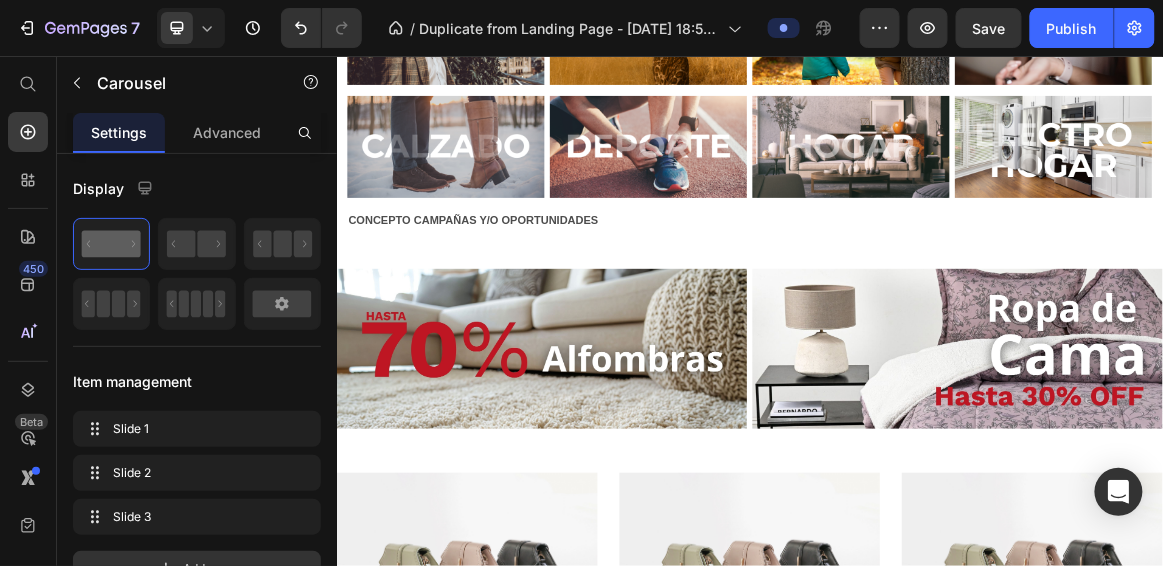 scroll, scrollTop: 1005, scrollLeft: 0, axis: vertical 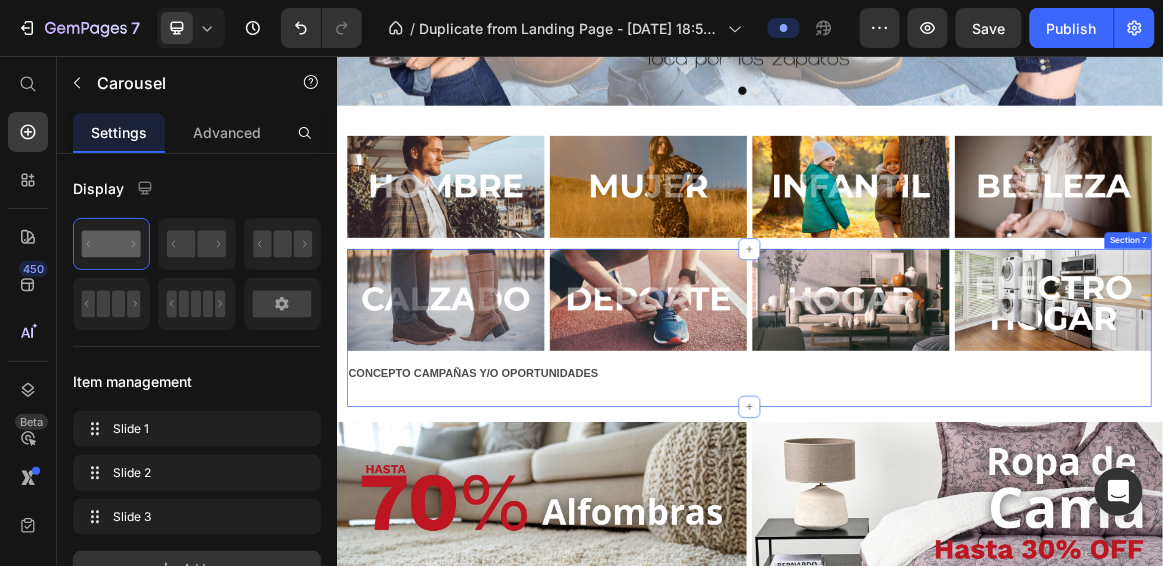 click on "Image Image Image Image Row                                                                                        CONCEPTO CAMPAÑAS Y/O OPORTUNIDADES Text Block Section 7" at bounding box center [936, 449] 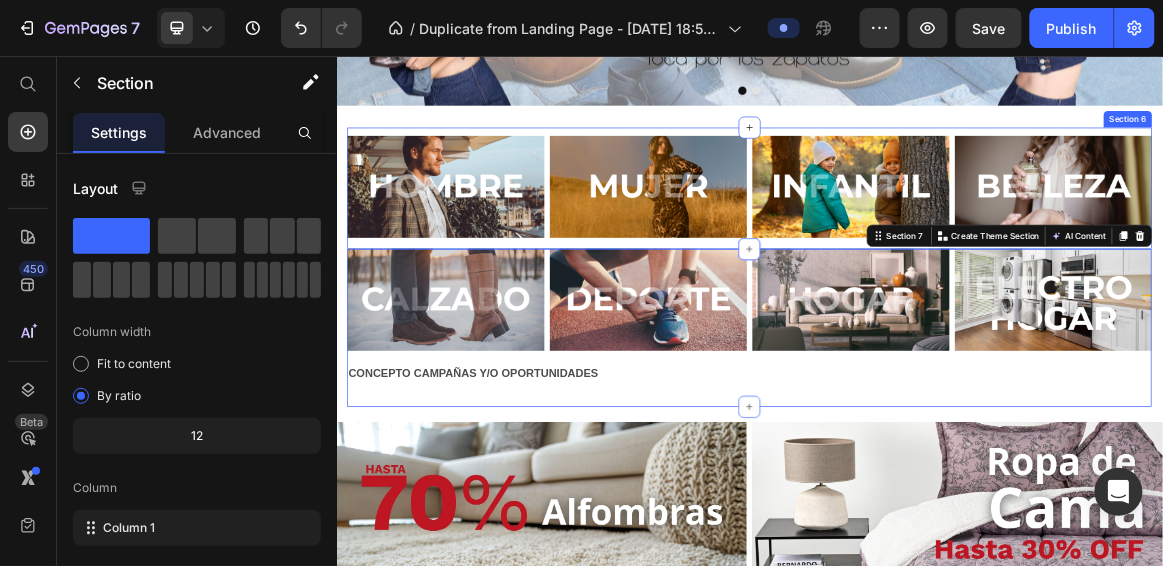 click on "Image Image Image Image Row Section 6" at bounding box center (936, 247) 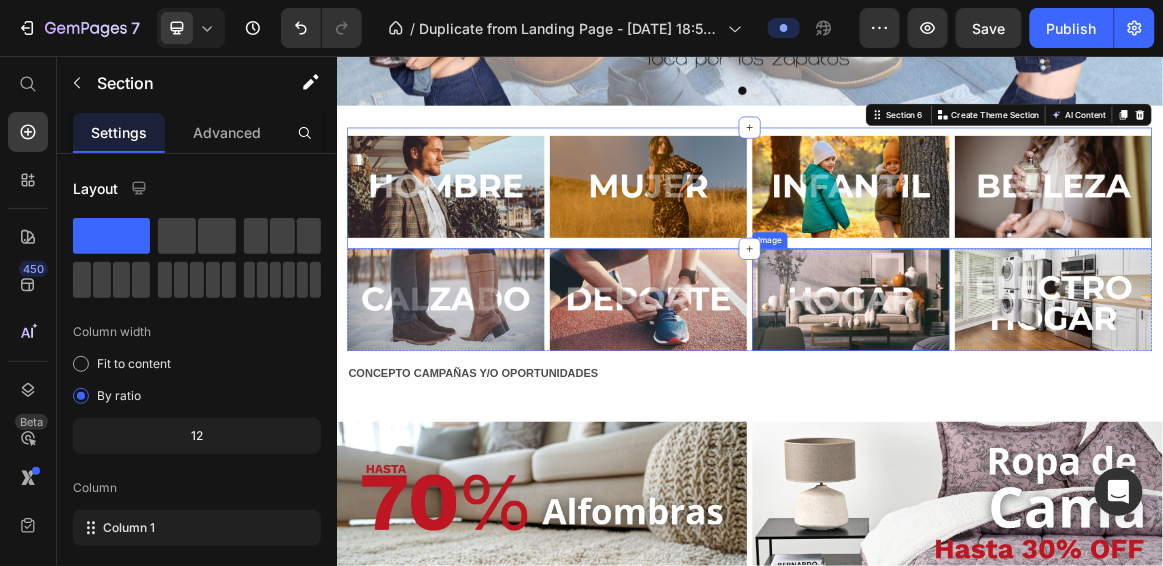 click at bounding box center (1083, 409) 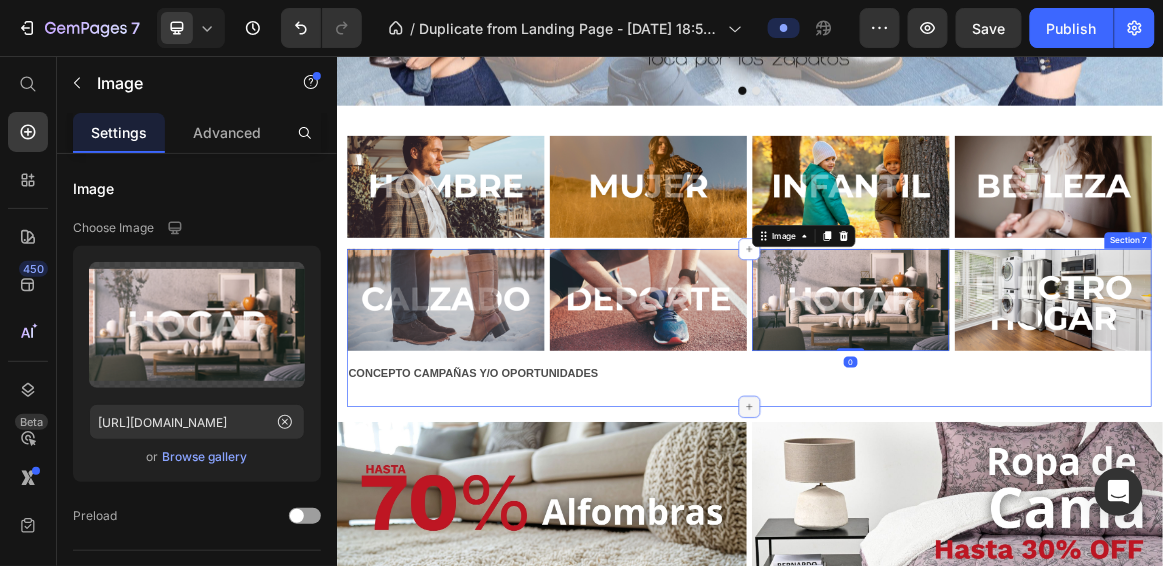 click at bounding box center [936, 564] 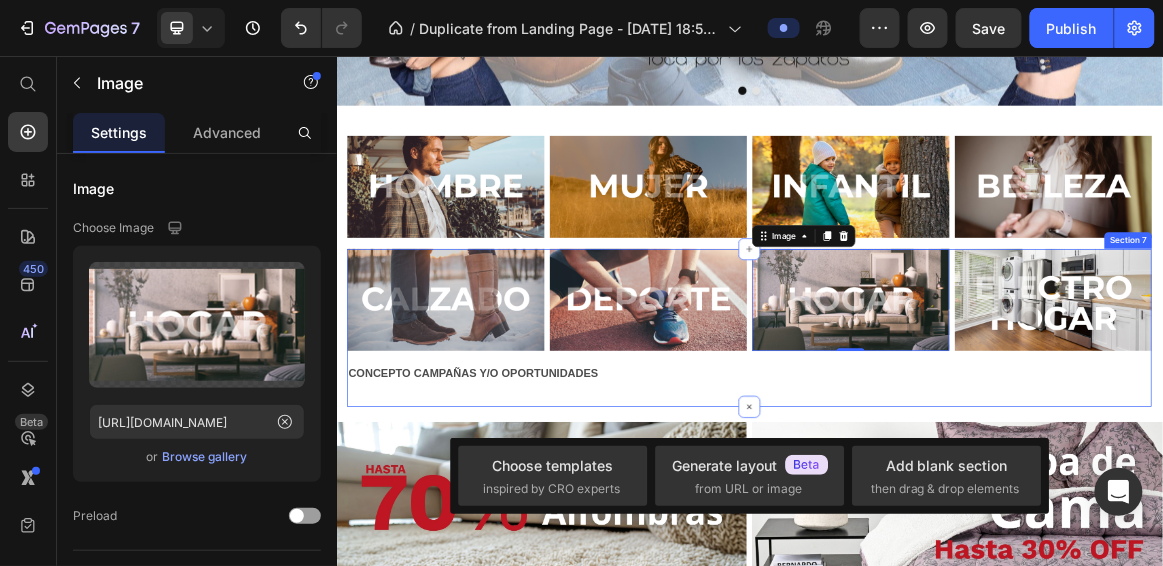 click on "Image Image Image   0 Image Row                                                                                        CONCEPTO CAMPAÑAS Y/O OPORTUNIDADES Text Block Section 7" at bounding box center [936, 449] 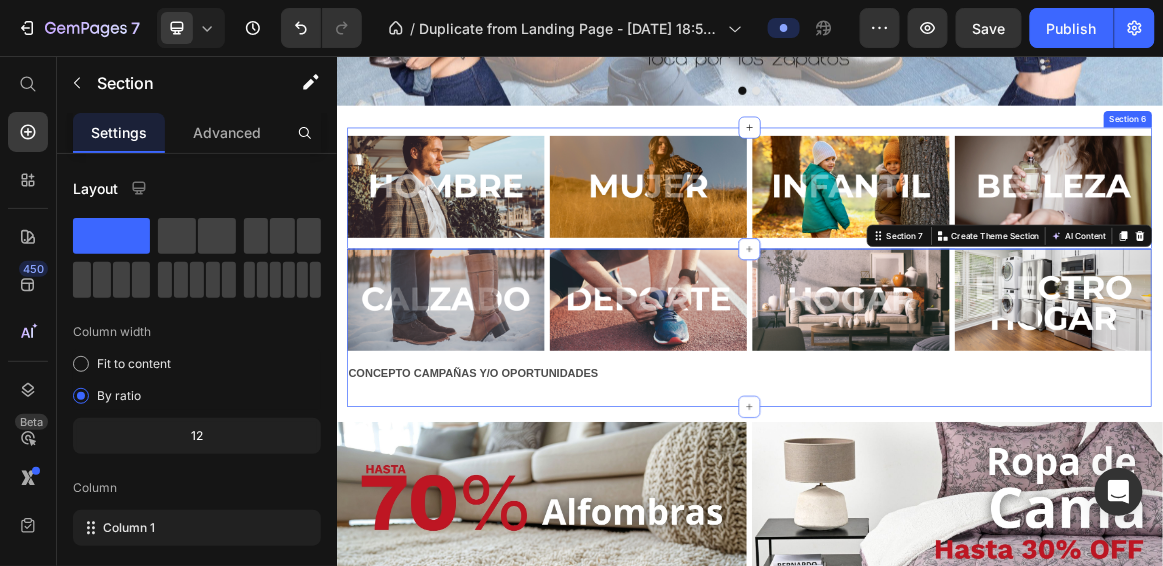click on "Image Image
Carousel Section 5" at bounding box center (936, -11) 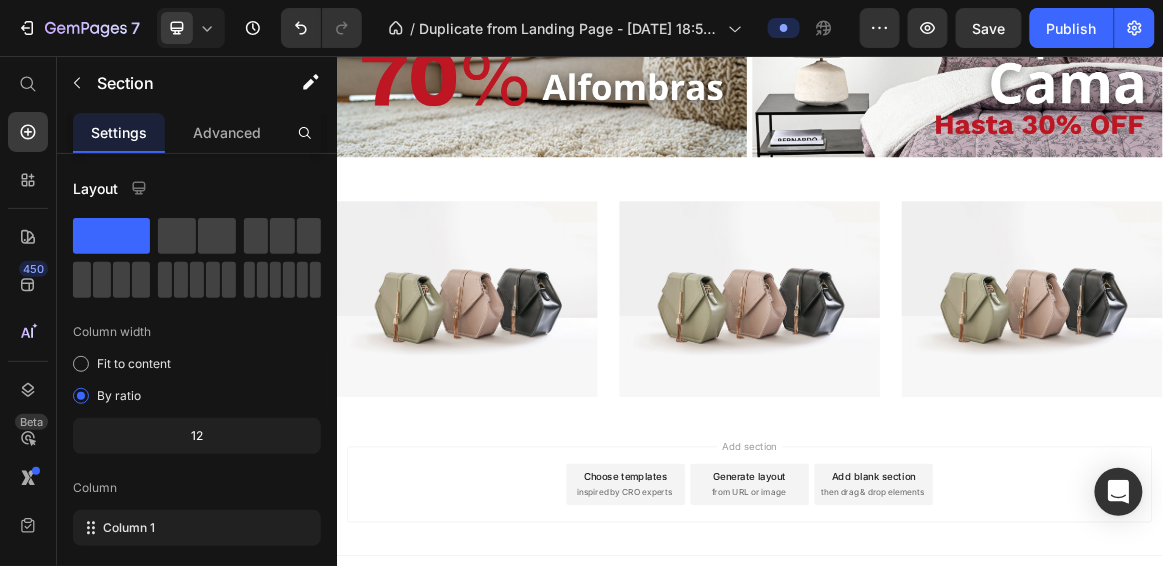 scroll, scrollTop: 1647, scrollLeft: 0, axis: vertical 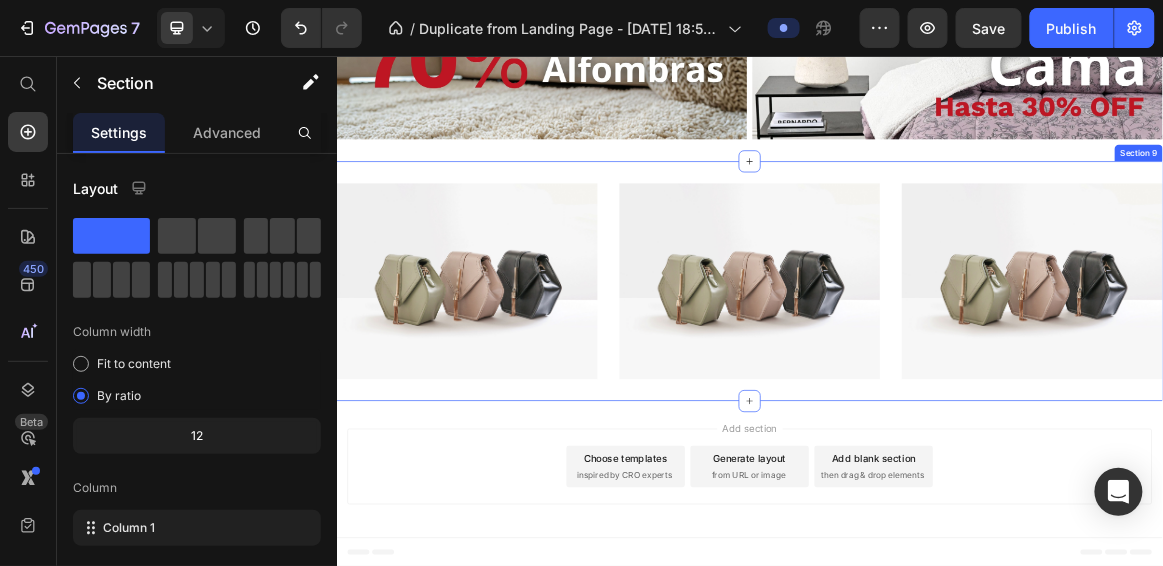 click on "Image Image Image Section 9" at bounding box center (936, 382) 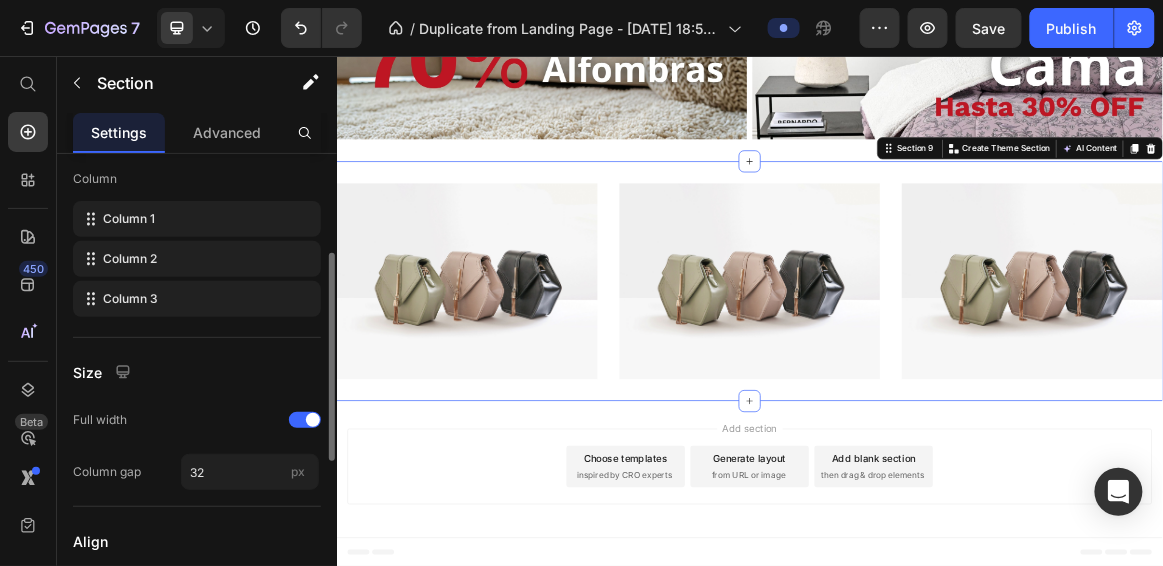 scroll, scrollTop: 0, scrollLeft: 0, axis: both 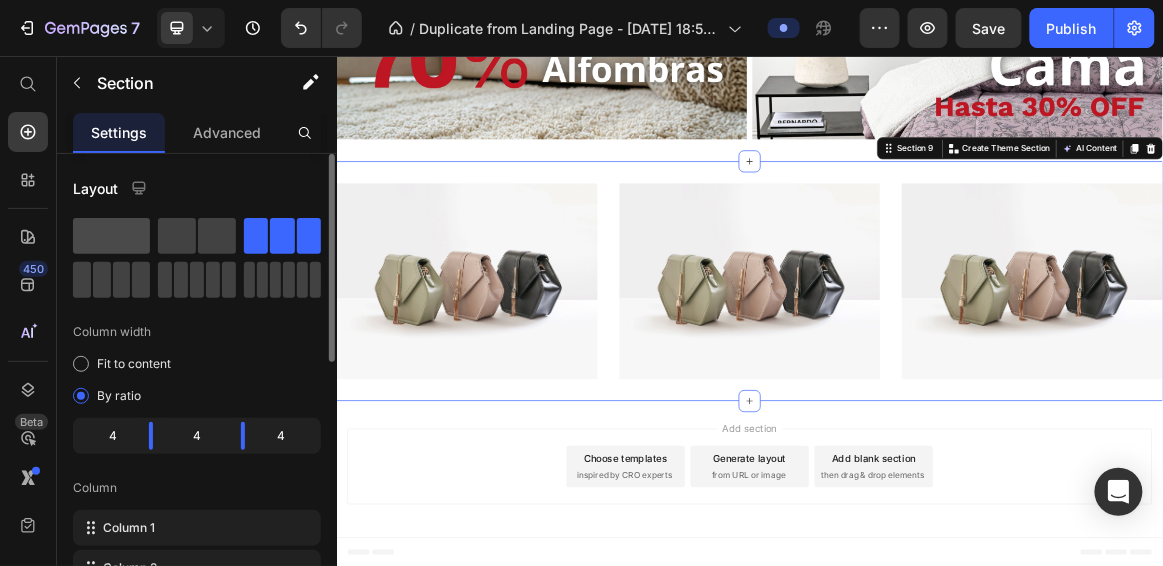 click 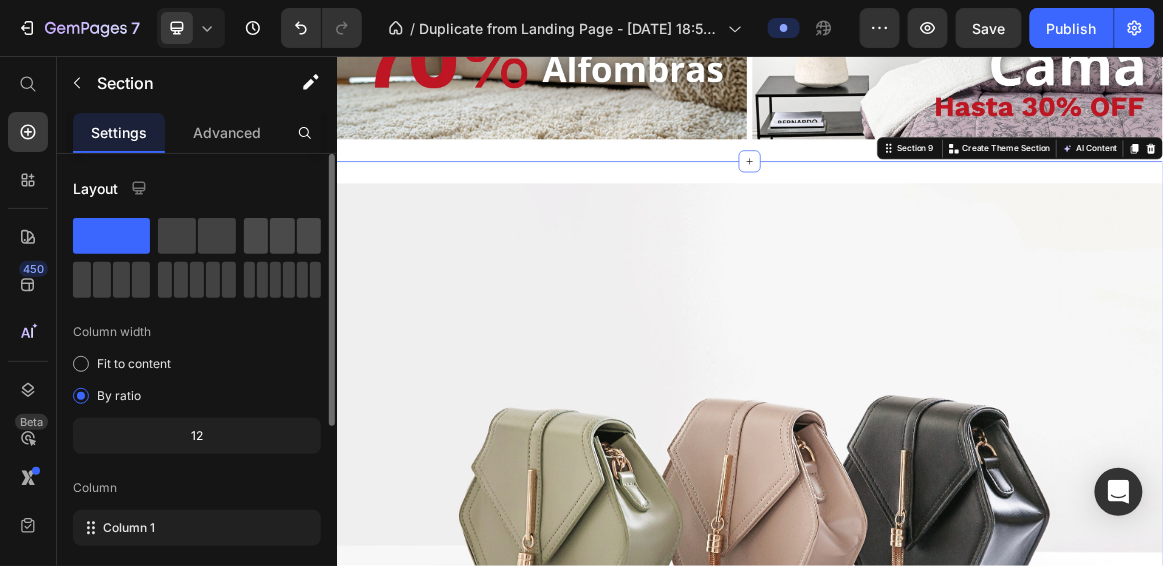 click 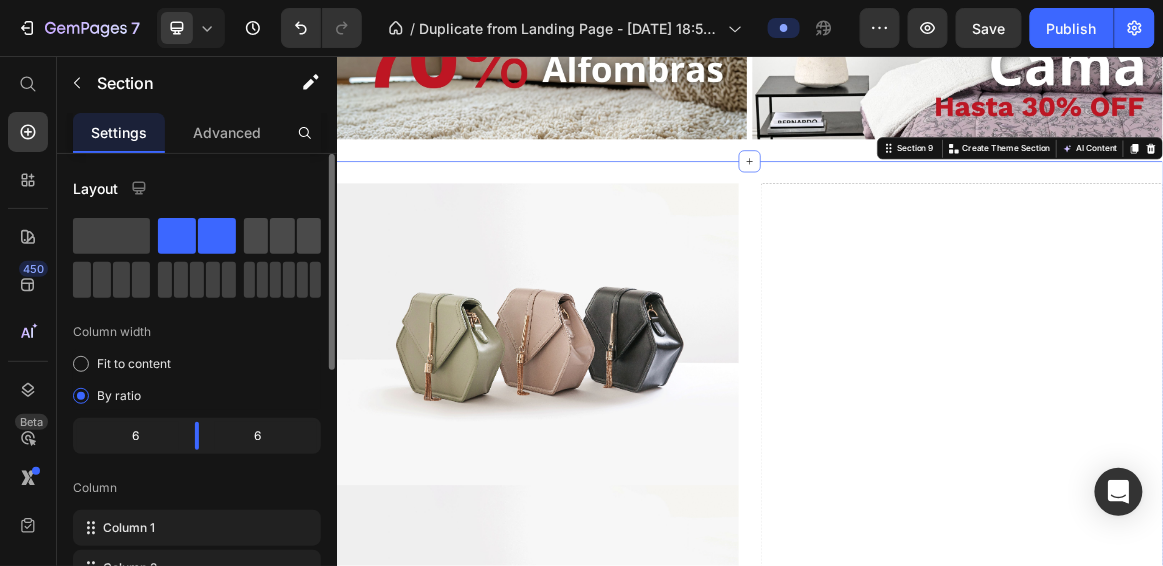 click 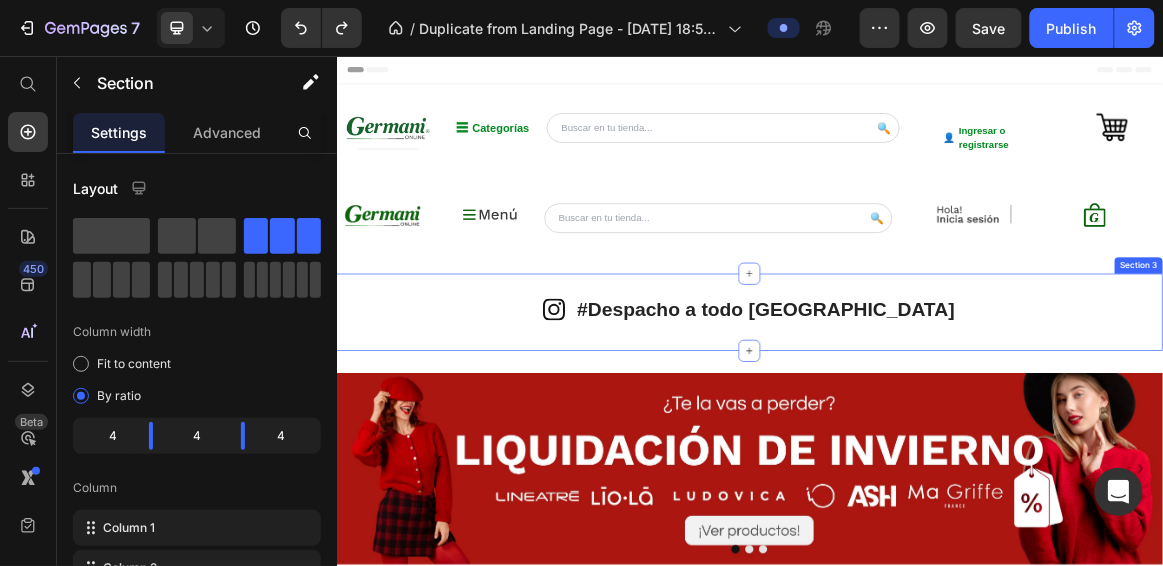 scroll, scrollTop: 142, scrollLeft: 0, axis: vertical 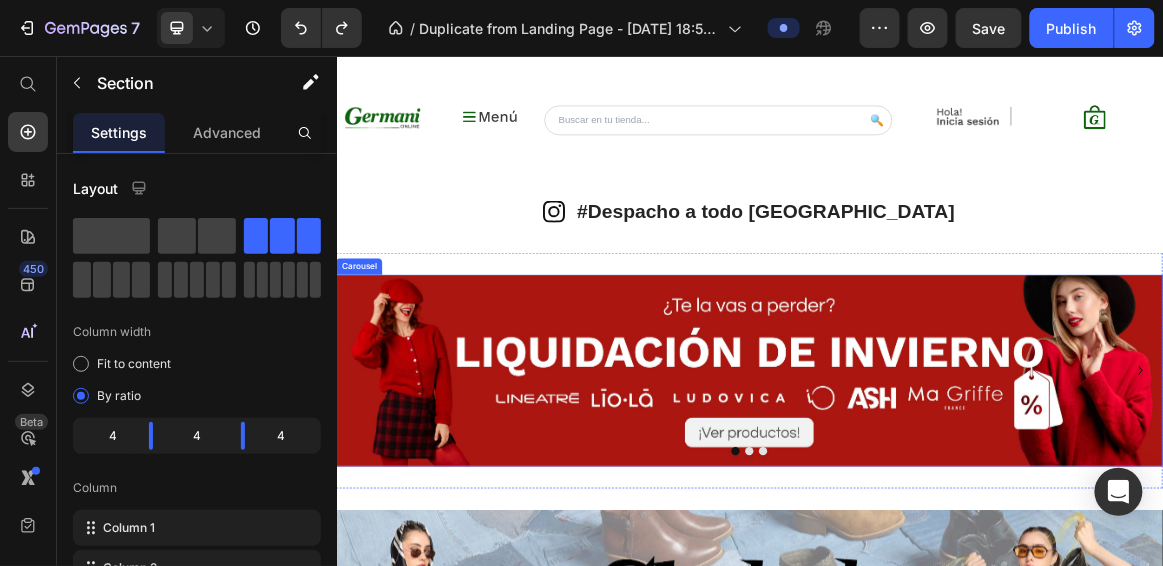 click at bounding box center (936, 629) 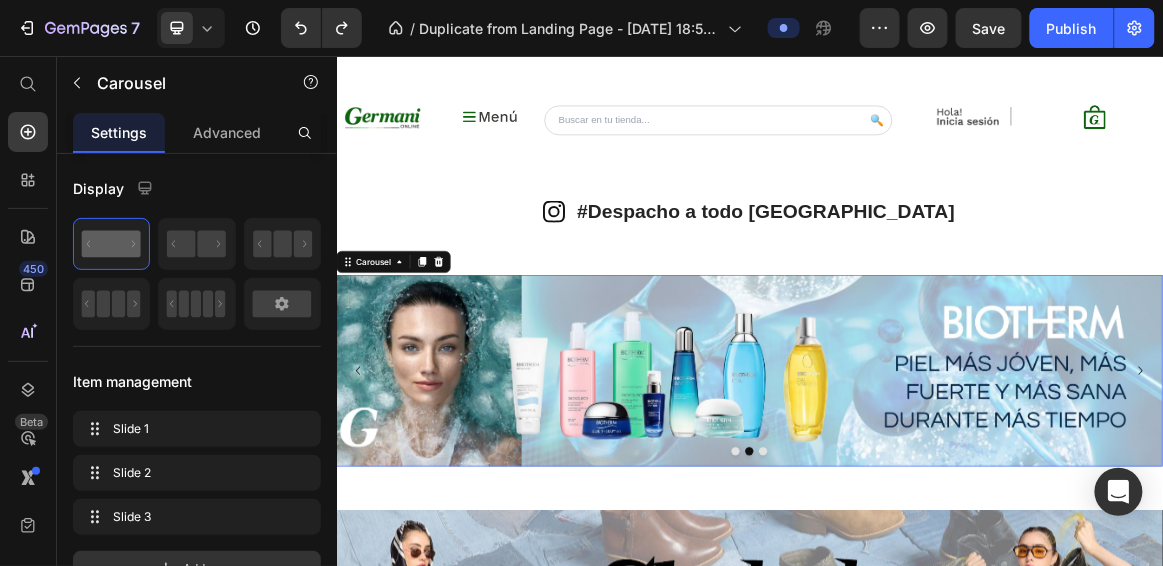 click at bounding box center [956, 629] 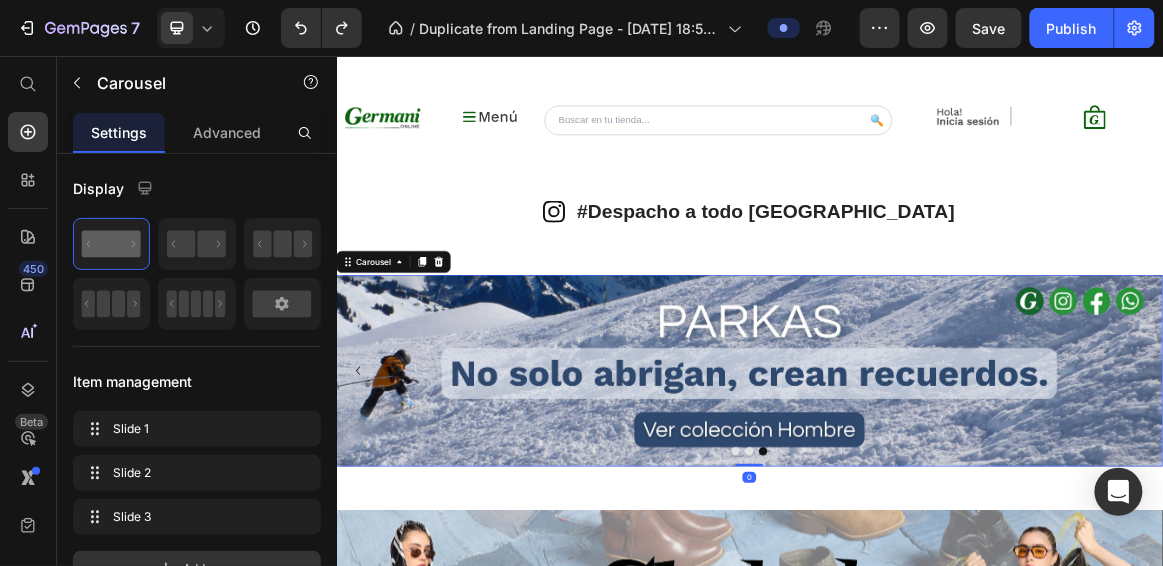 click at bounding box center [916, 629] 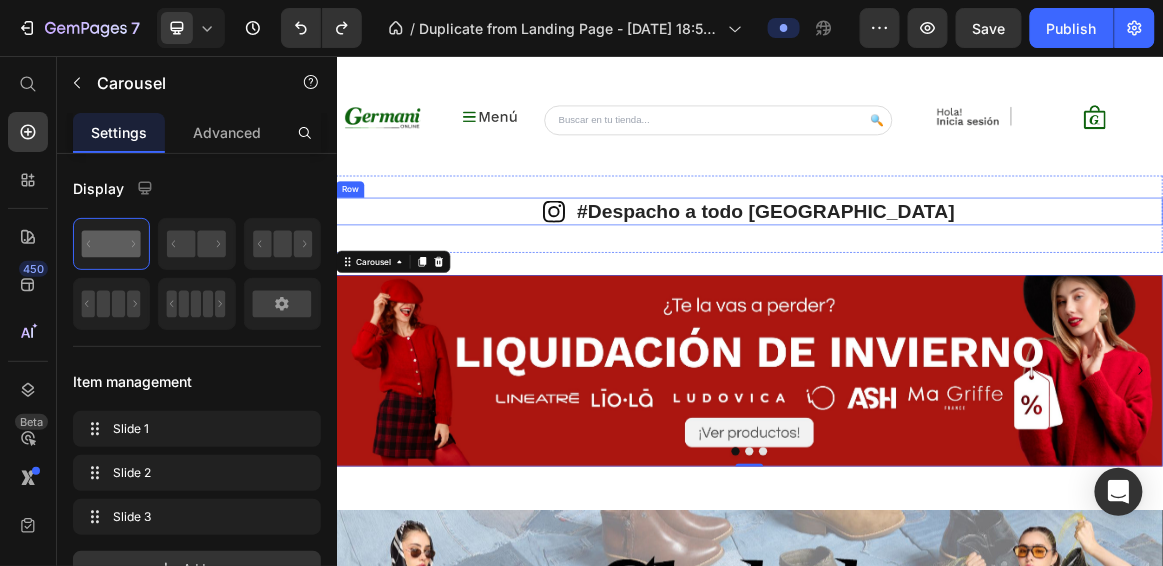 scroll, scrollTop: 0, scrollLeft: 0, axis: both 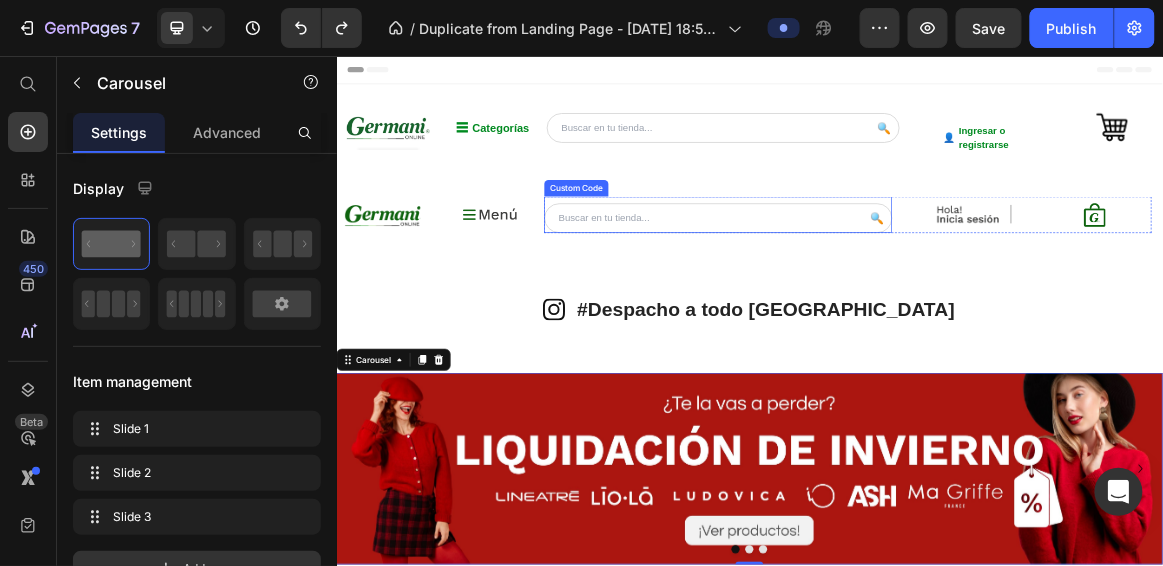 click at bounding box center [890, 290] 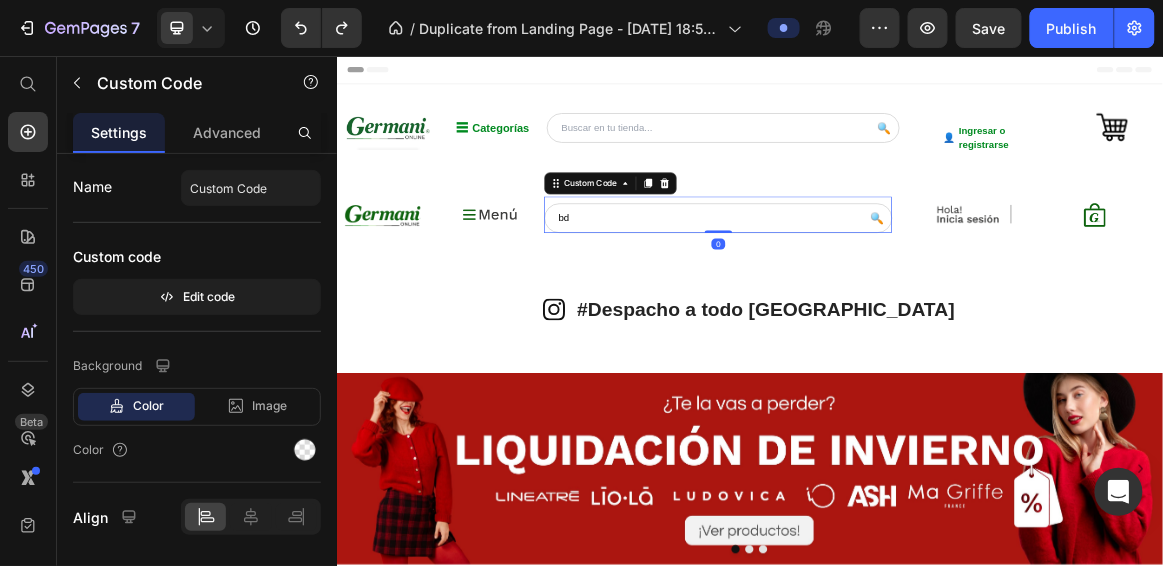 type on "b" 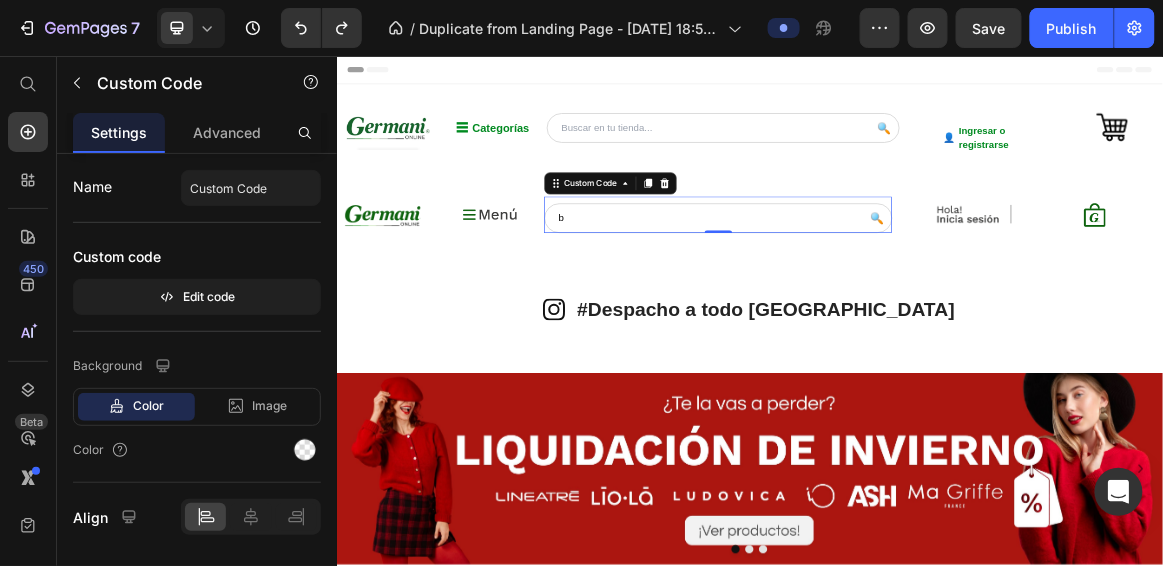 type 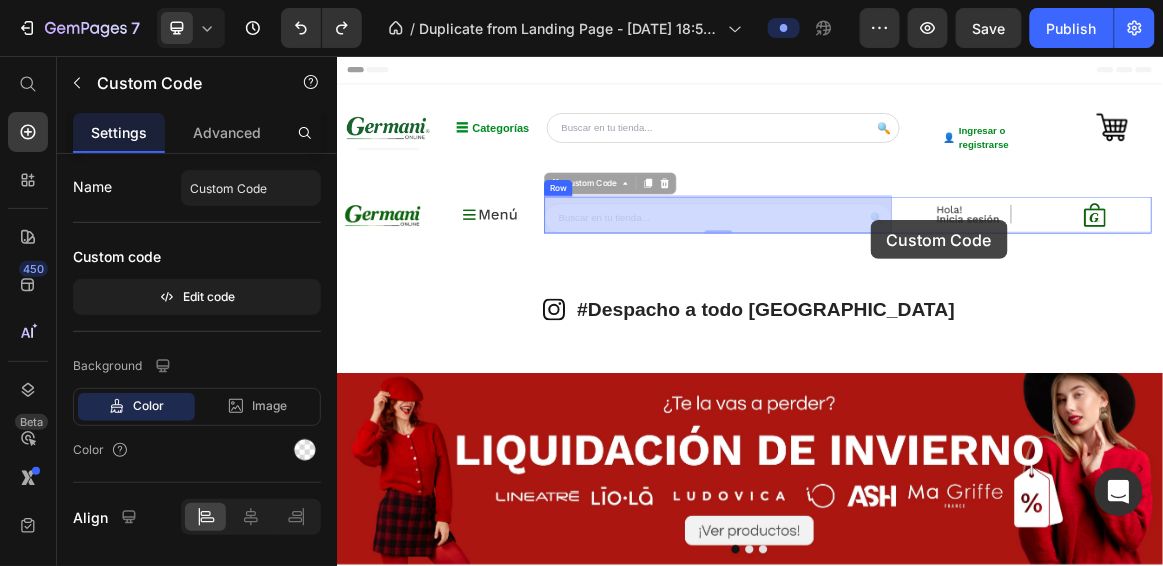 drag, startPoint x: 1133, startPoint y: 290, endPoint x: 1112, endPoint y: 293, distance: 21.213203 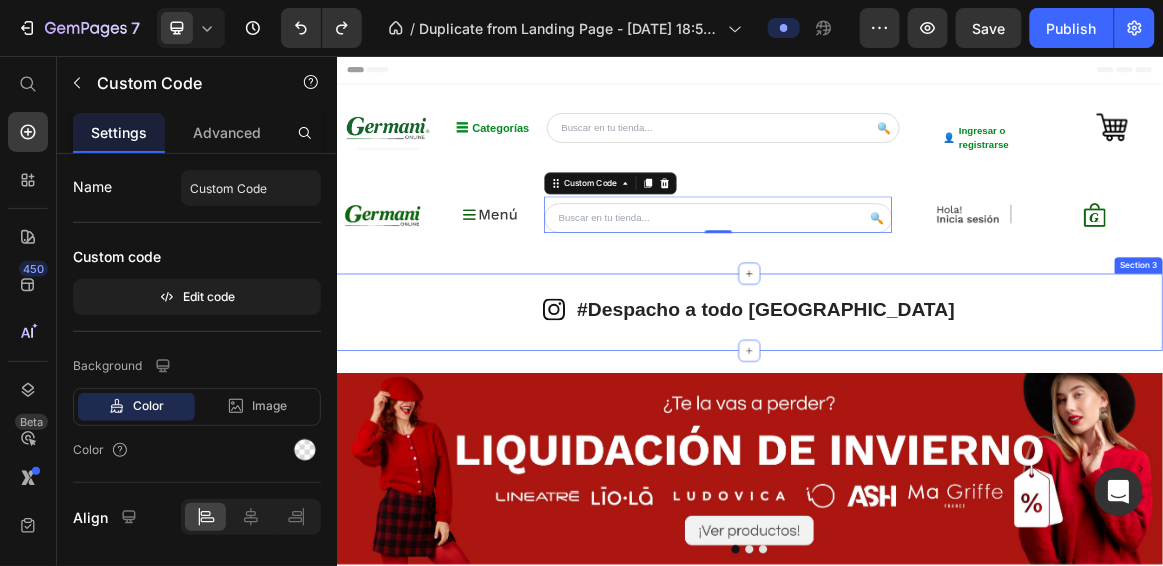 click on "Icon #Despacho a todo [GEOGRAPHIC_DATA]  Heading Row Section 3" at bounding box center [936, 427] 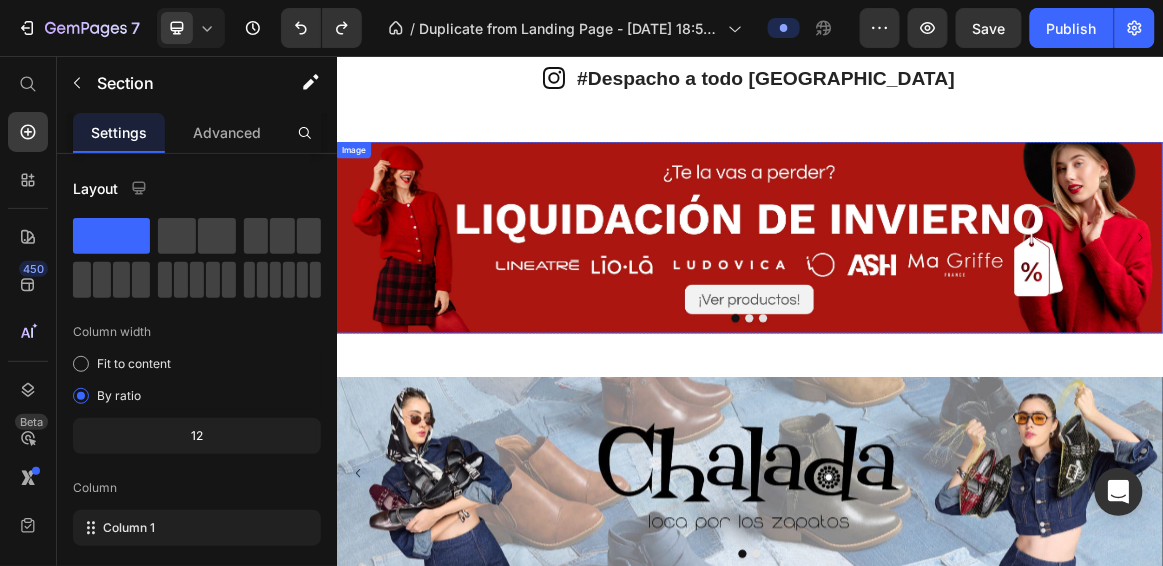 scroll, scrollTop: 524, scrollLeft: 0, axis: vertical 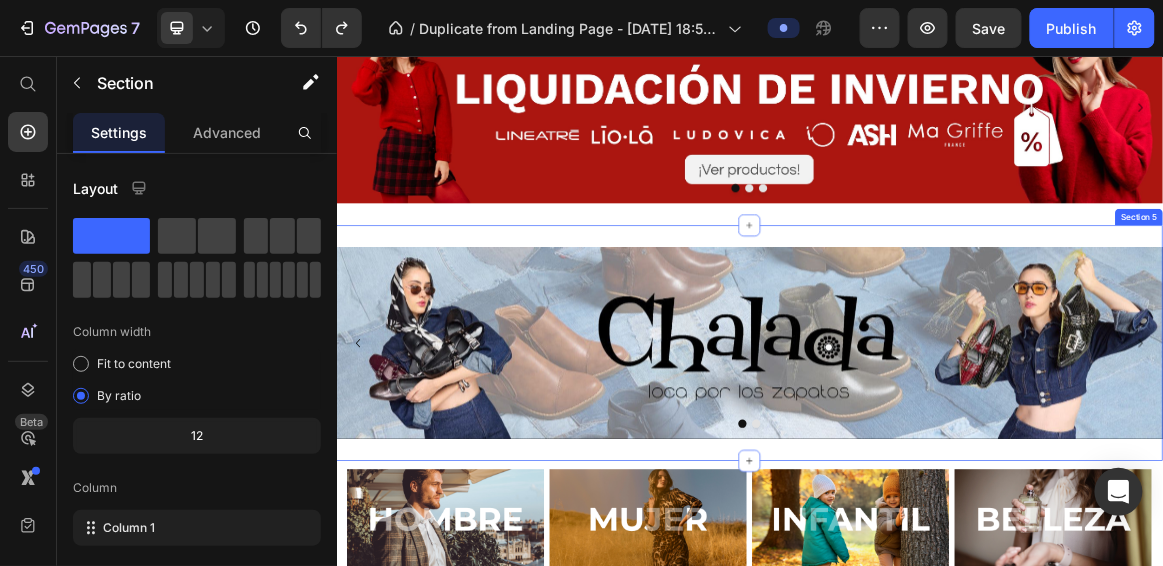 click on "Image Image
Carousel Section 5" at bounding box center (936, 472) 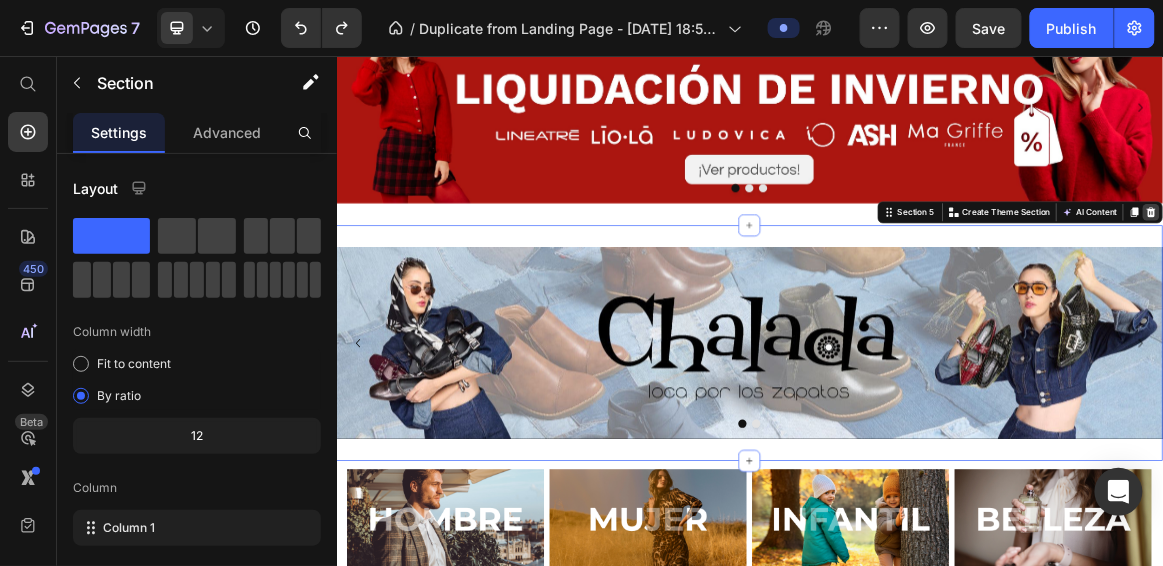 click 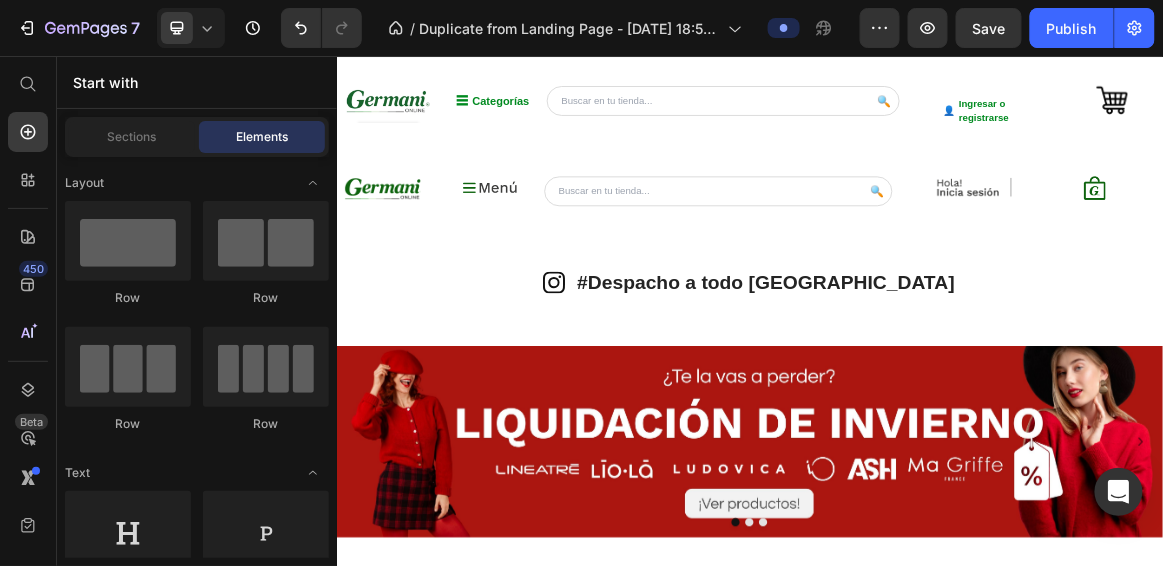 scroll, scrollTop: 0, scrollLeft: 0, axis: both 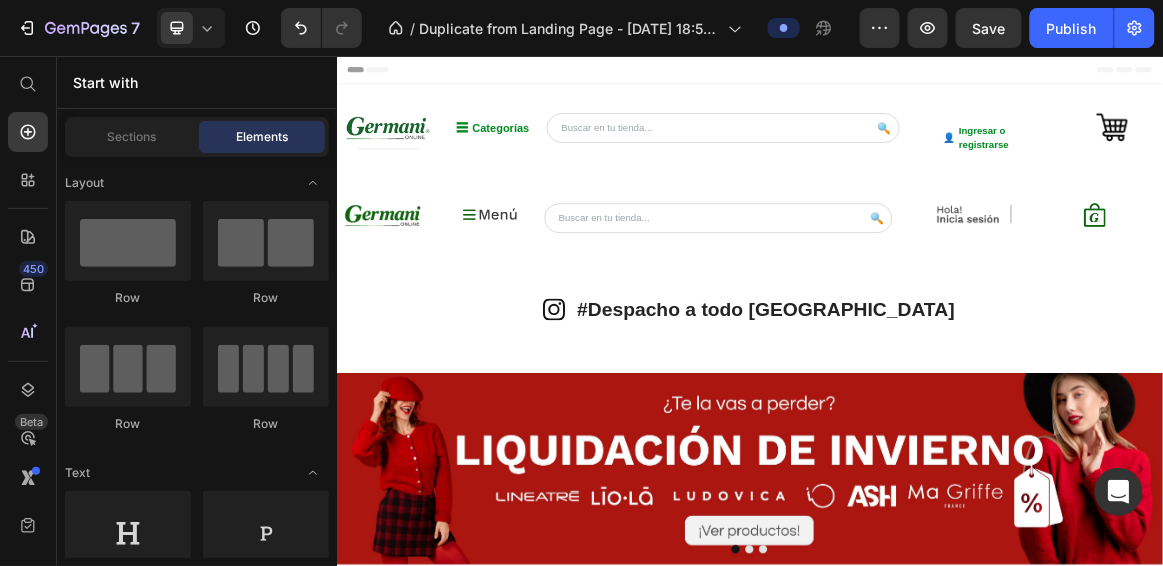 click at bounding box center [890, 290] 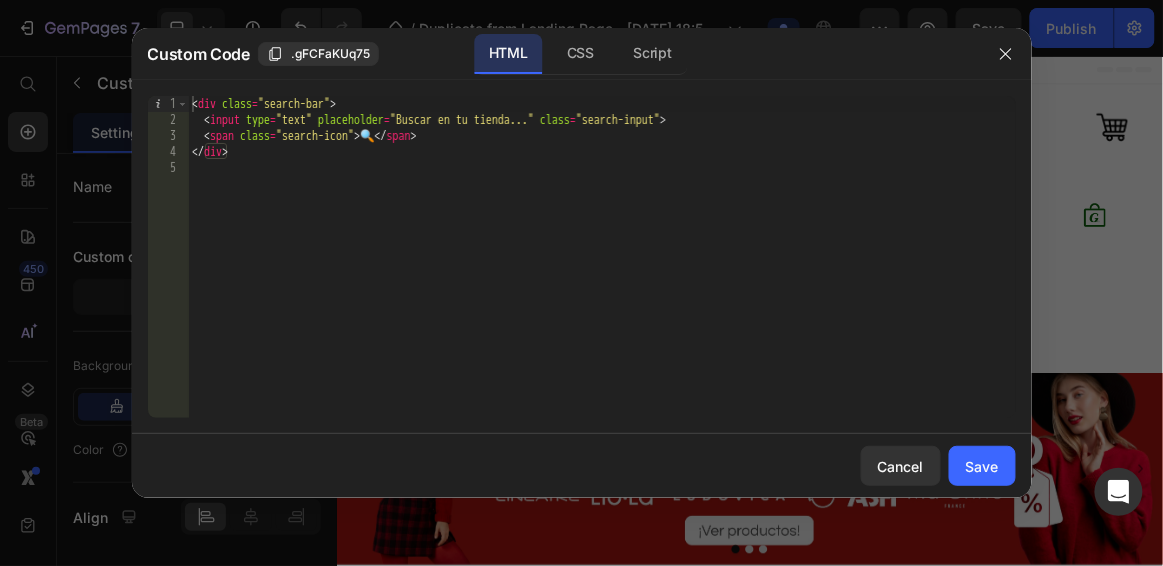 type on "<span class="search-icon">🔍</span>" 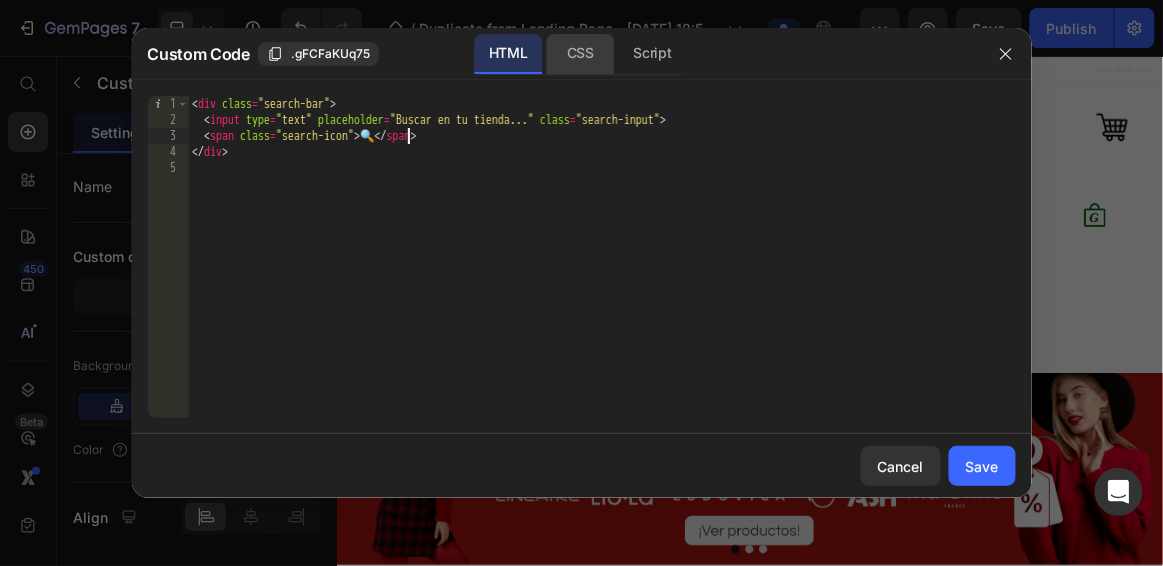 click on "CSS" 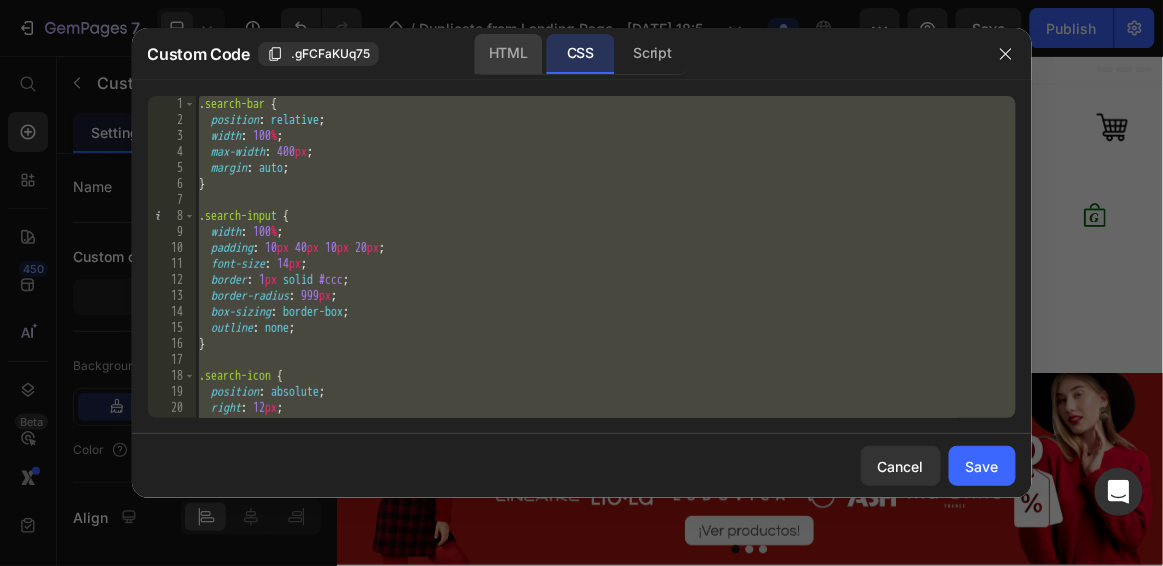click on "HTML" 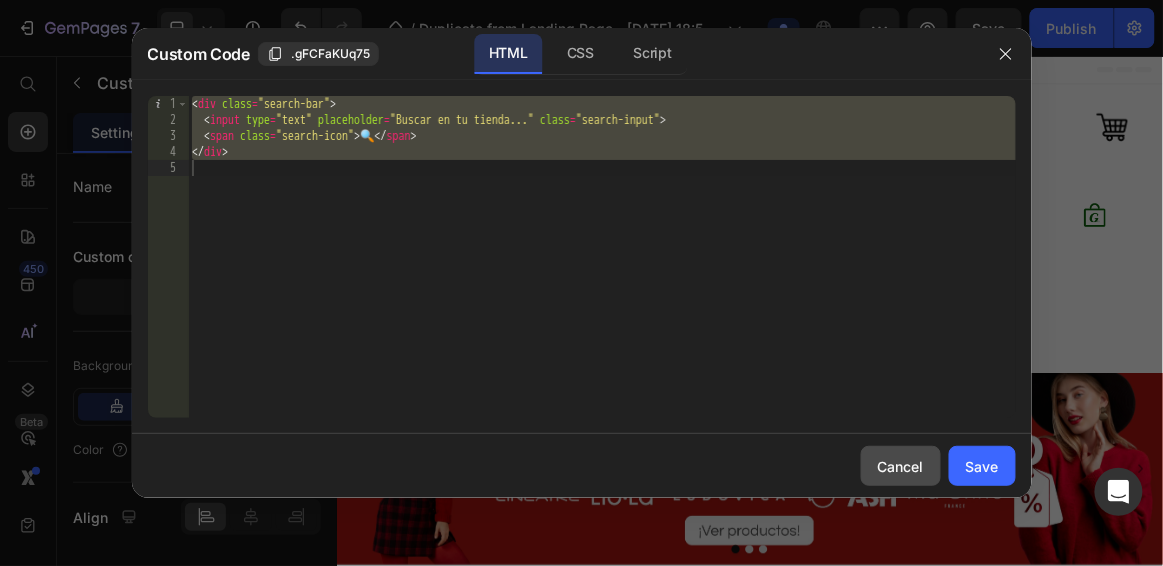 click on "Cancel" at bounding box center [901, 466] 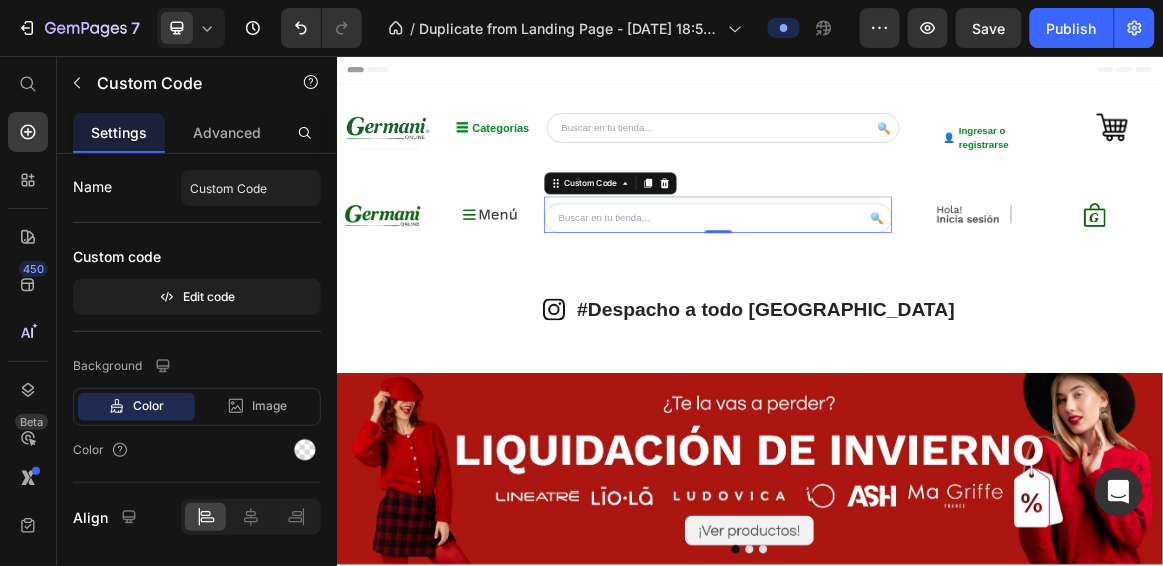 click on "Header" at bounding box center [936, 75] 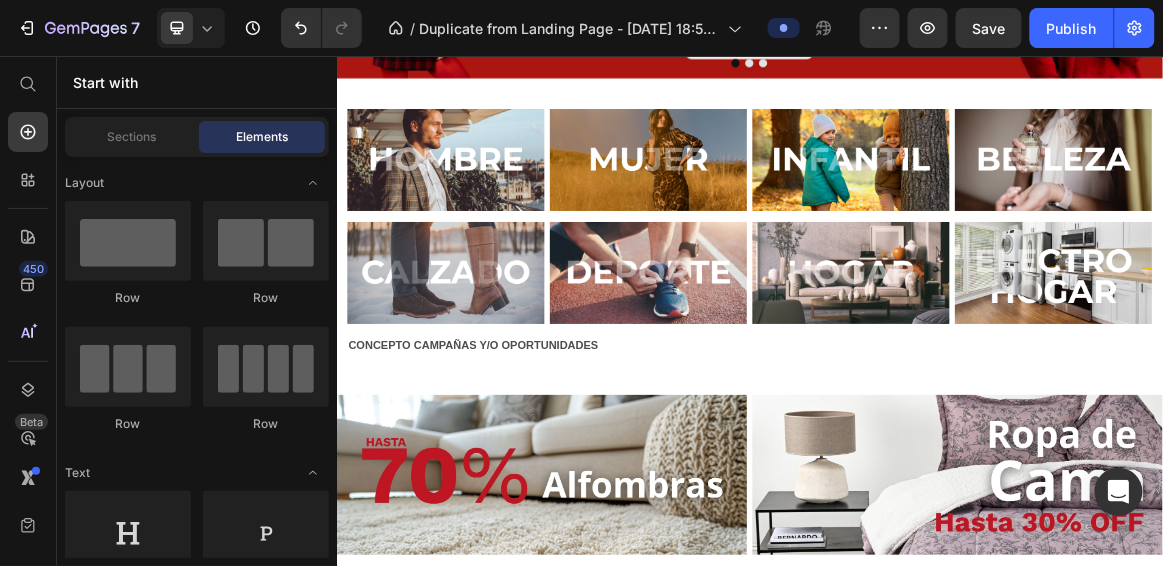 scroll, scrollTop: 0, scrollLeft: 0, axis: both 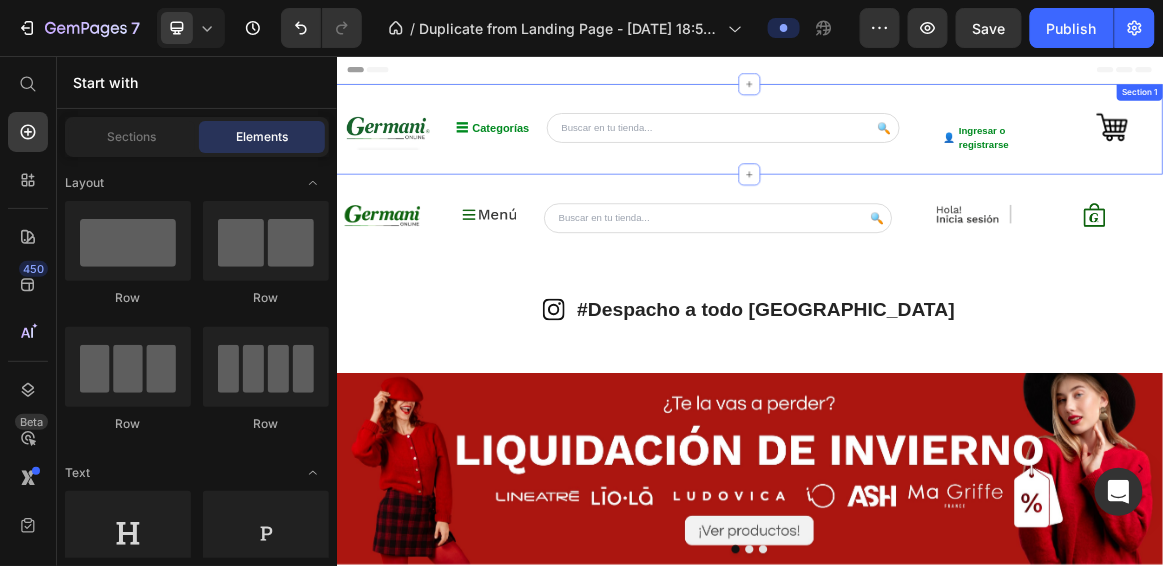 click on "Image
☰
Categorías
Hombre
Mujer
Accesorios
Sale
Custom Code Row
🔍
Custom Code
👤
Ingresar o registrarse
Custom Code Image Row Row Row Section 1" at bounding box center (936, 161) 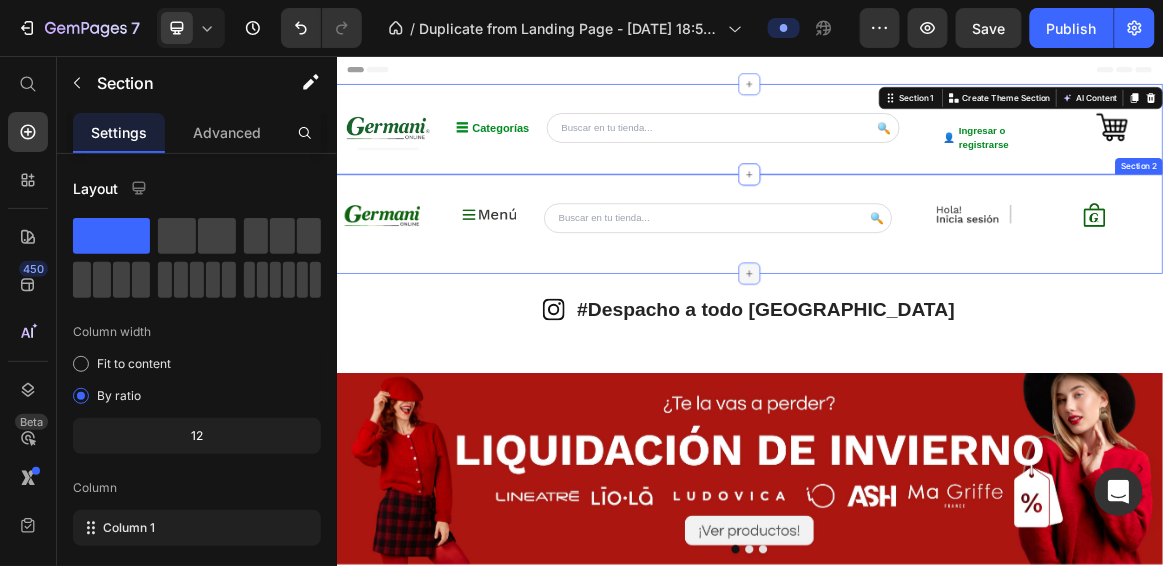 drag, startPoint x: 939, startPoint y: 92, endPoint x: 948, endPoint y: 382, distance: 290.13962 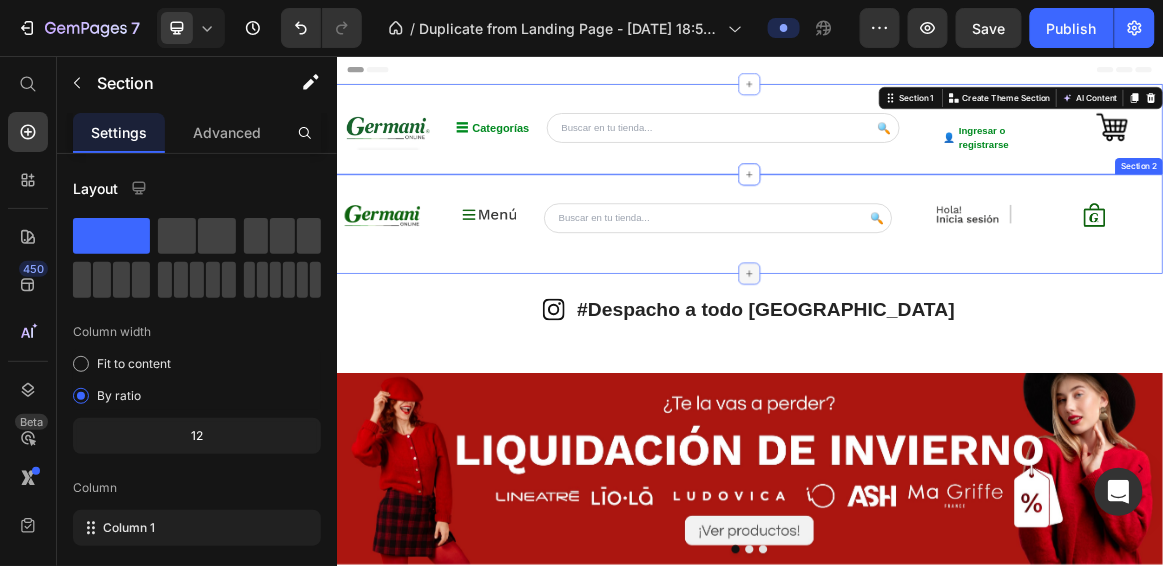 click on "Image
☰
Categorías
Hombre
Mujer
Accesorios
Sale
Custom Code Row
🔍
Custom Code
👤
Ingresar o registrarse
Custom Code Image Row Row Row Section 1   You can create reusable sections Create Theme Section AI Content Write with GemAI What would you like to describe here? Tone and Voice Persuasive Product Jeans [DEMOGRAPHIC_DATA] Azul Marino Show more Generate Image
Hombre
Mujer
Accesorios
Sale
Custom Code Row
🔍
Custom Code Image Image Row Row Row Section 2
Icon #Despacho a todo chile  Heading Row Section 3
Image Image Image
Carousel Section 4 Image Image Image Image Row Section 5 Image Image Image Image Row Text Block Section 6 Image Image Row Section 7 Root" at bounding box center (936, 980) 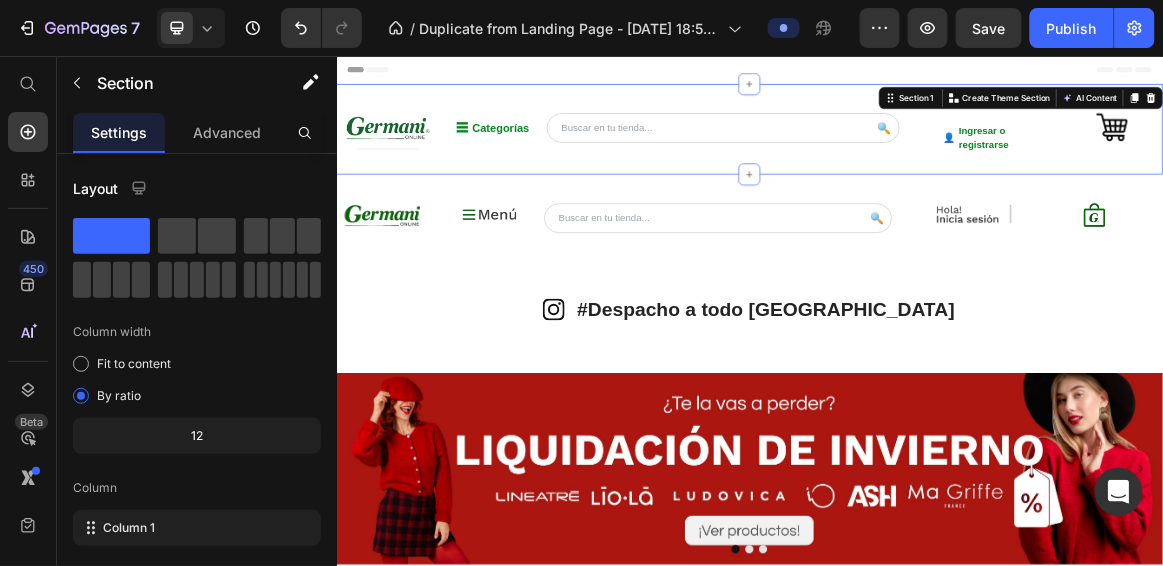 click on "Image
☰
Categorías
Hombre
Mujer
Accesorios
Sale
Custom Code Row
🔍
Custom Code
👤
Ingresar o registrarse
Custom Code Image Row Row Row Section 1   You can create reusable sections Create Theme Section AI Content Write with GemAI What would you like to describe here? Tone and Voice Persuasive Product Jeans [DEMOGRAPHIC_DATA] Azul Marino Show more Generate" at bounding box center [936, 161] 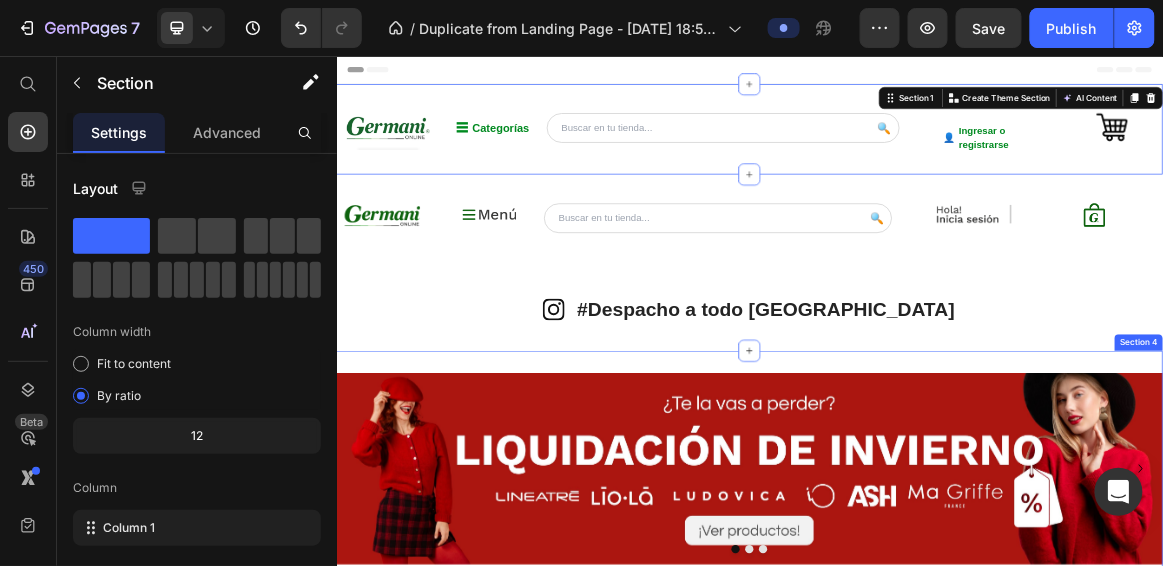 click on "Image Image Image
Carousel Section 4" at bounding box center [936, 654] 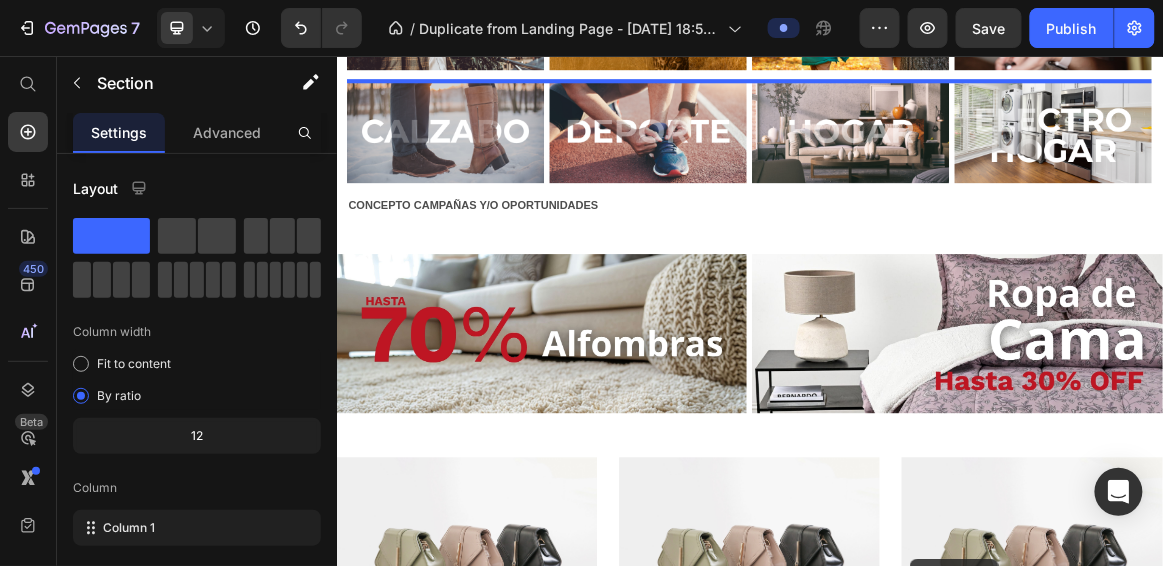 scroll, scrollTop: 1305, scrollLeft: 0, axis: vertical 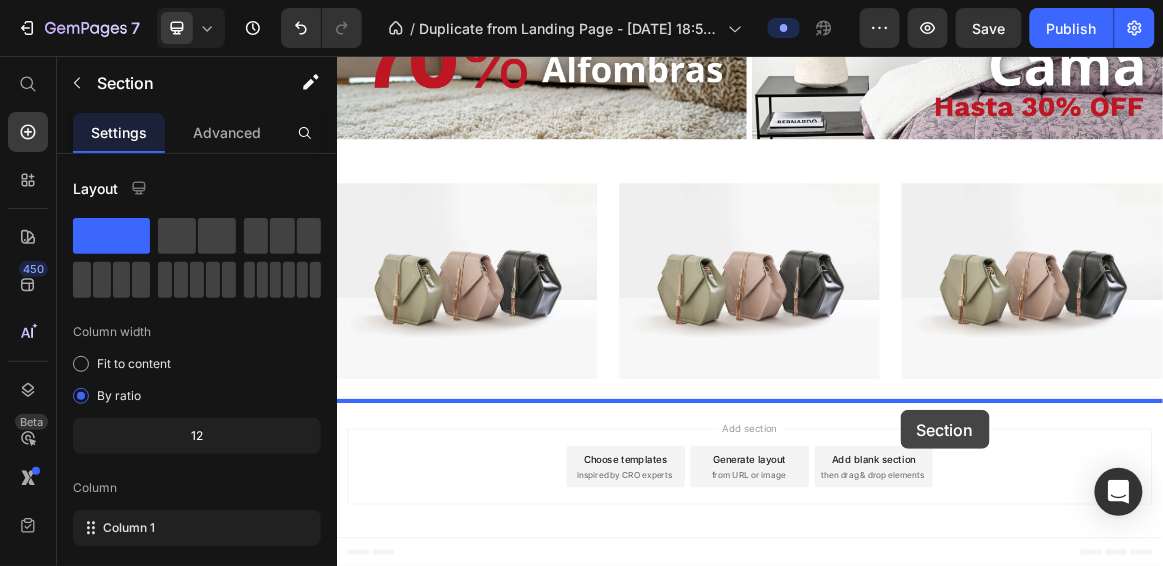 drag, startPoint x: 1142, startPoint y: 106, endPoint x: 1154, endPoint y: 570, distance: 464.15515 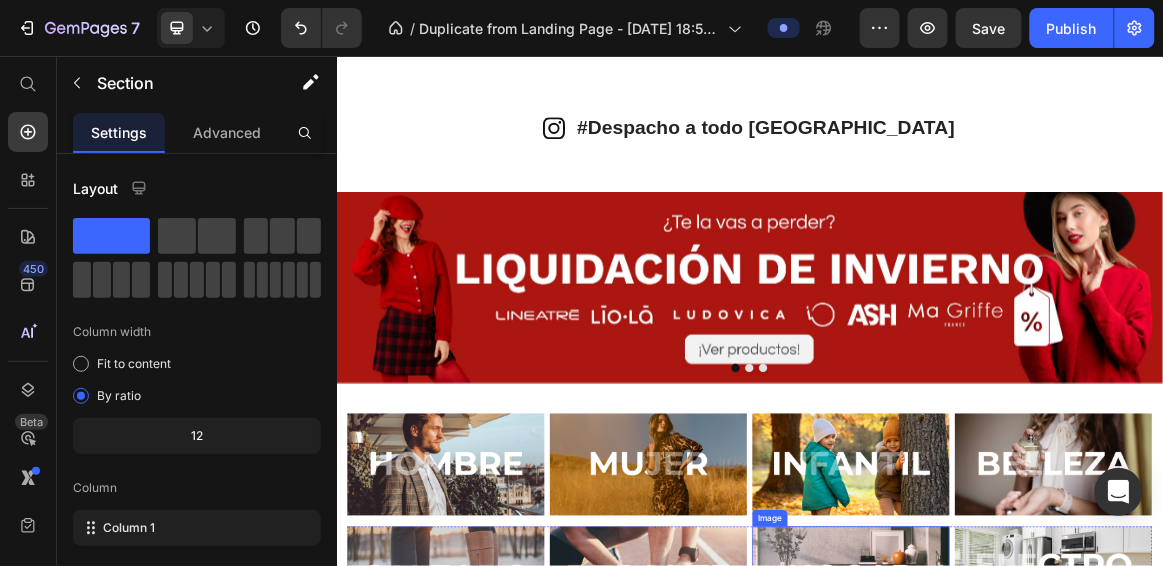 scroll, scrollTop: 66, scrollLeft: 0, axis: vertical 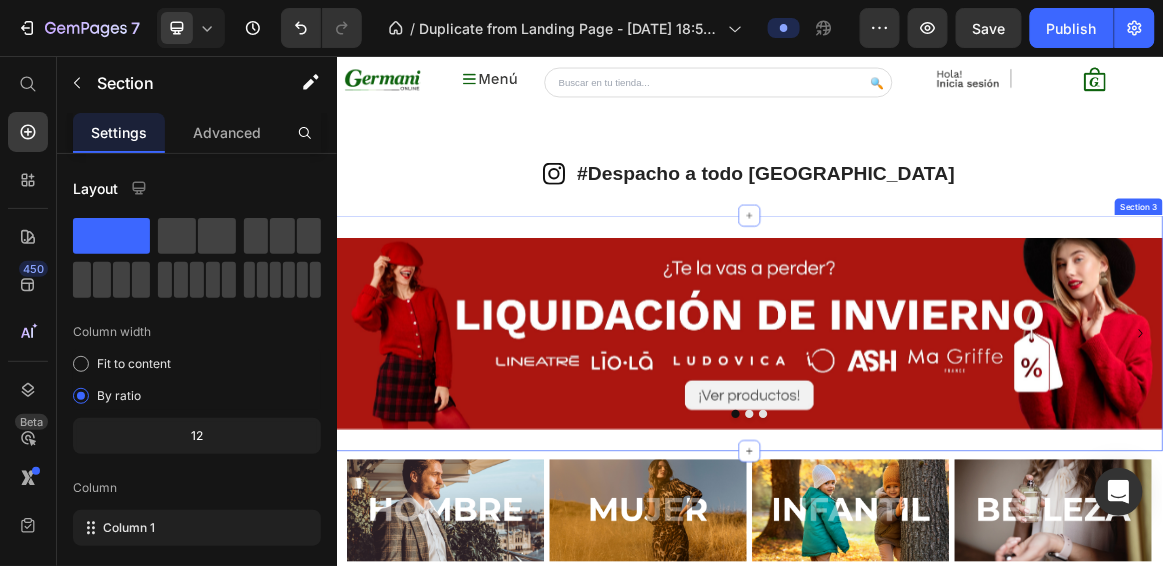 click on "Image Image Image
Carousel Section 3" at bounding box center (936, 457) 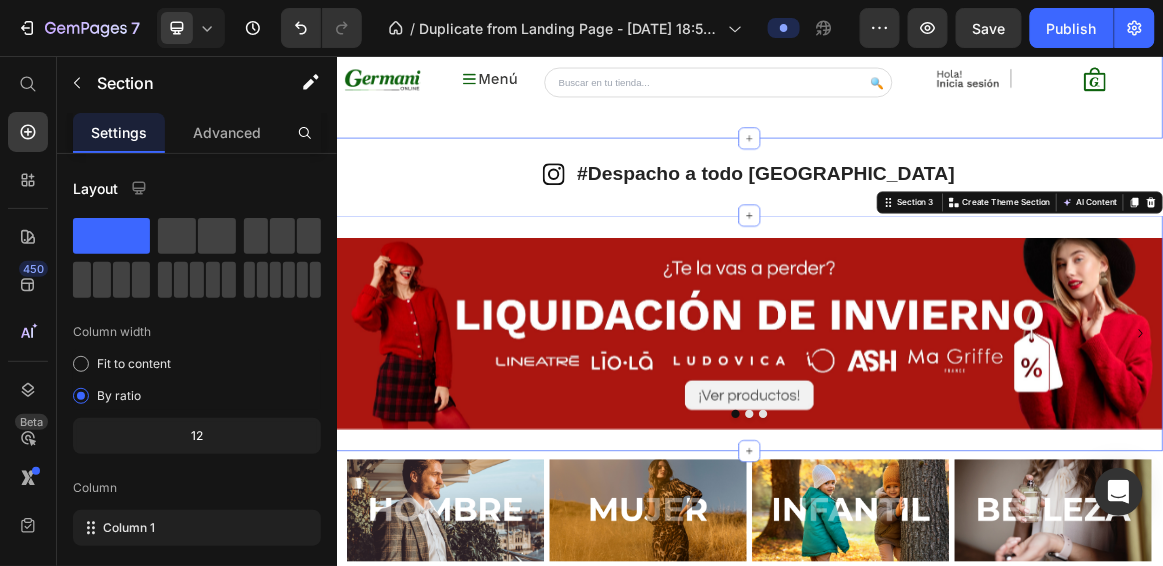 click on "Image
Hombre
Mujer
Accesorios
Sale
Custom Code Row
🔍
Custom Code Image Image Row Row Row Section 1" at bounding box center (936, 102) 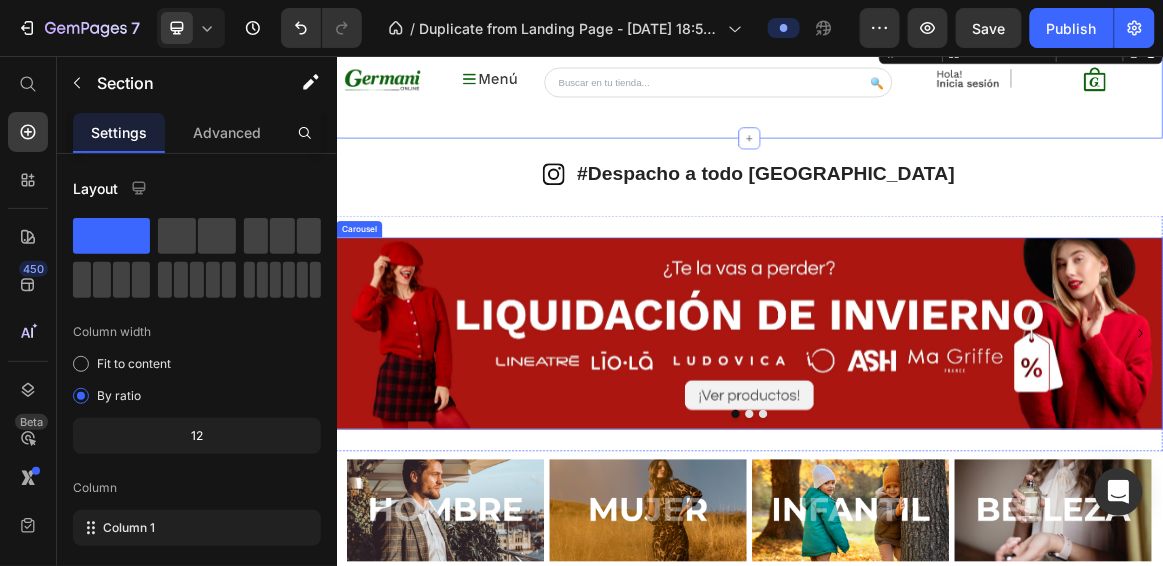click at bounding box center (936, 574) 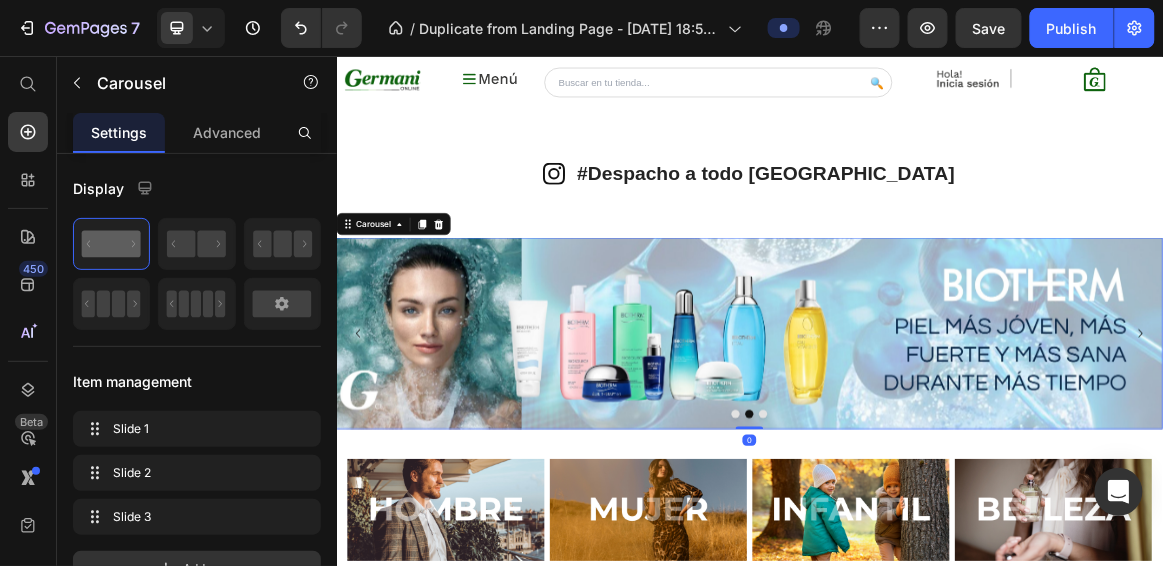 click at bounding box center [956, 574] 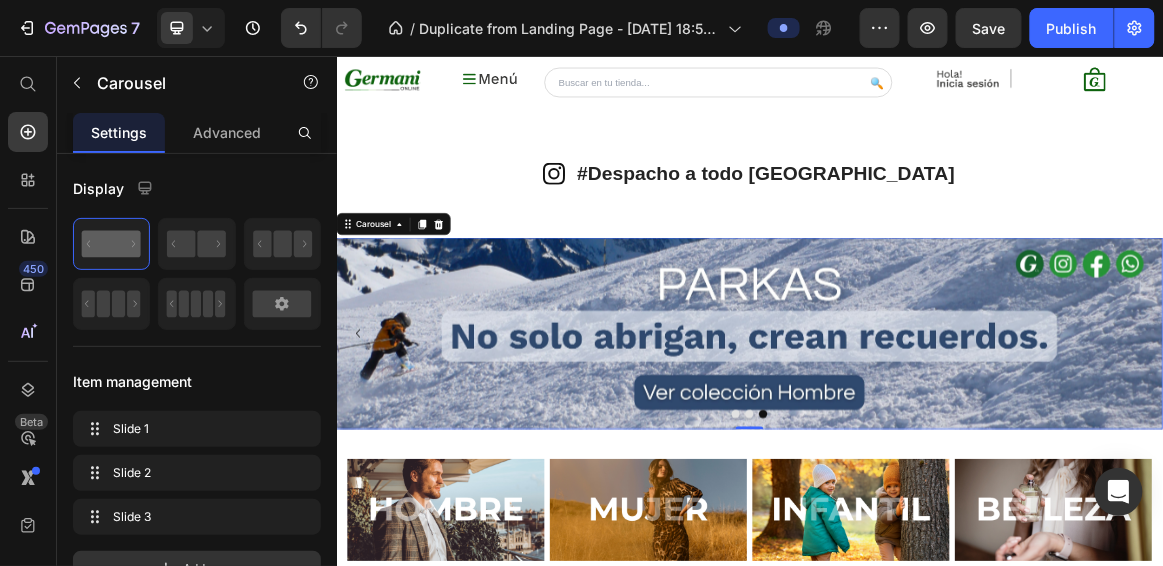 click at bounding box center [916, 574] 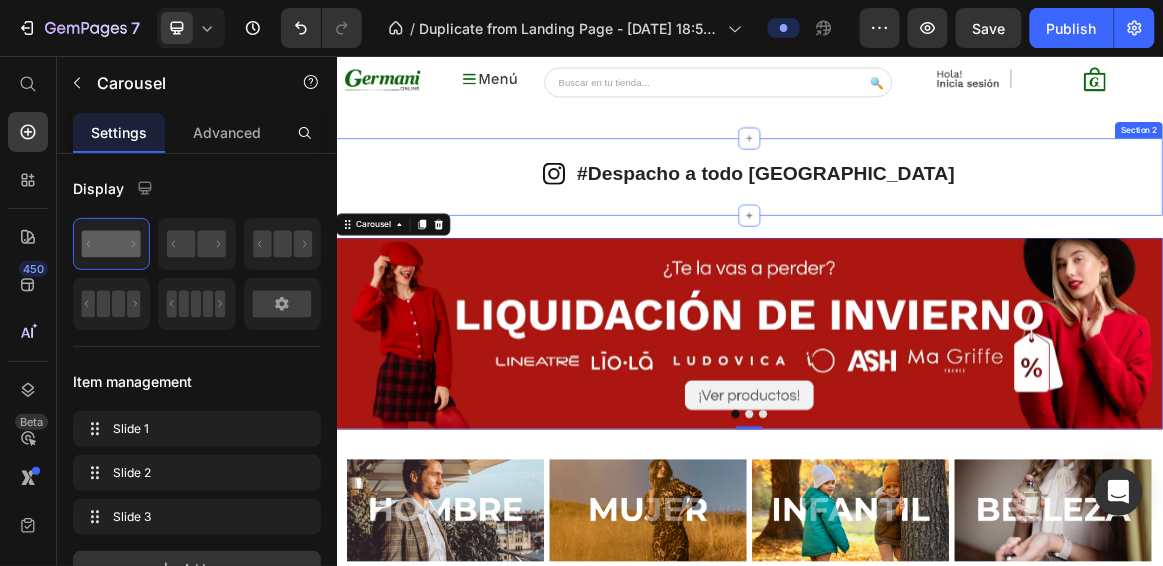 click on "Icon #Despacho a todo [GEOGRAPHIC_DATA]  Heading Row Section 2" at bounding box center [936, 230] 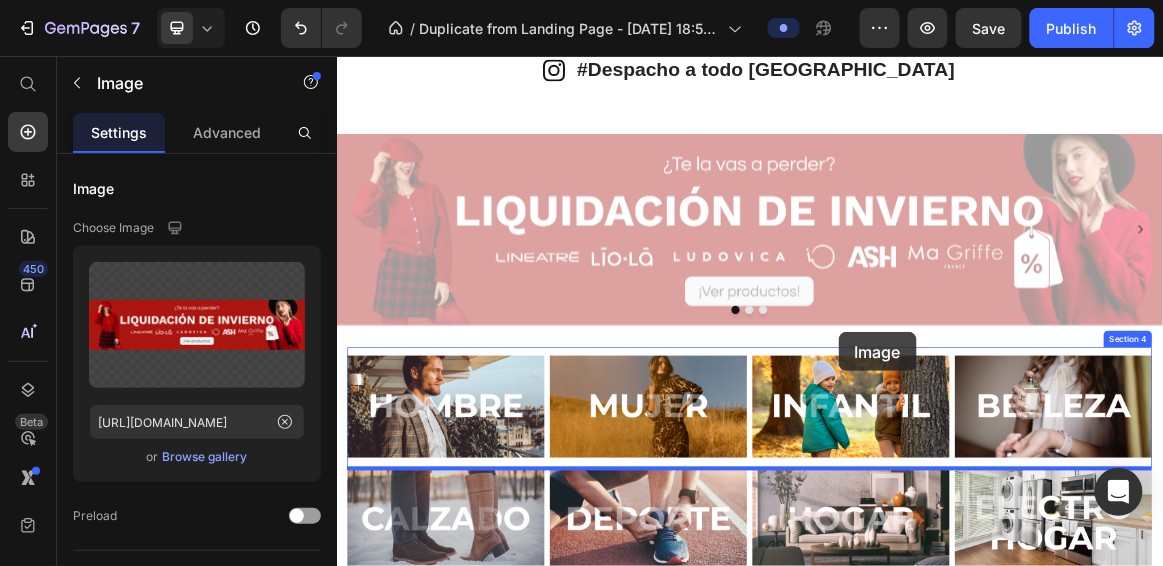 scroll, scrollTop: 364, scrollLeft: 0, axis: vertical 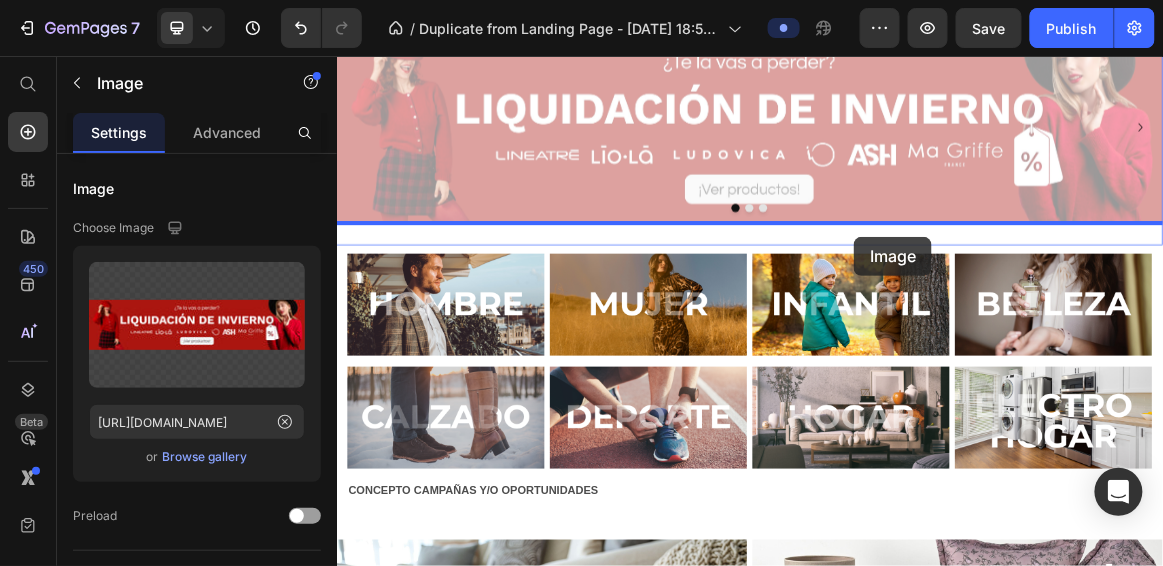 drag, startPoint x: 1059, startPoint y: 232, endPoint x: 1087, endPoint y: 317, distance: 89.49302 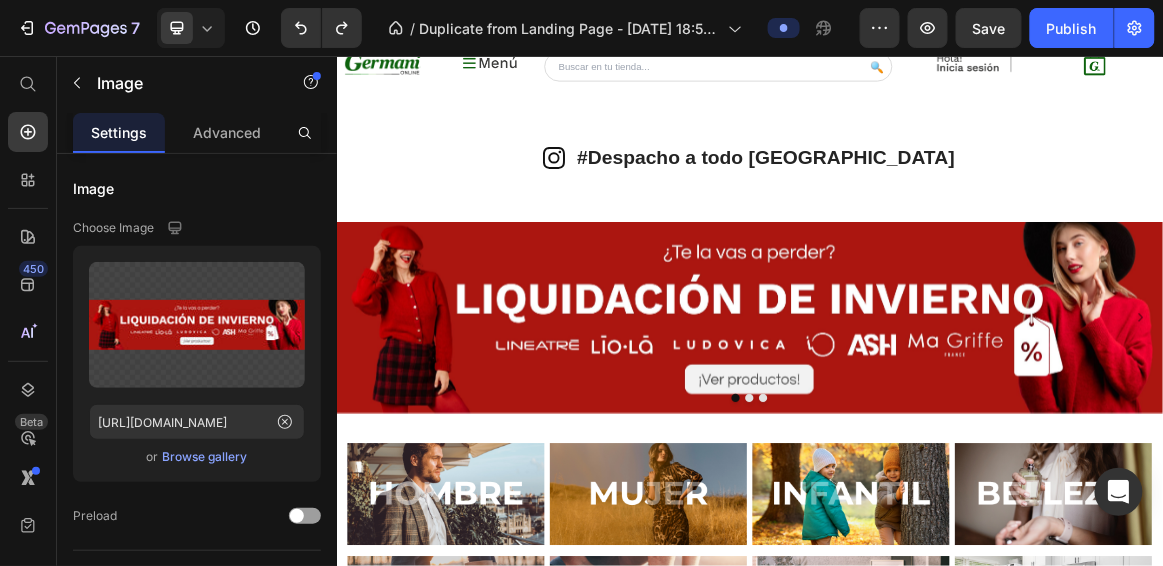scroll, scrollTop: 65, scrollLeft: 0, axis: vertical 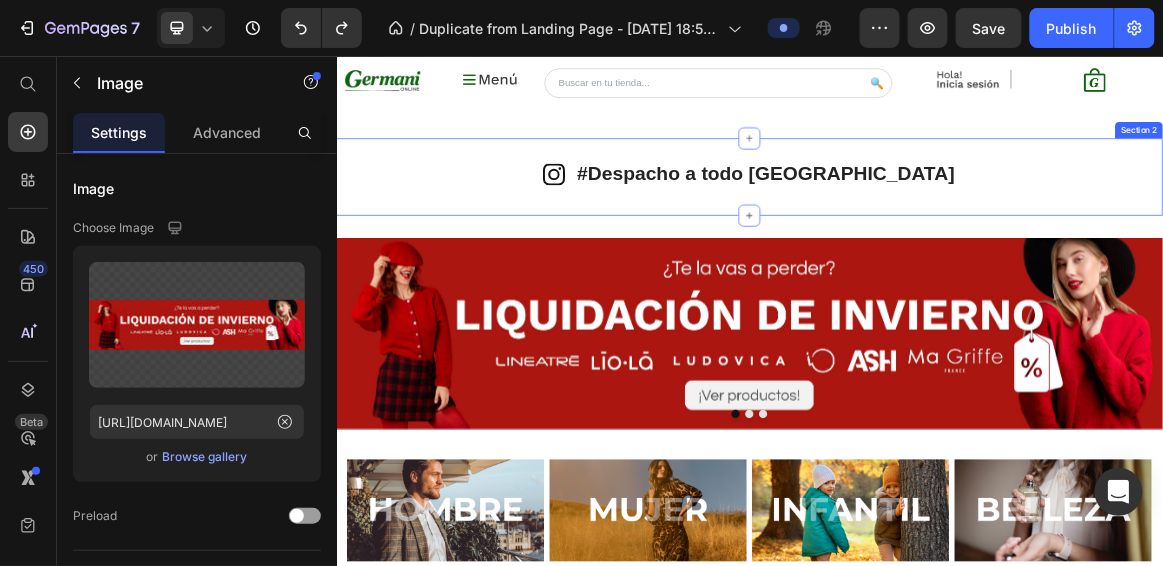 click on "Icon #Despacho a todo [GEOGRAPHIC_DATA]  Heading Row Section 2" at bounding box center (936, 231) 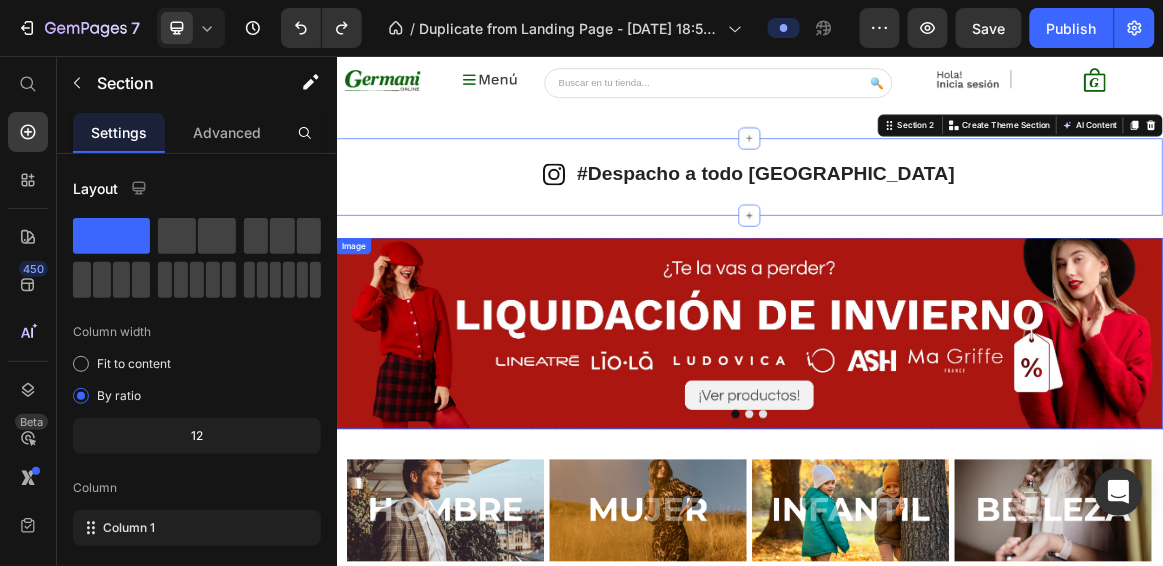 scroll, scrollTop: 229, scrollLeft: 0, axis: vertical 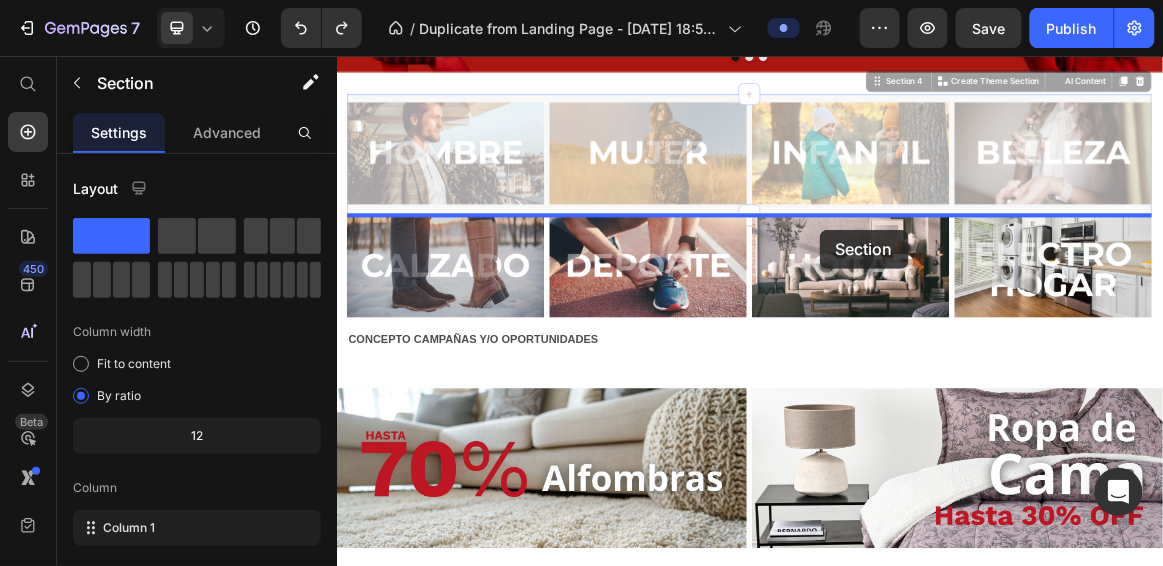 drag, startPoint x: 1041, startPoint y: 466, endPoint x: 1037, endPoint y: 305, distance: 161.04968 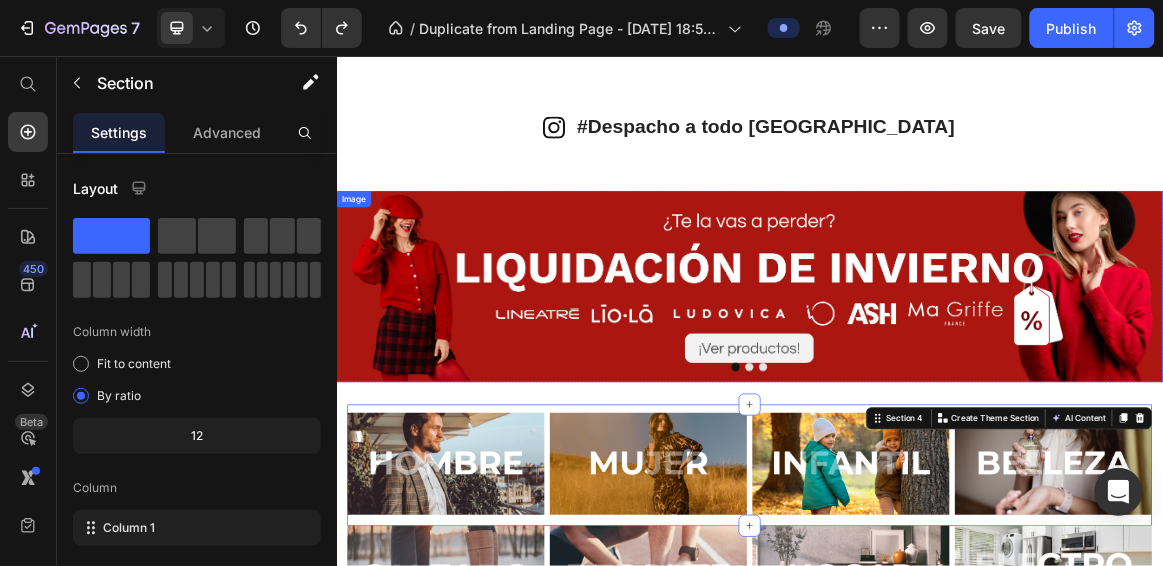 scroll, scrollTop: 10, scrollLeft: 0, axis: vertical 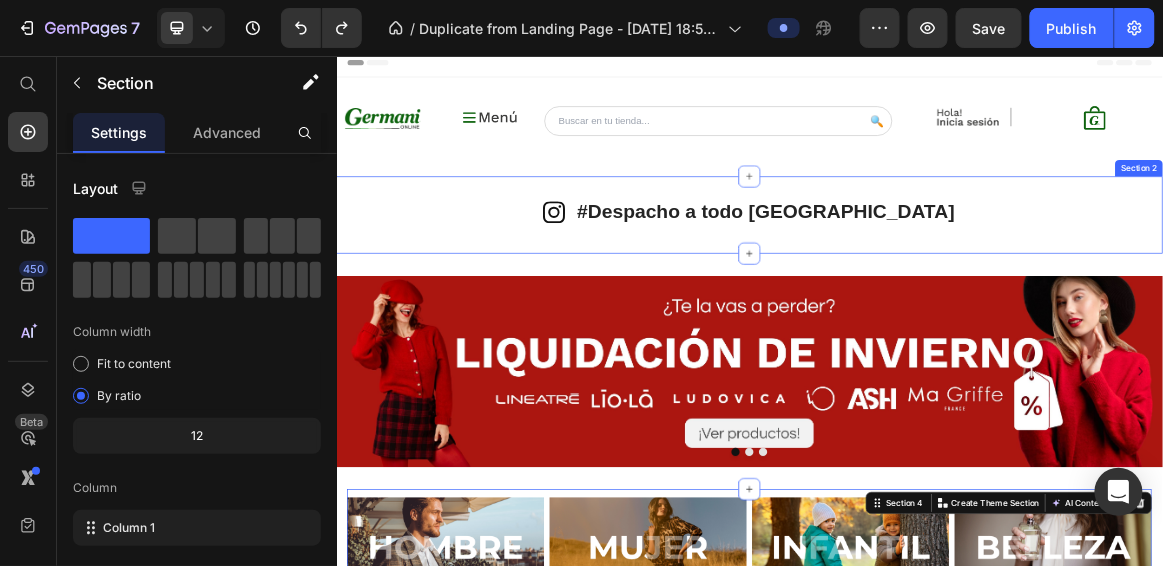 click on "Icon #Despacho a todo [GEOGRAPHIC_DATA]  Heading Row Section 2" at bounding box center (936, 286) 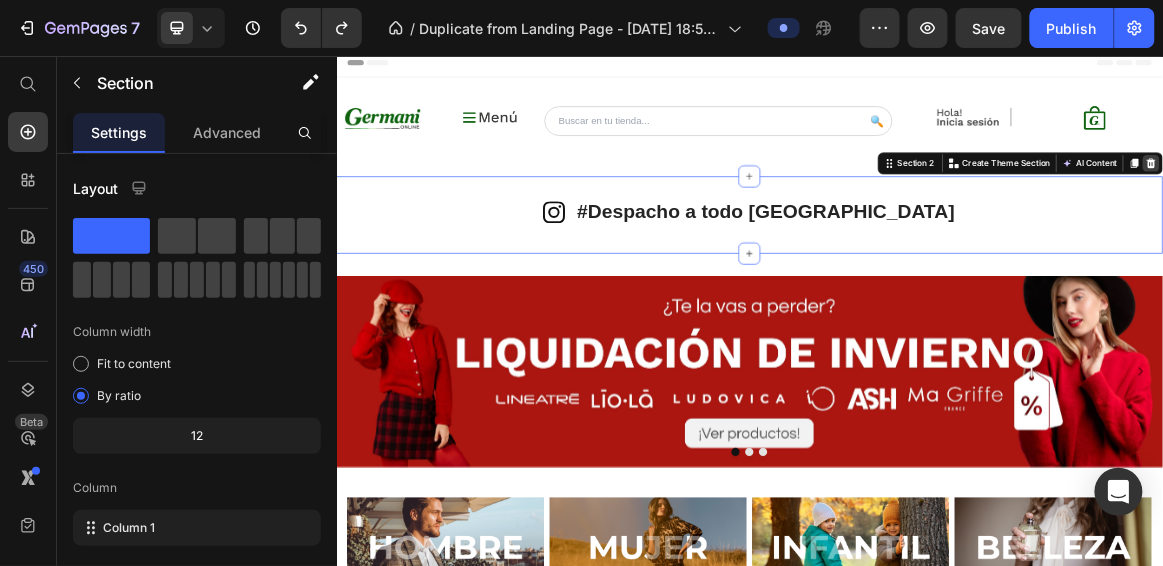 click 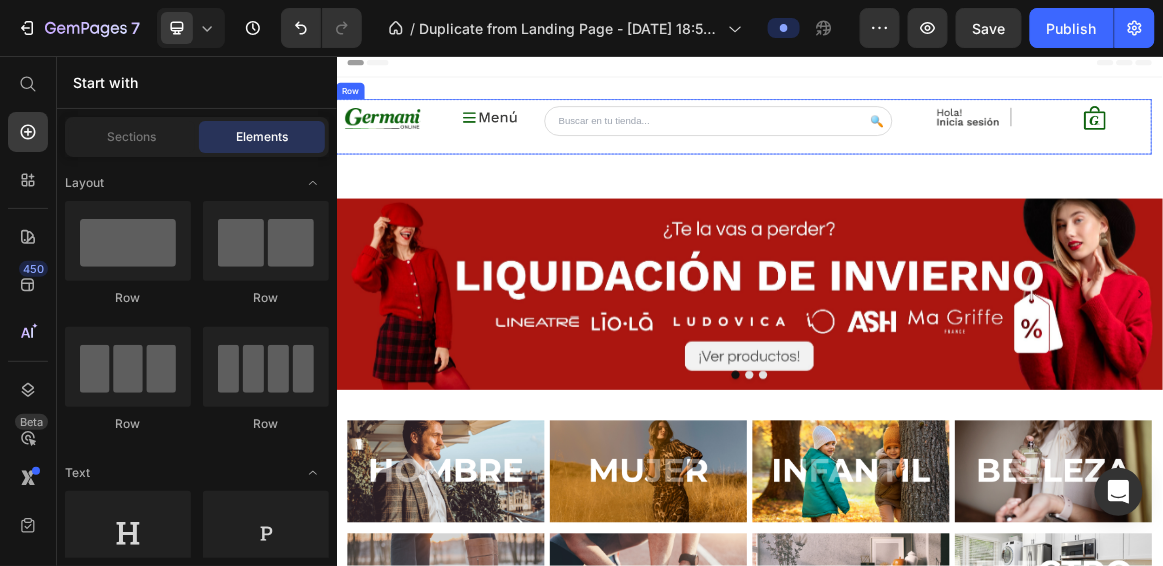 scroll, scrollTop: 0, scrollLeft: 0, axis: both 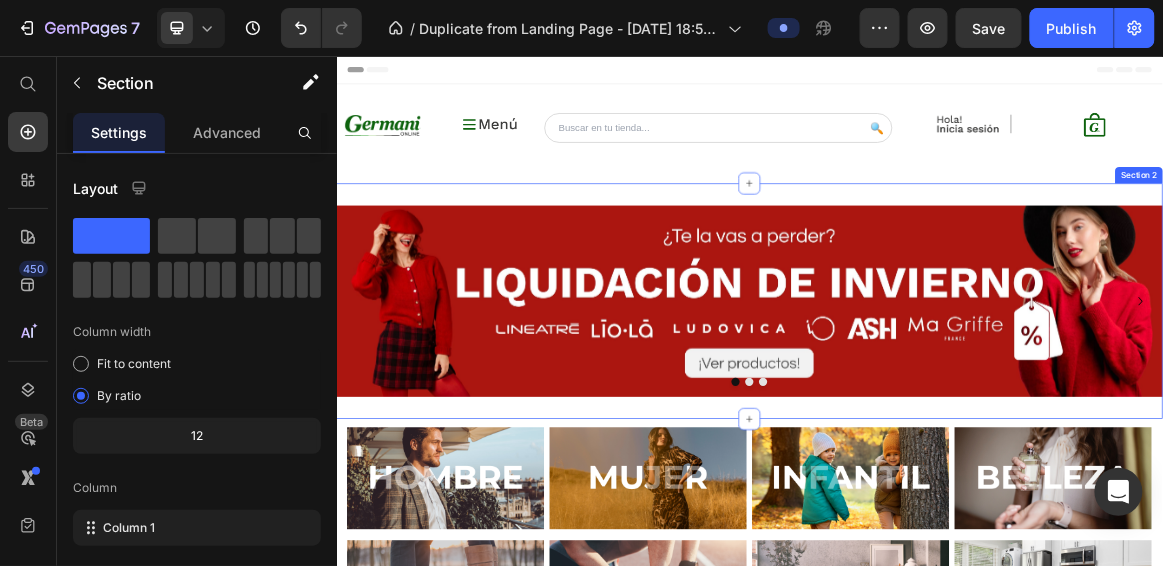click on "Image Image Image
Carousel Section 2" at bounding box center [936, 411] 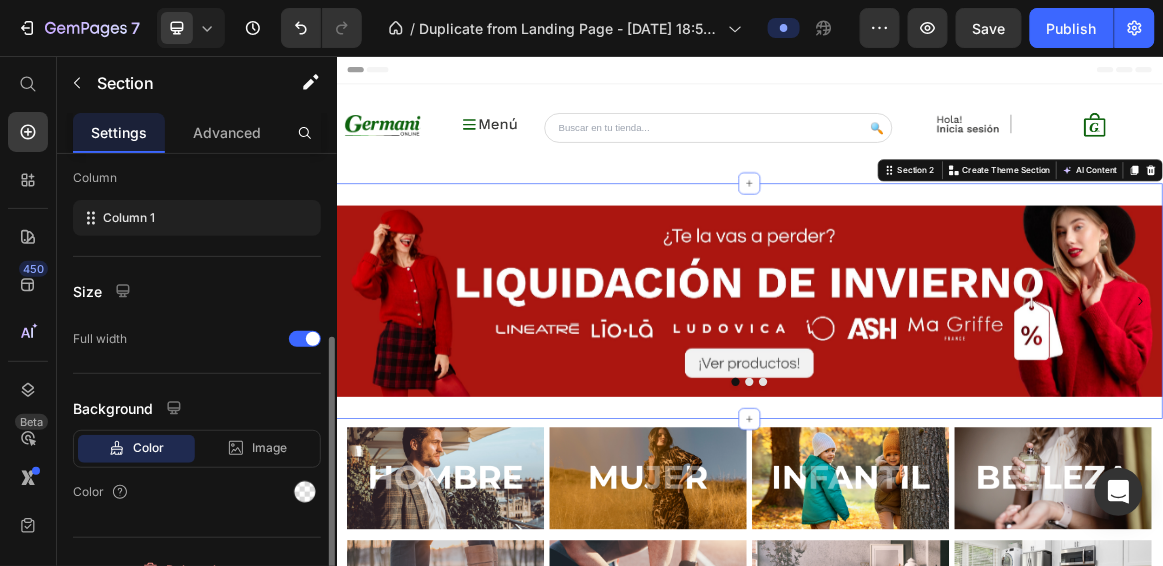 scroll, scrollTop: 312, scrollLeft: 0, axis: vertical 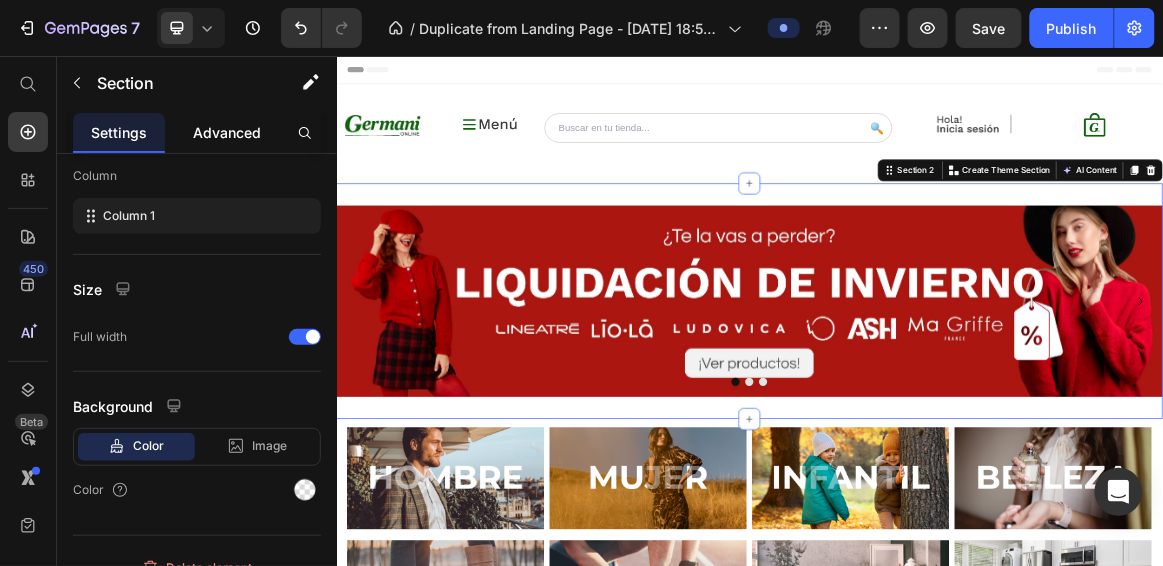 click on "Advanced" at bounding box center (227, 132) 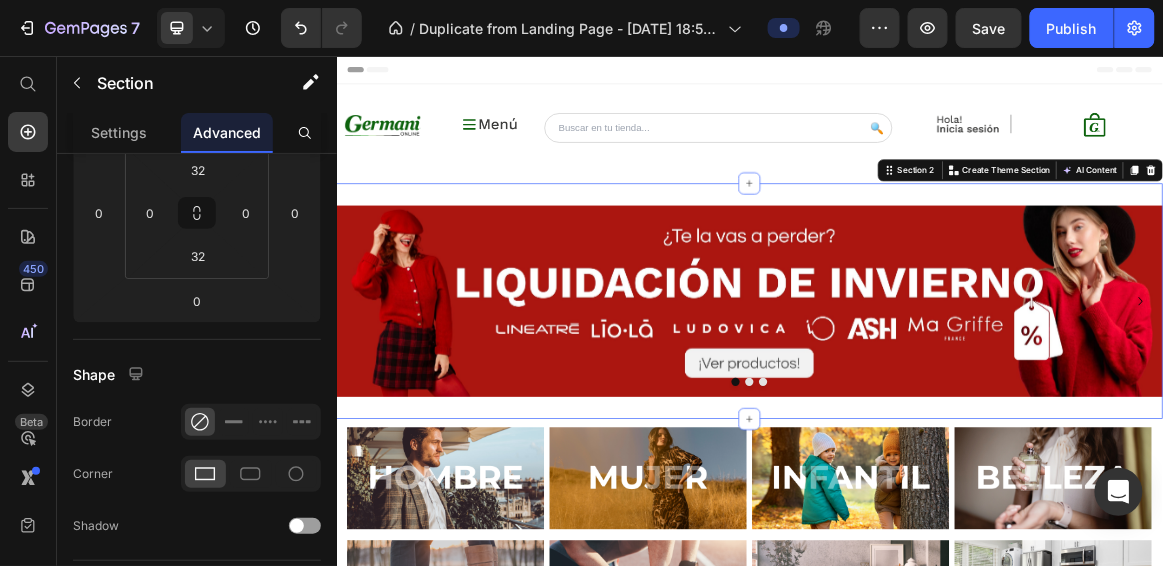 scroll, scrollTop: 0, scrollLeft: 0, axis: both 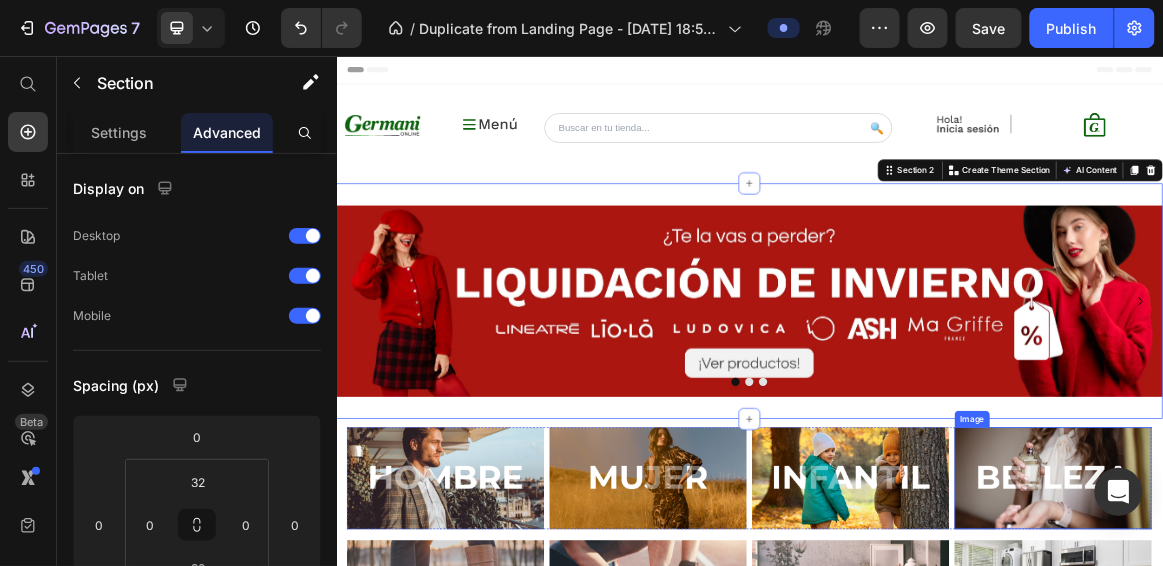 click at bounding box center (1377, 668) 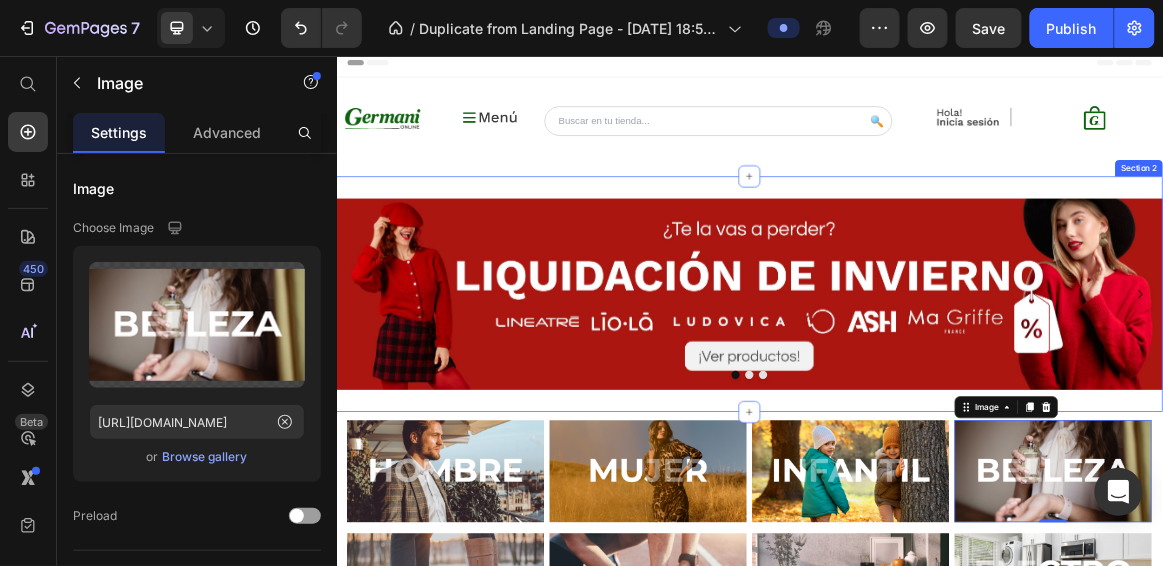 scroll, scrollTop: 0, scrollLeft: 0, axis: both 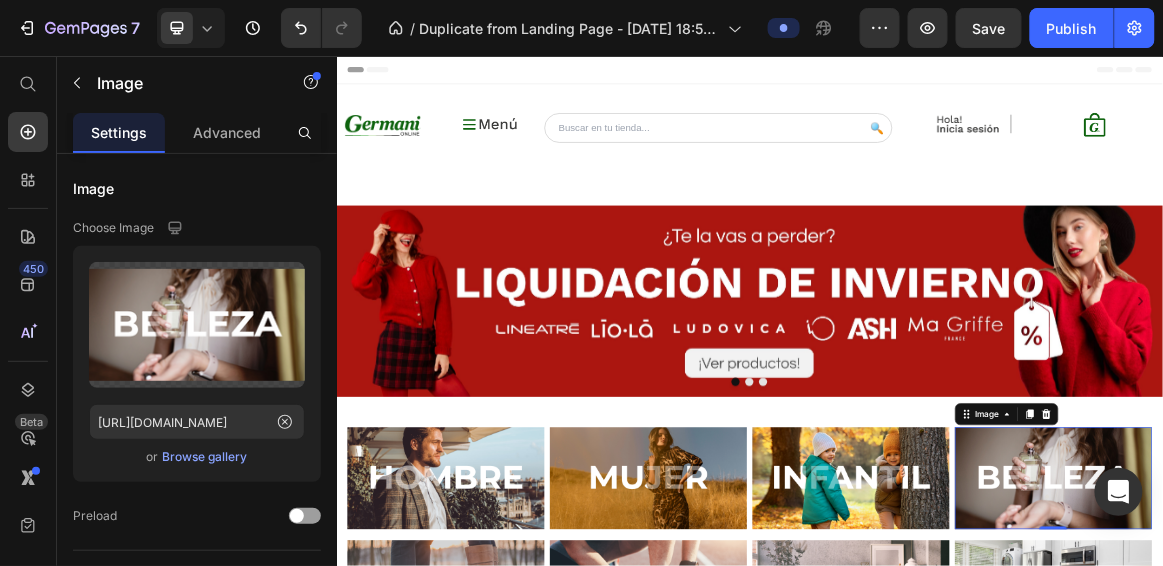 click on "Header" at bounding box center [936, 75] 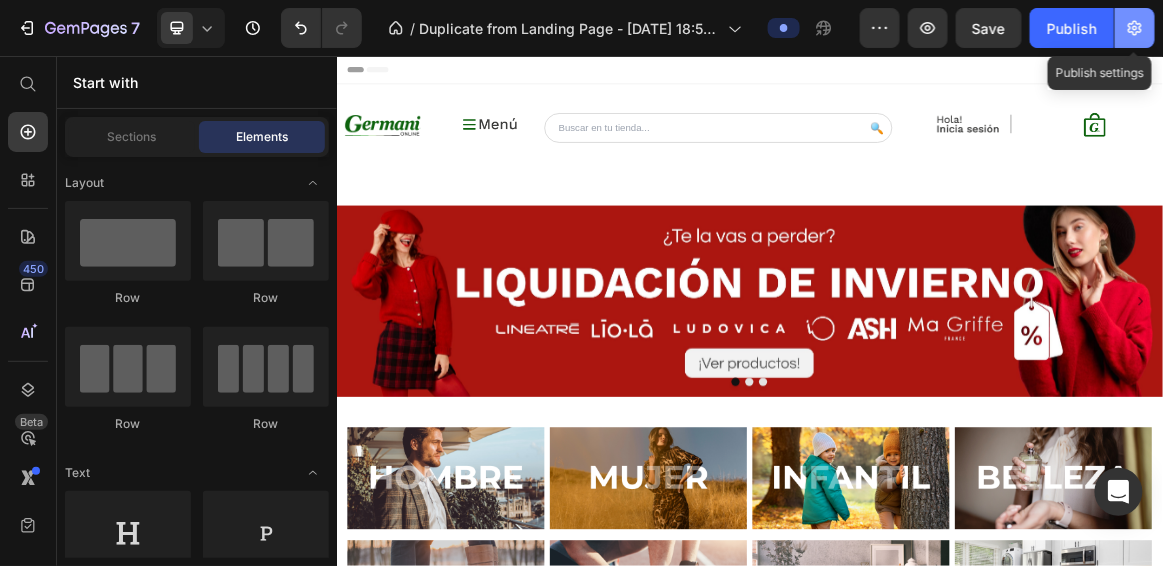 click 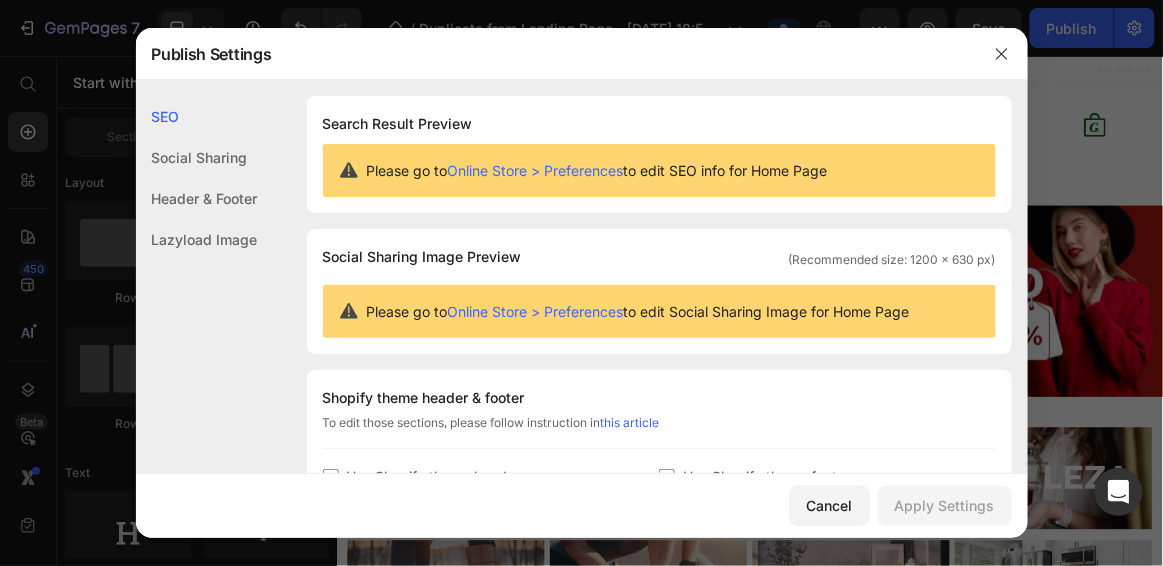click on "Header & Footer" 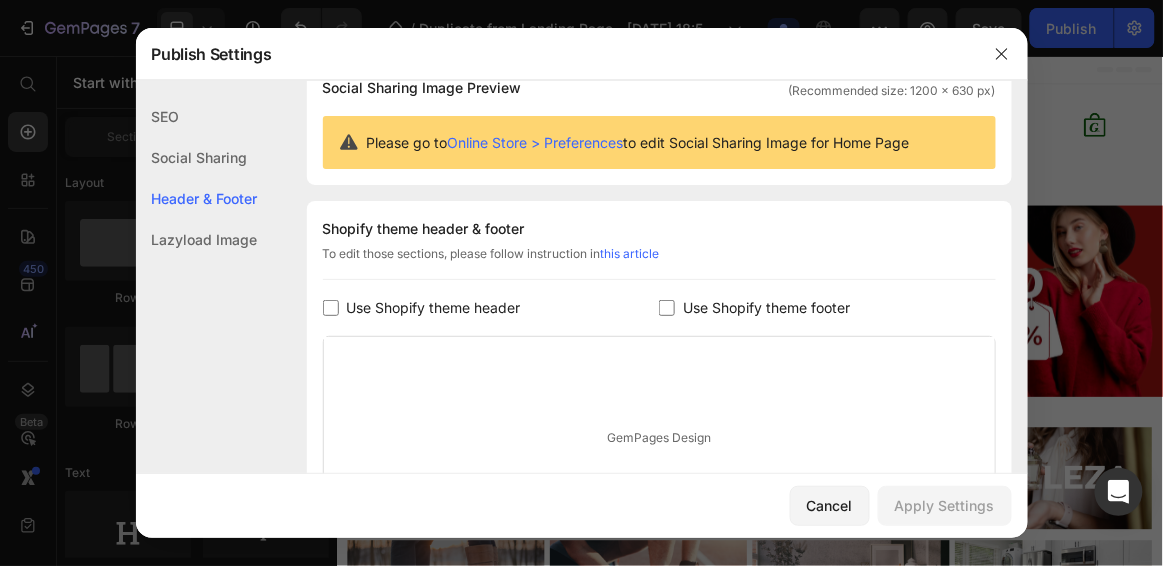 scroll, scrollTop: 270, scrollLeft: 0, axis: vertical 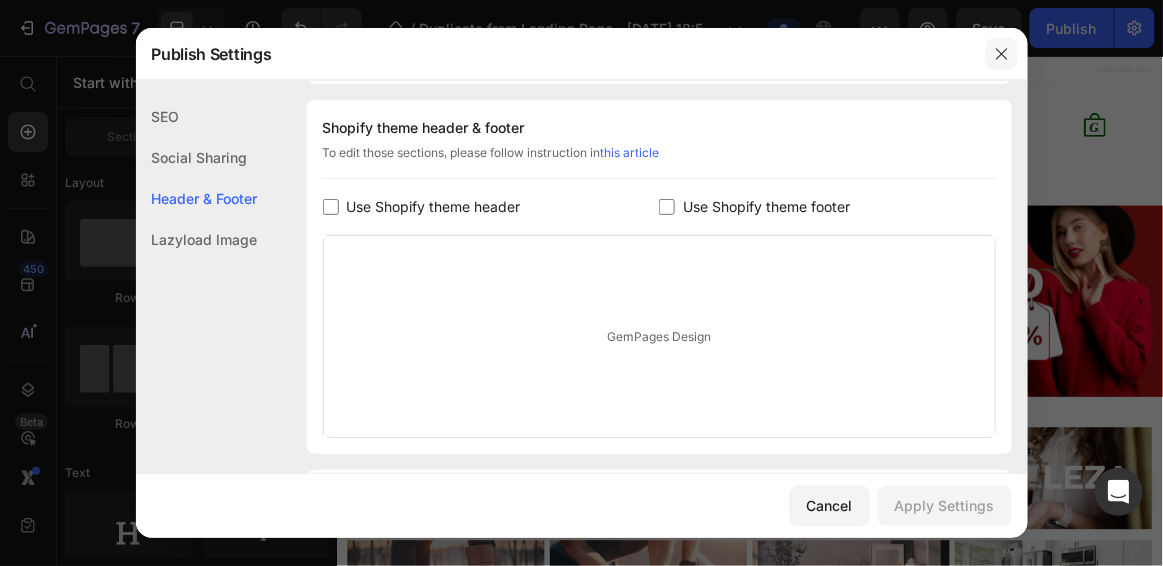click 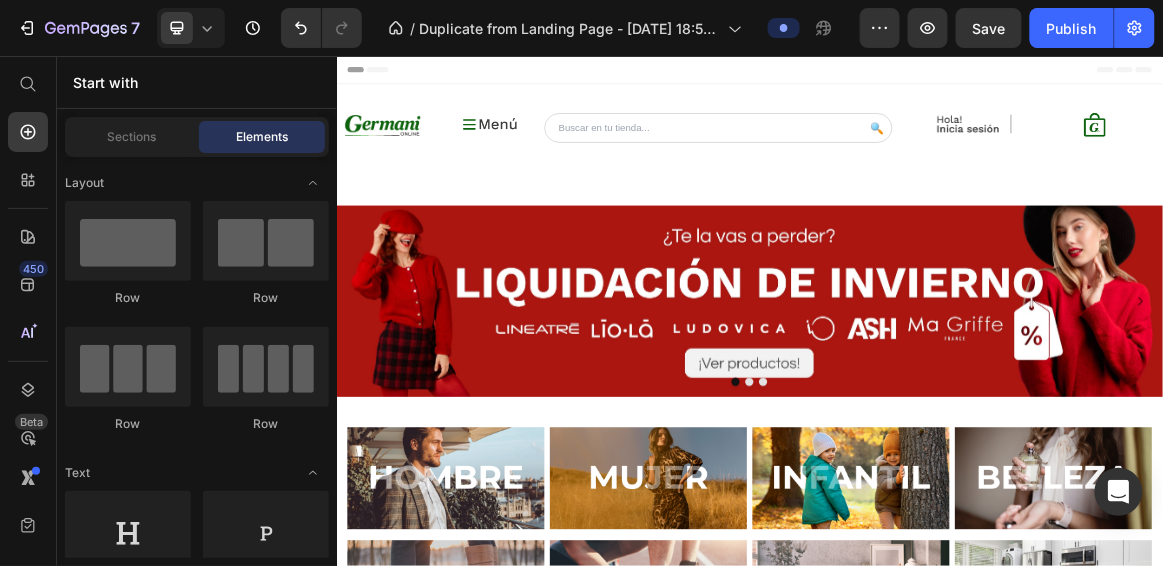 click on "Header" at bounding box center [936, 75] 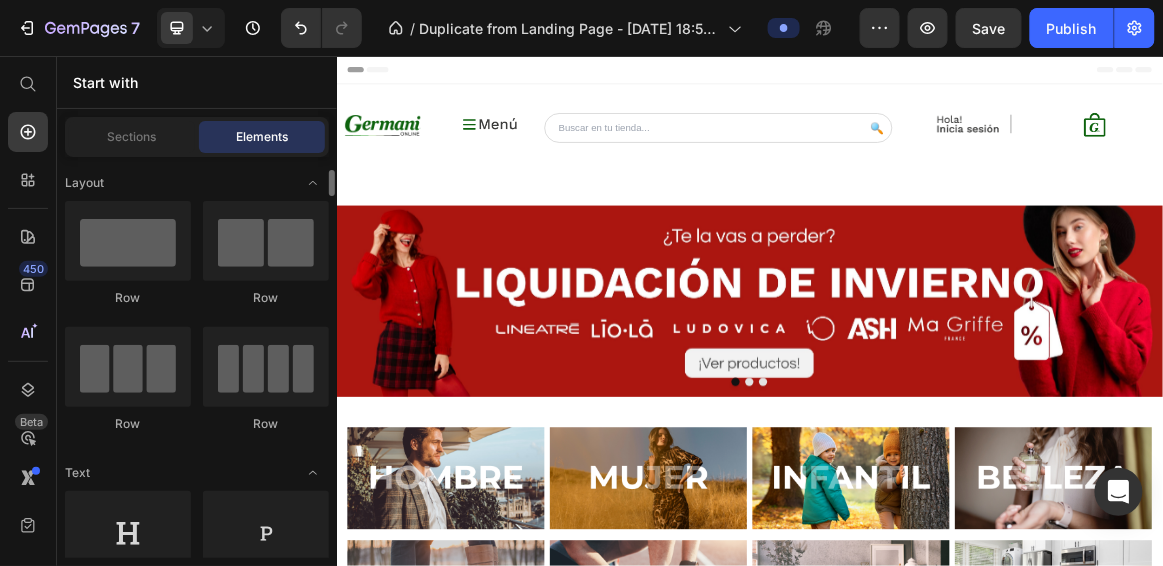 scroll, scrollTop: 276, scrollLeft: 0, axis: vertical 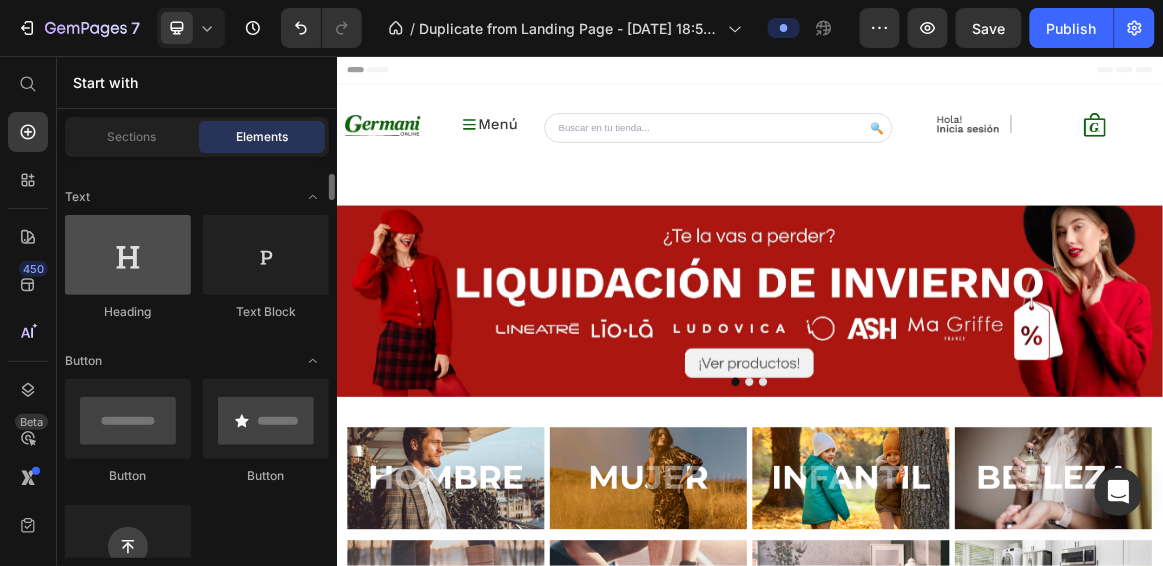 click at bounding box center (128, 255) 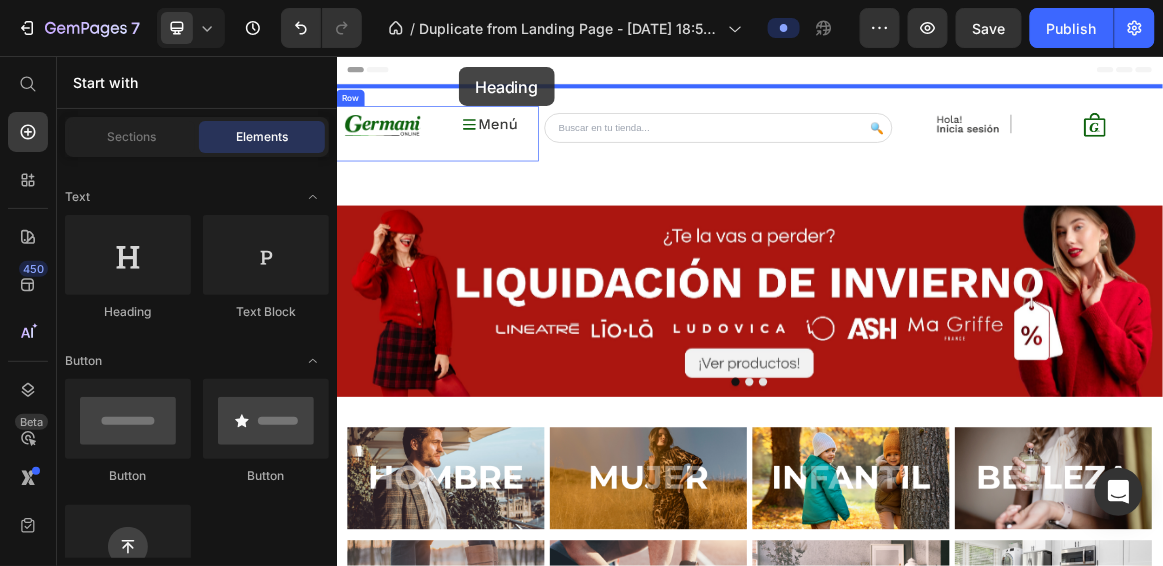 drag, startPoint x: 468, startPoint y: 315, endPoint x: 513, endPoint y: 71, distance: 248.1149 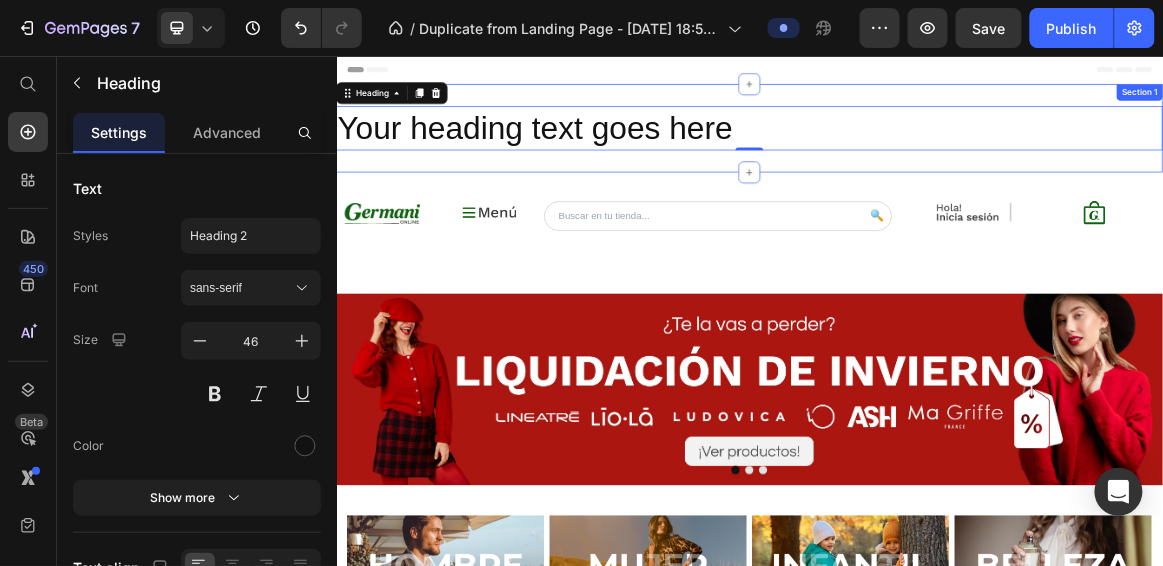 click on "Section 1" at bounding box center [1502, 108] 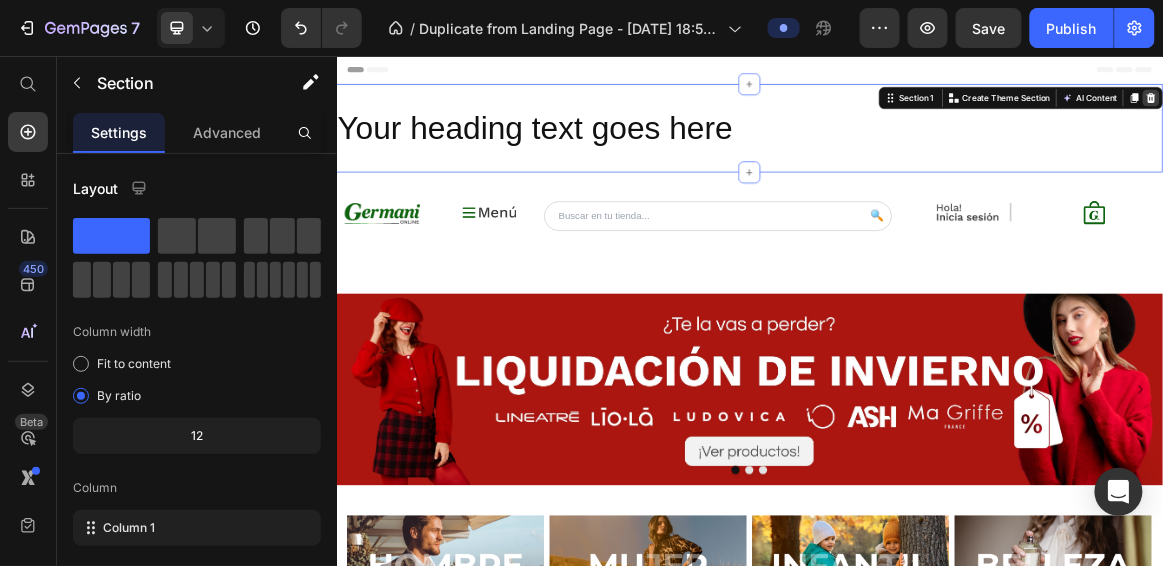 click 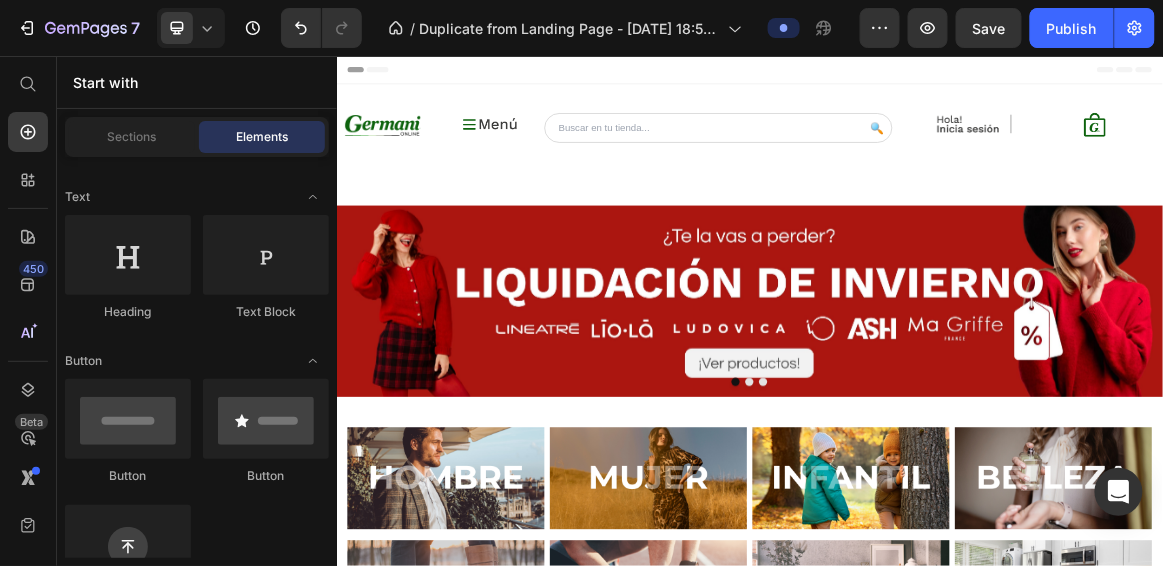 click on "Header" at bounding box center (393, 75) 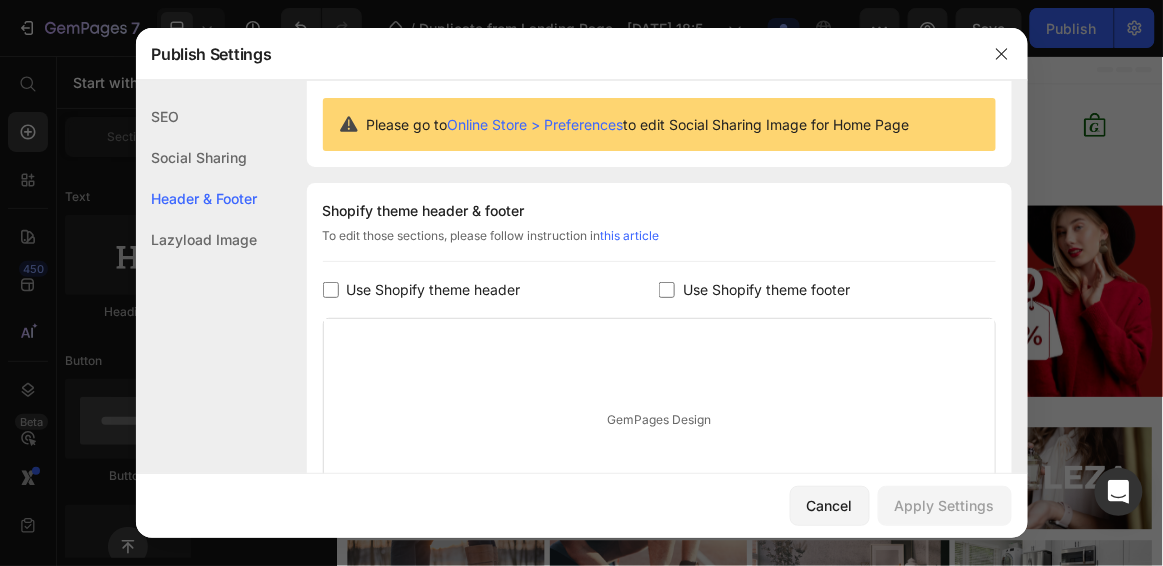 scroll, scrollTop: 270, scrollLeft: 0, axis: vertical 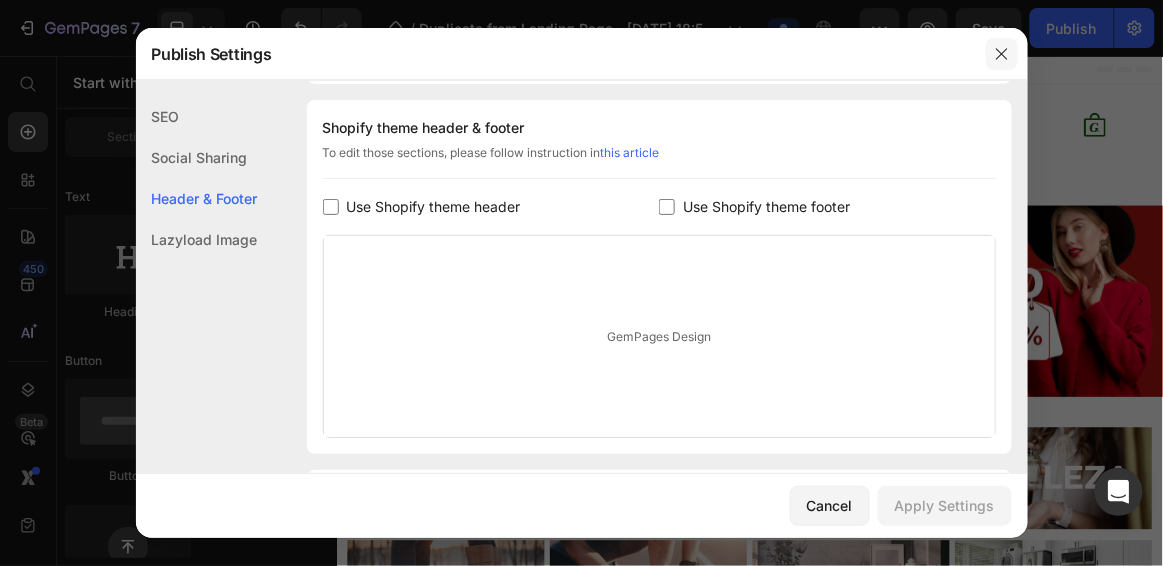 click 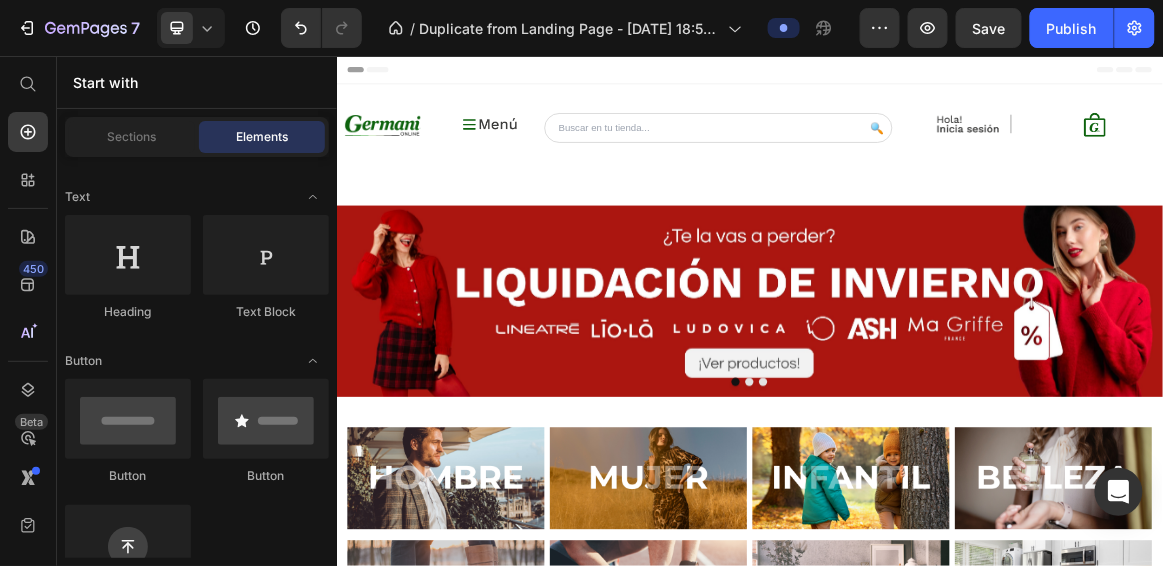 click on "Header" at bounding box center (393, 75) 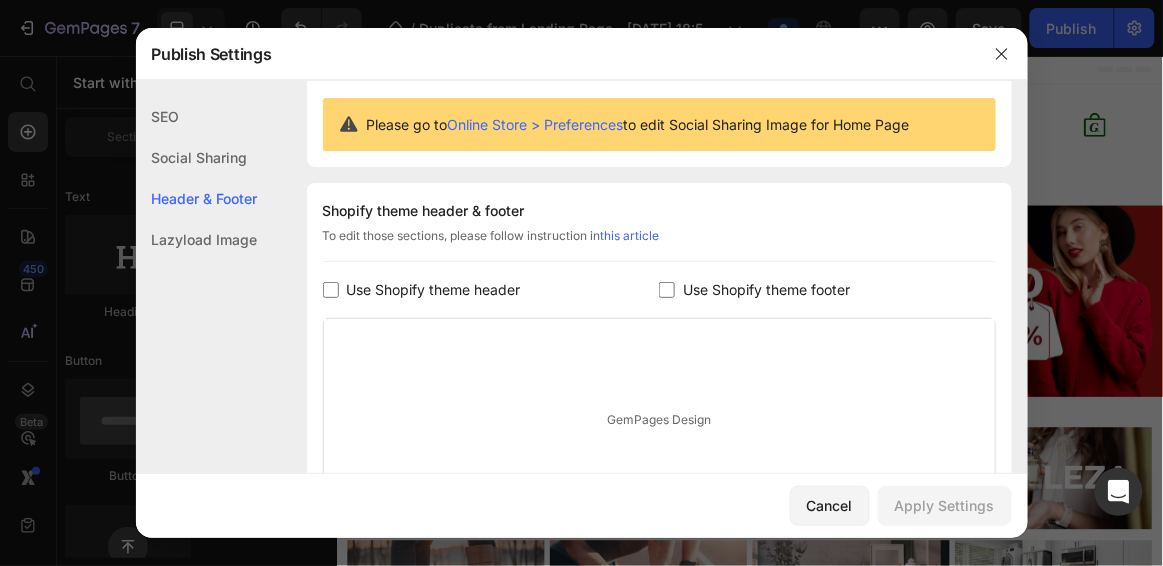 scroll, scrollTop: 270, scrollLeft: 0, axis: vertical 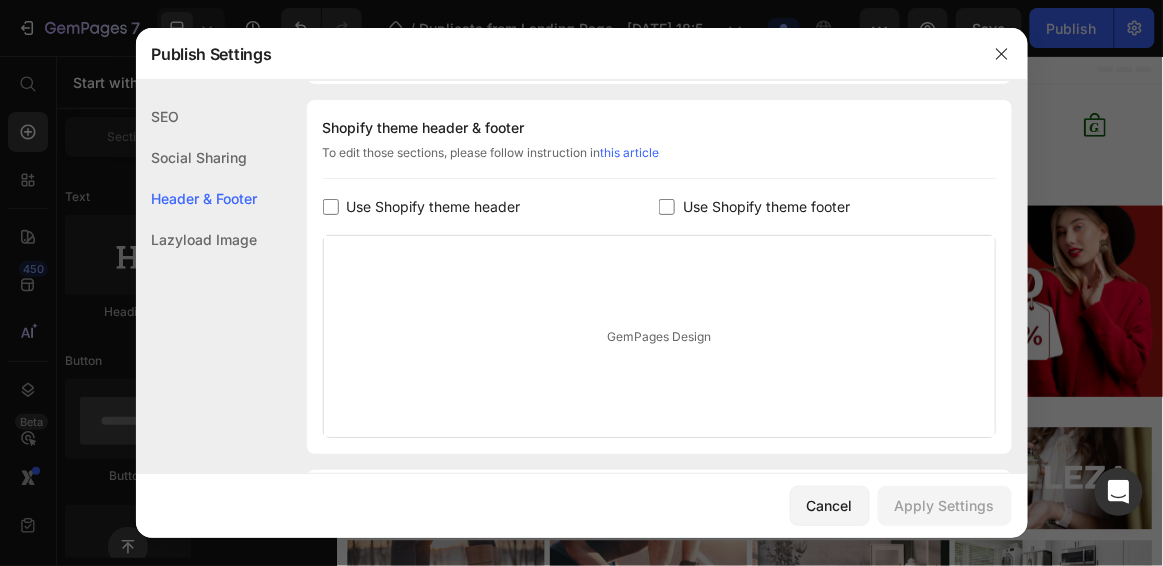 click at bounding box center (331, 207) 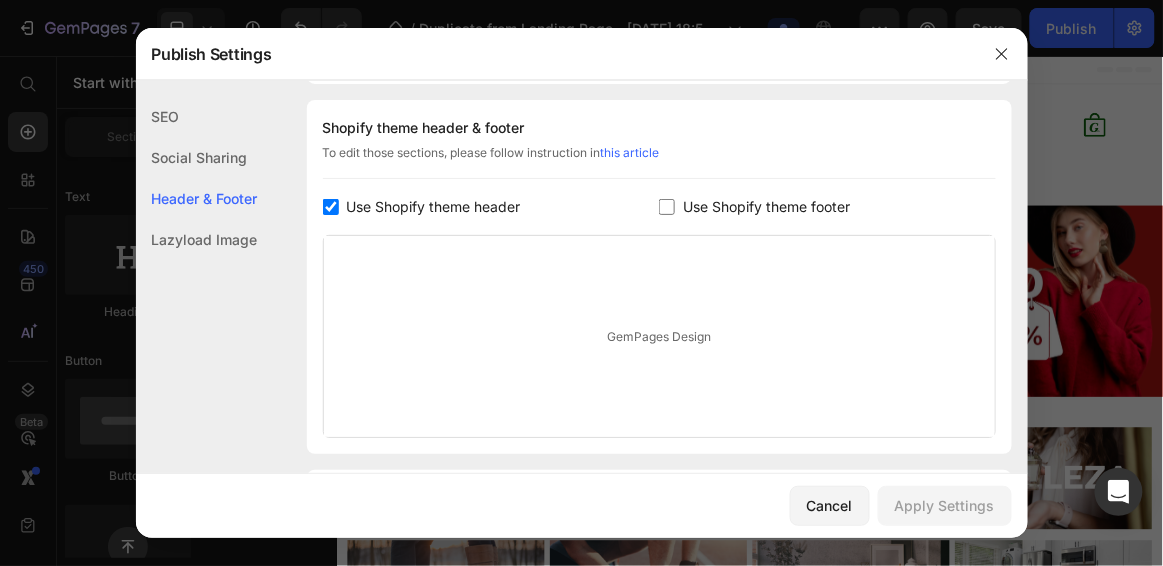 checkbox on "true" 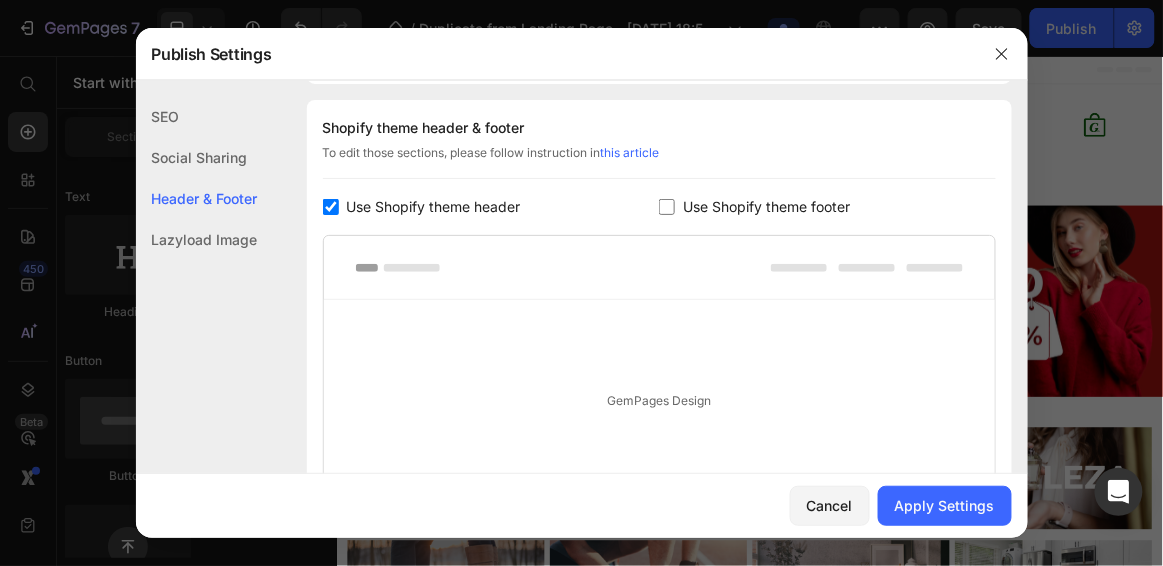 click at bounding box center [667, 207] 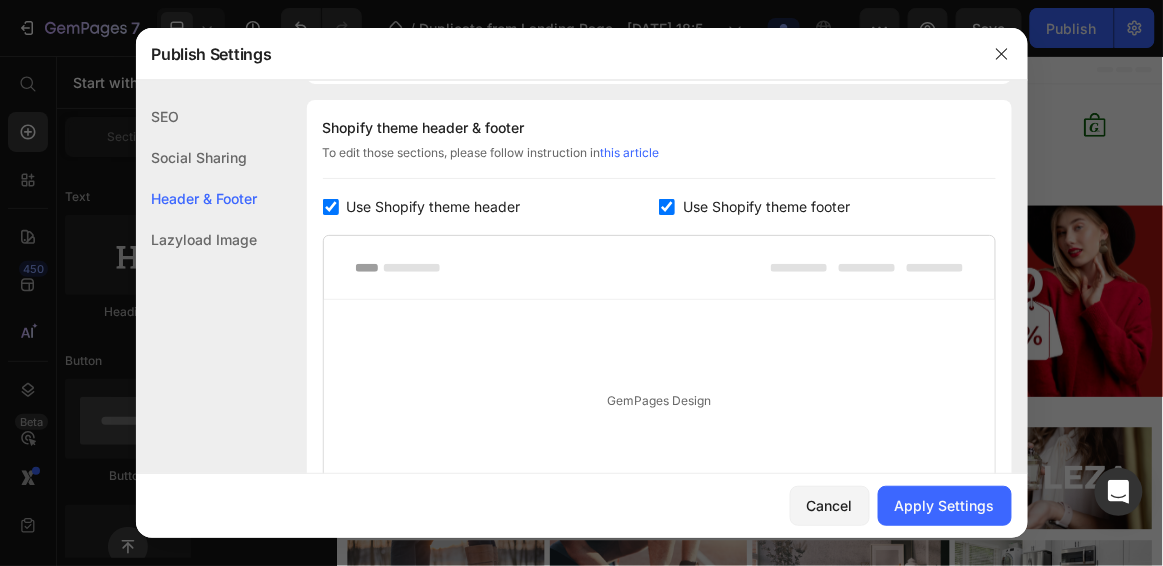 checkbox on "true" 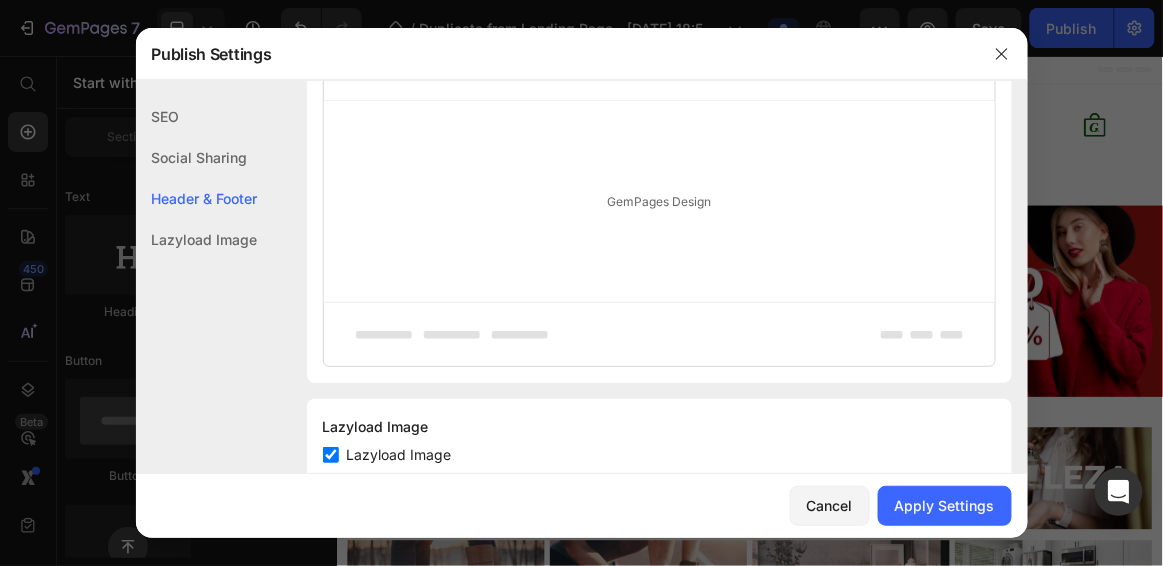 scroll, scrollTop: 470, scrollLeft: 0, axis: vertical 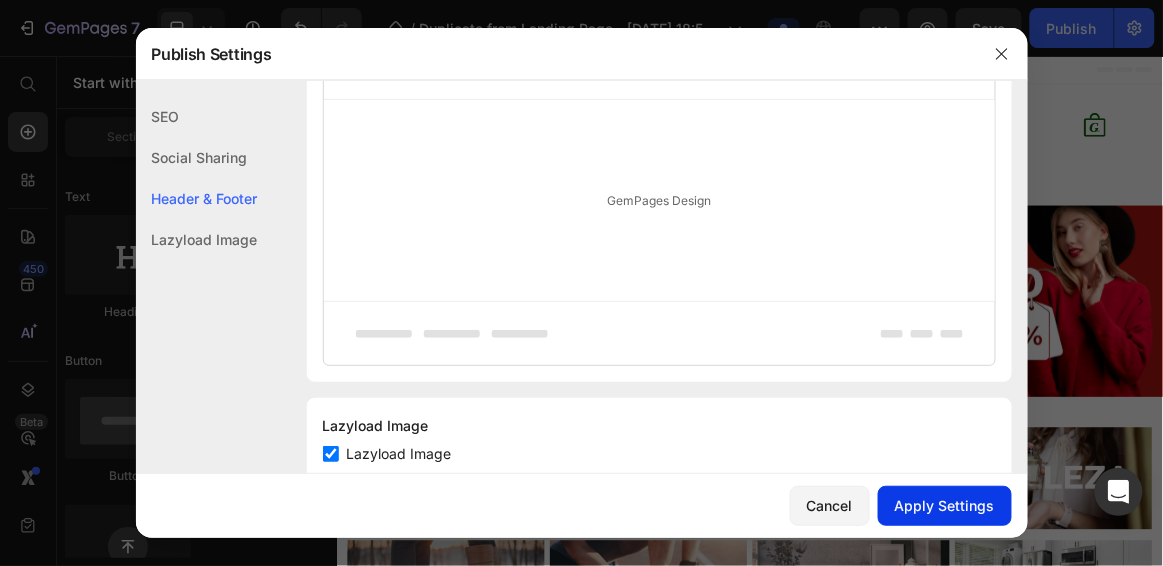 click on "Apply Settings" at bounding box center (945, 505) 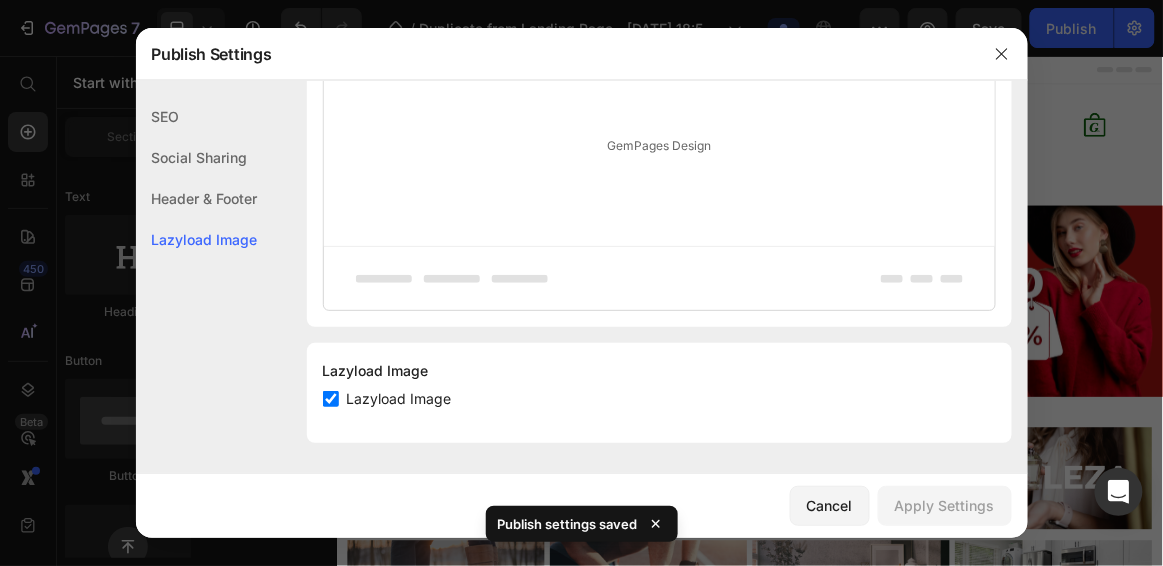 scroll, scrollTop: 525, scrollLeft: 0, axis: vertical 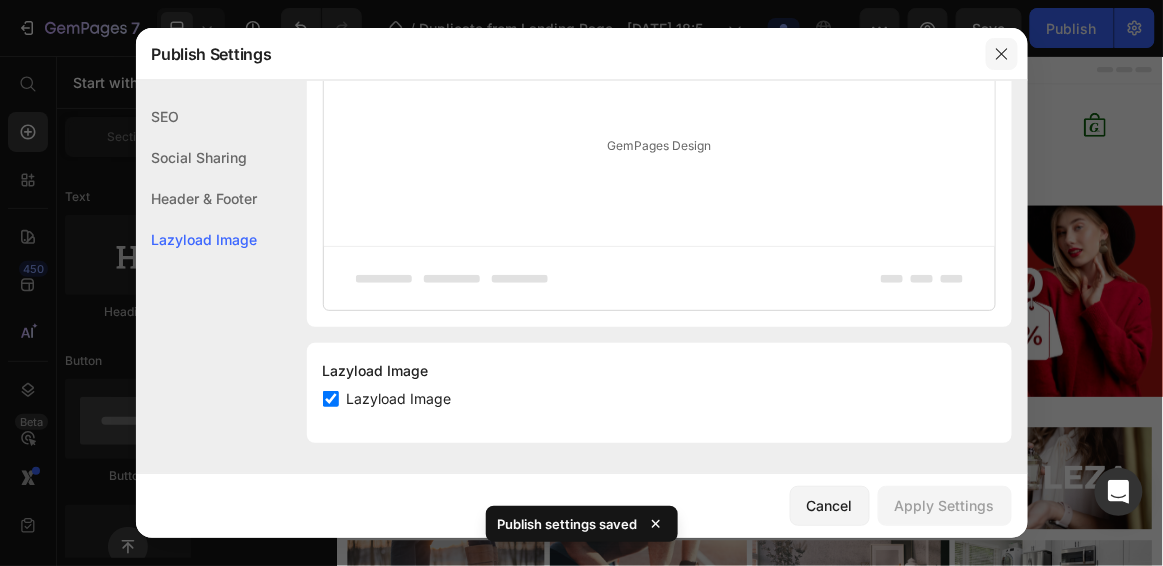 click at bounding box center [1002, 54] 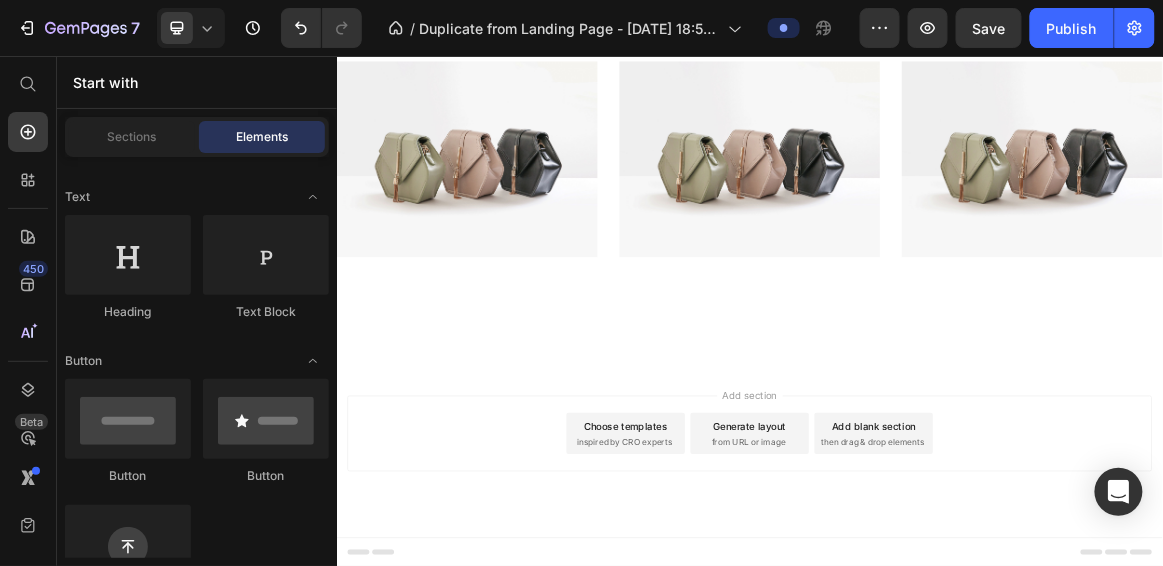 scroll, scrollTop: 0, scrollLeft: 0, axis: both 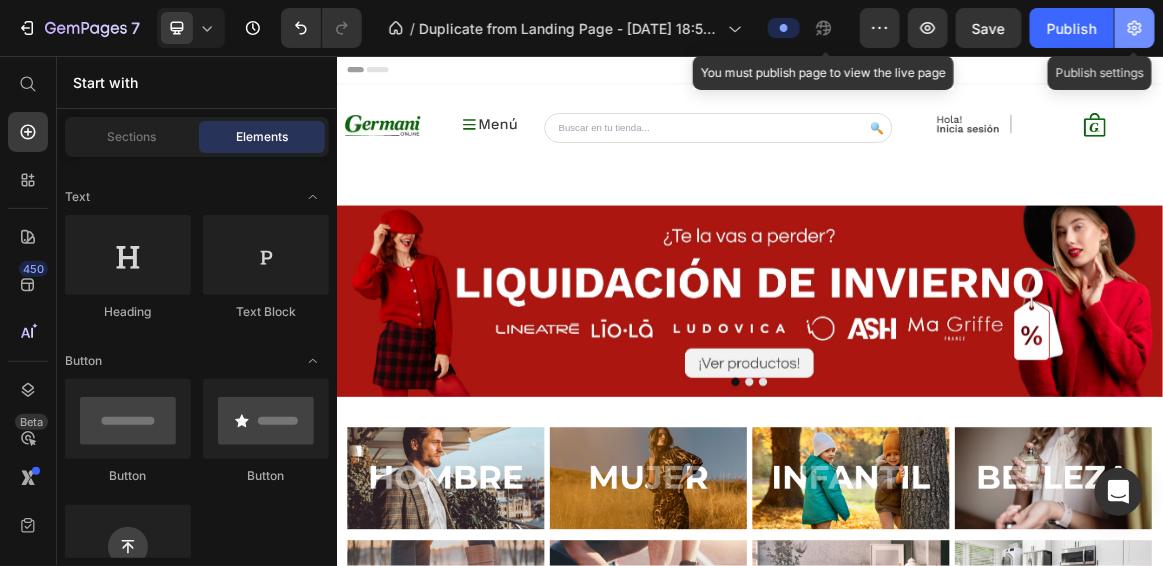 click 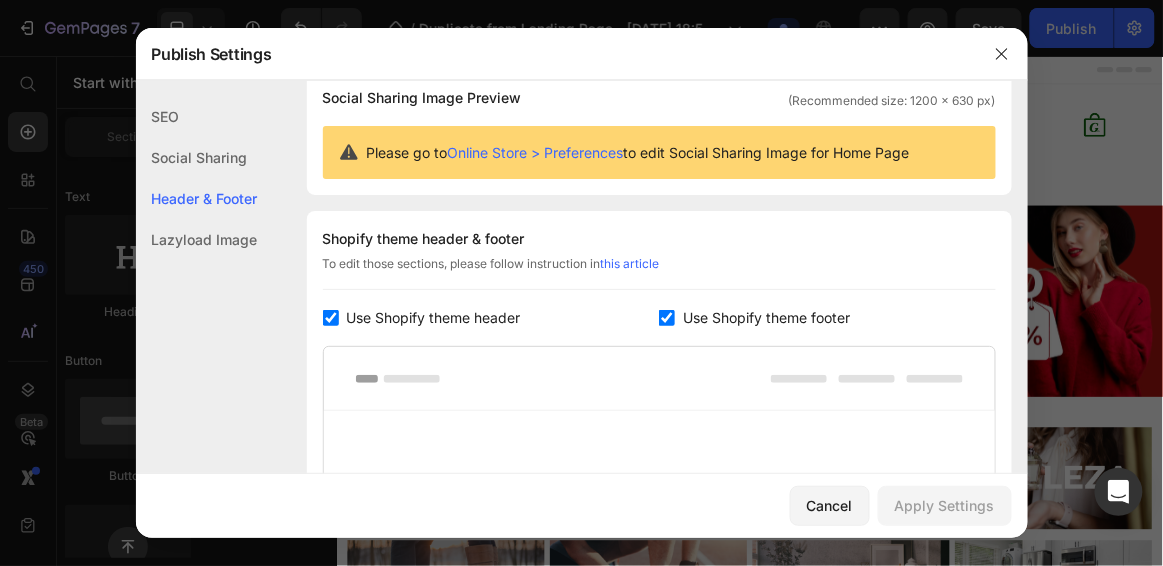 scroll, scrollTop: 160, scrollLeft: 0, axis: vertical 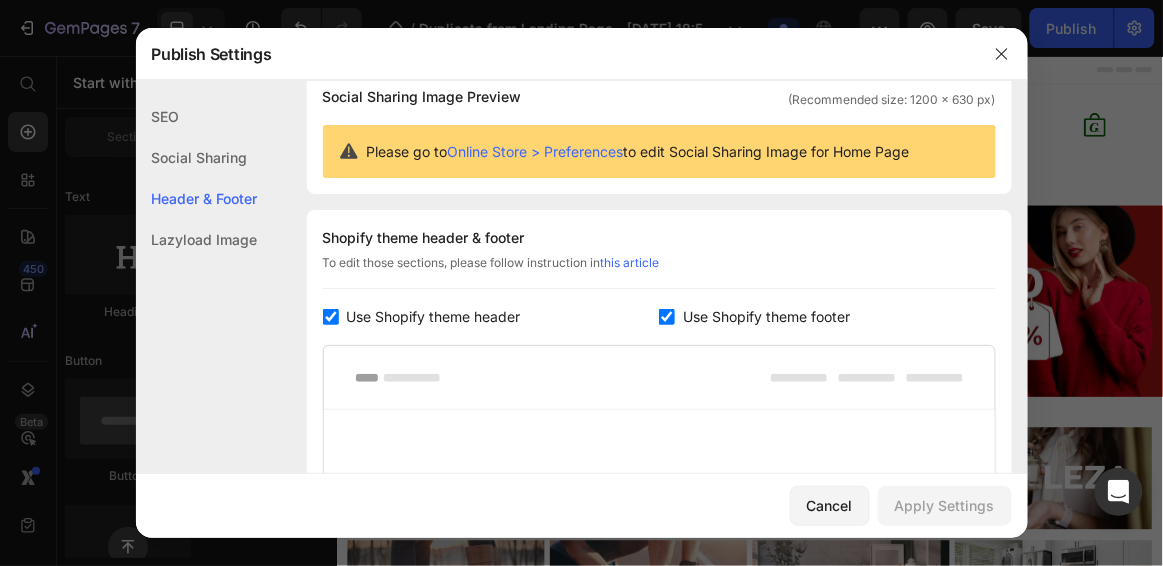 click at bounding box center [331, 317] 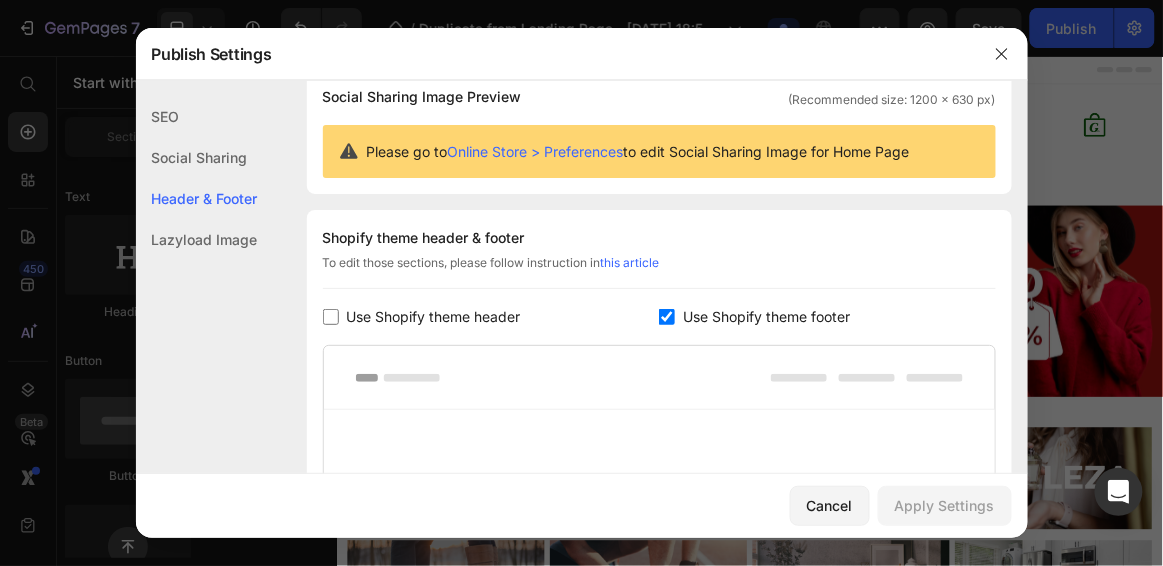 checkbox on "false" 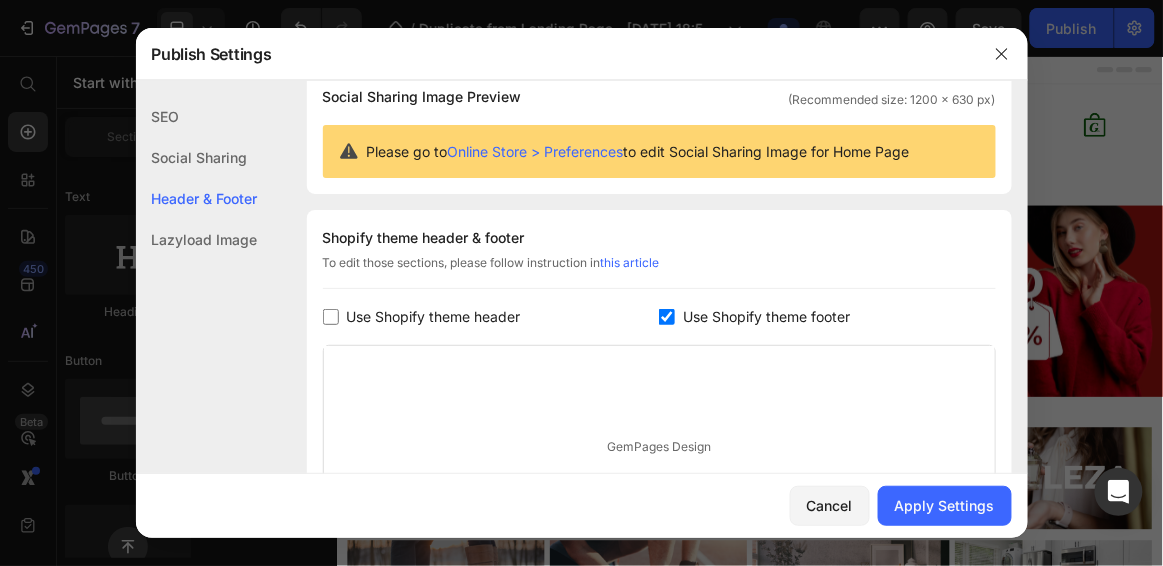 click at bounding box center (667, 317) 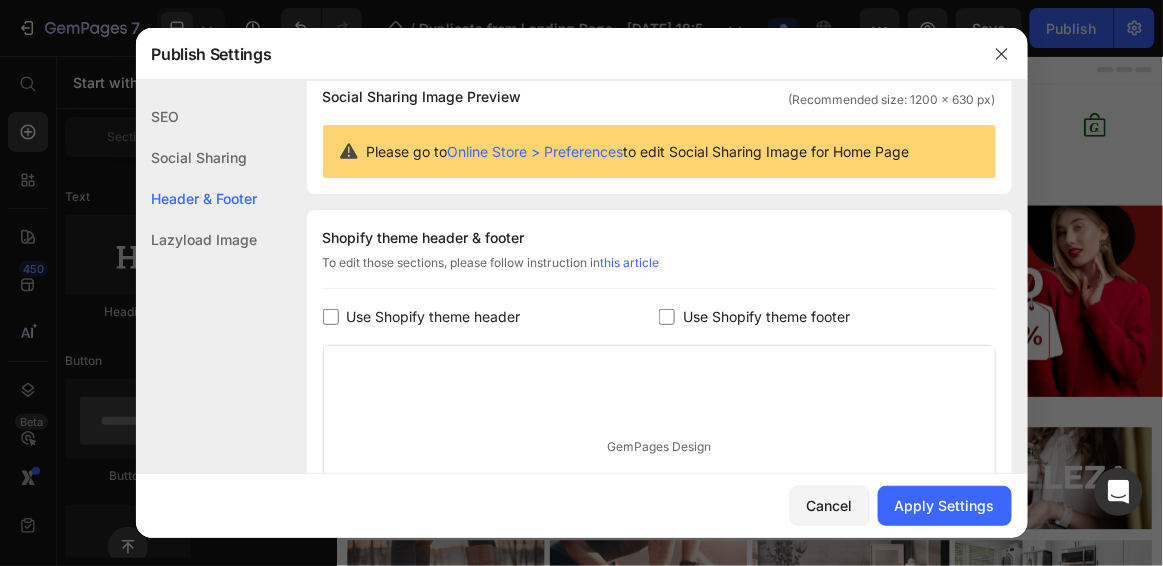 checkbox on "false" 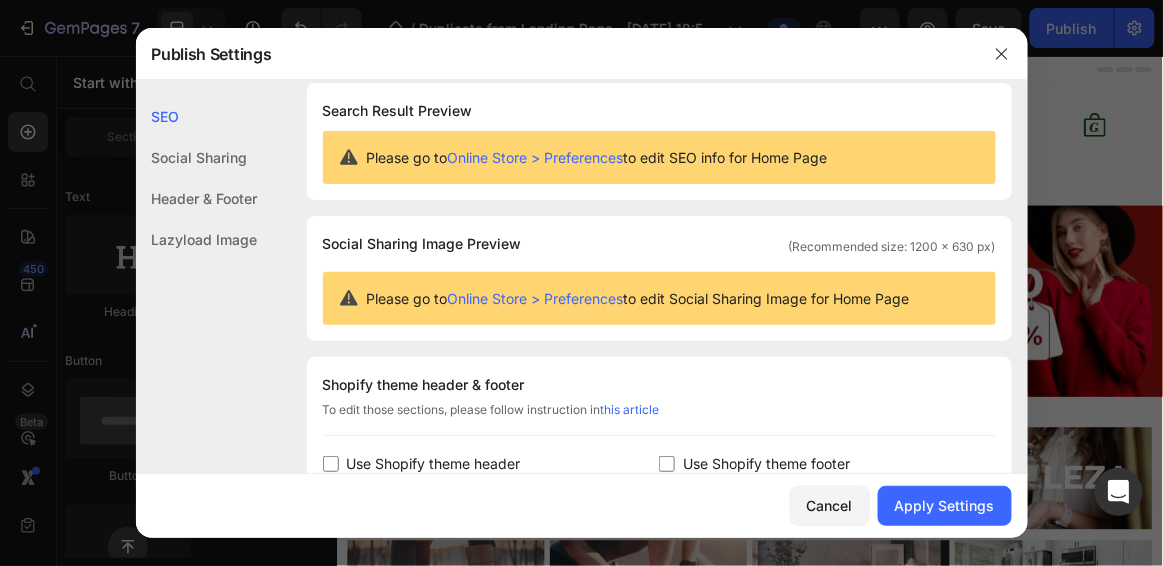 scroll, scrollTop: 0, scrollLeft: 0, axis: both 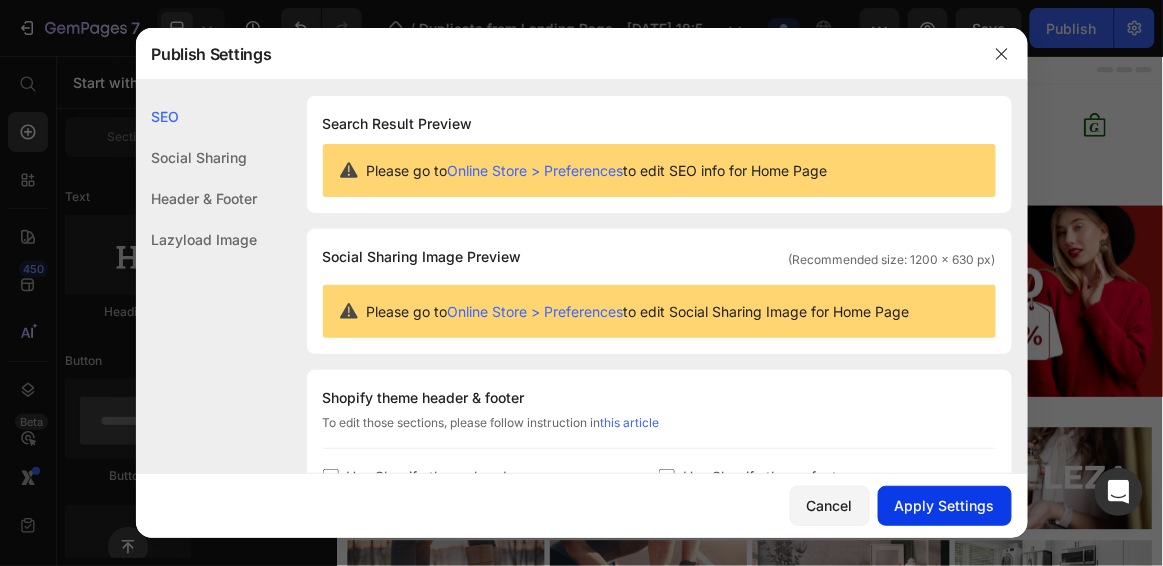click on "Apply Settings" at bounding box center (945, 505) 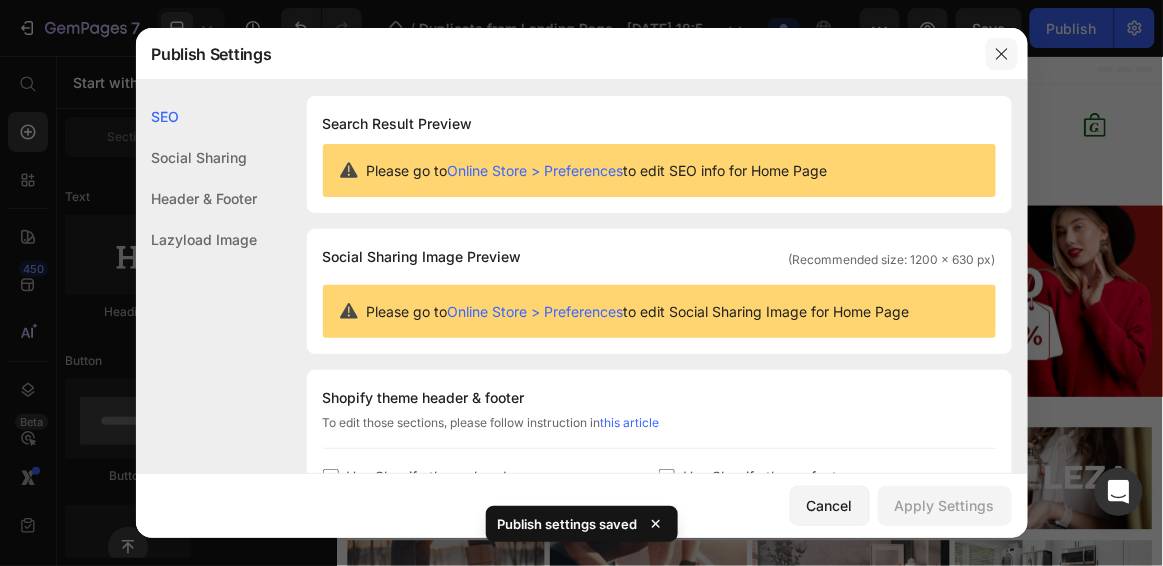 click 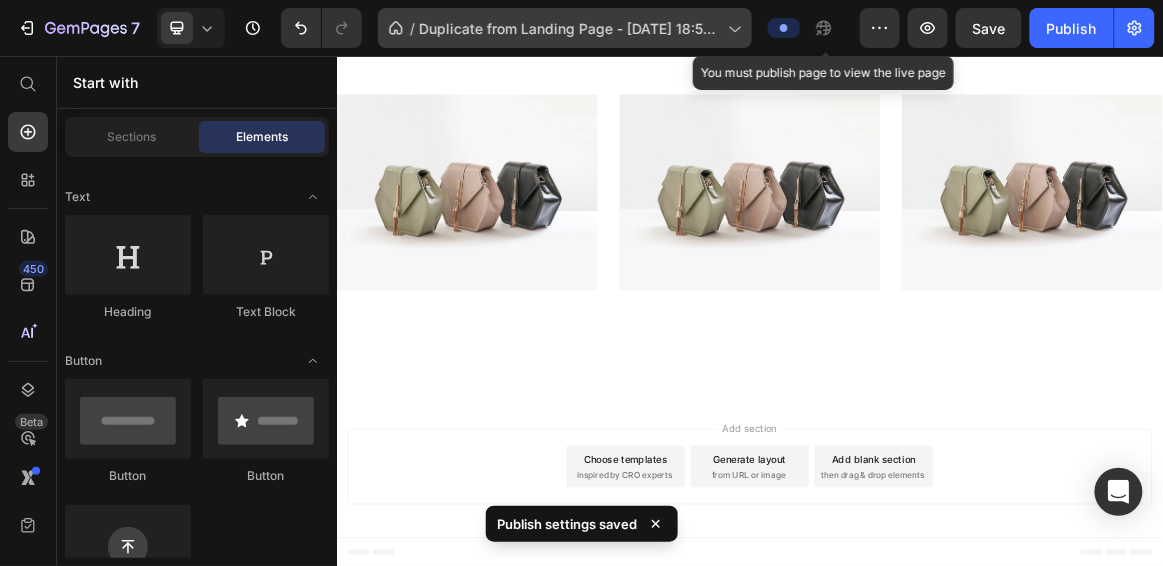 scroll, scrollTop: 0, scrollLeft: 0, axis: both 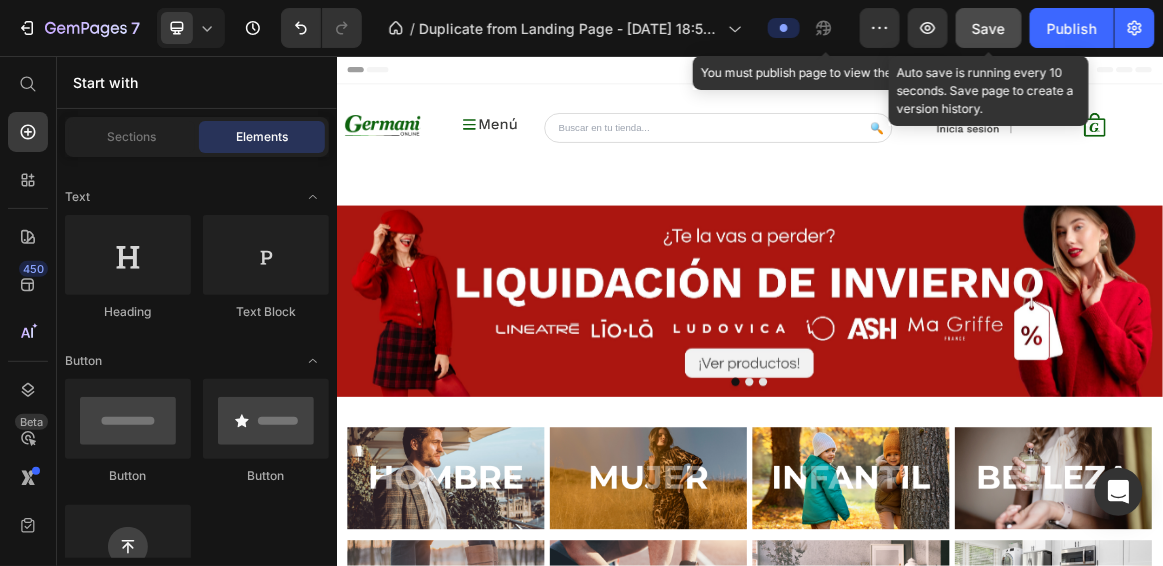 click on "Save" at bounding box center [989, 28] 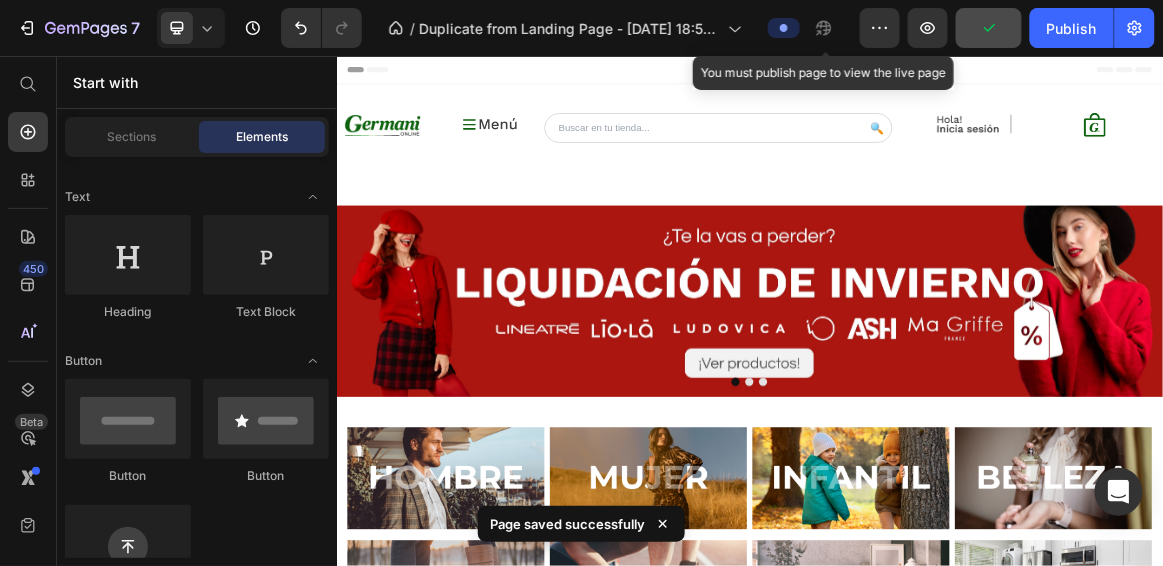 click on "Header" at bounding box center [936, 75] 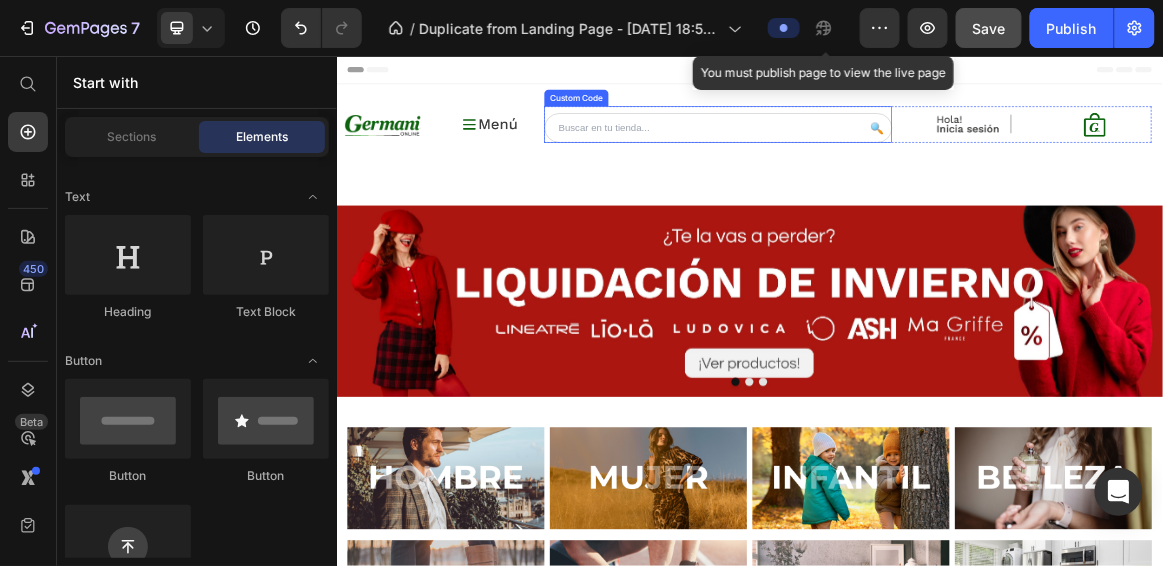 click at bounding box center [890, 159] 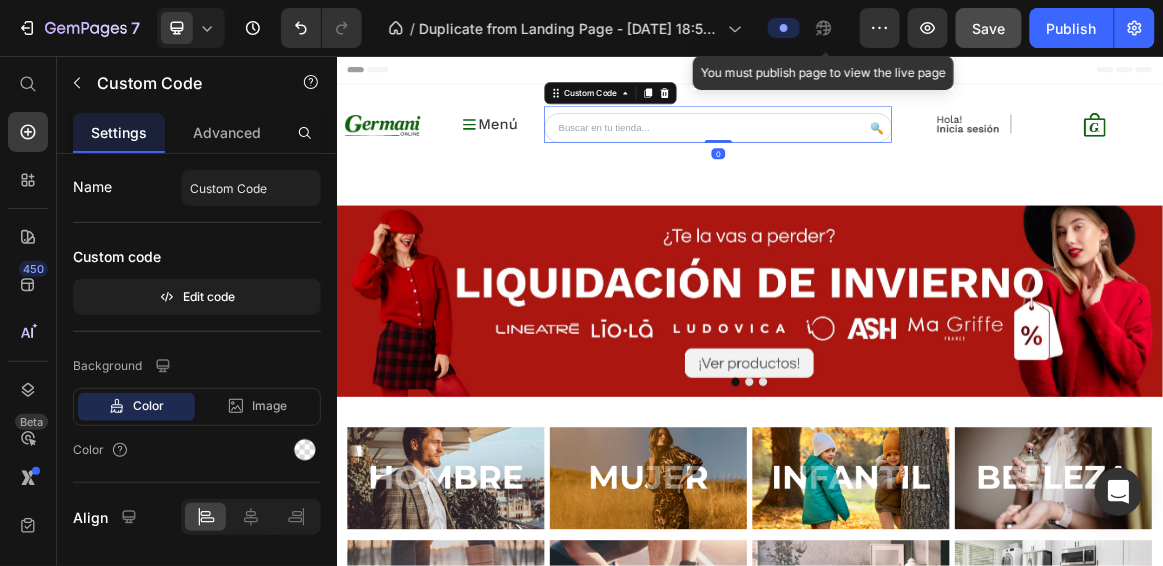 click on "🔍" at bounding box center (1121, 160) 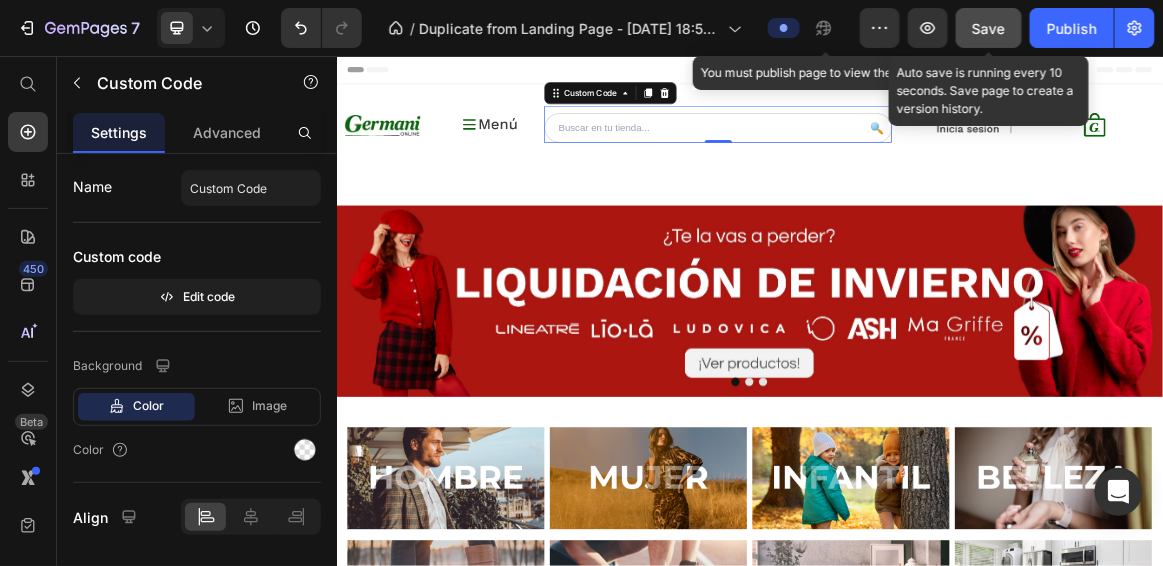 click on "Save" at bounding box center [989, 28] 